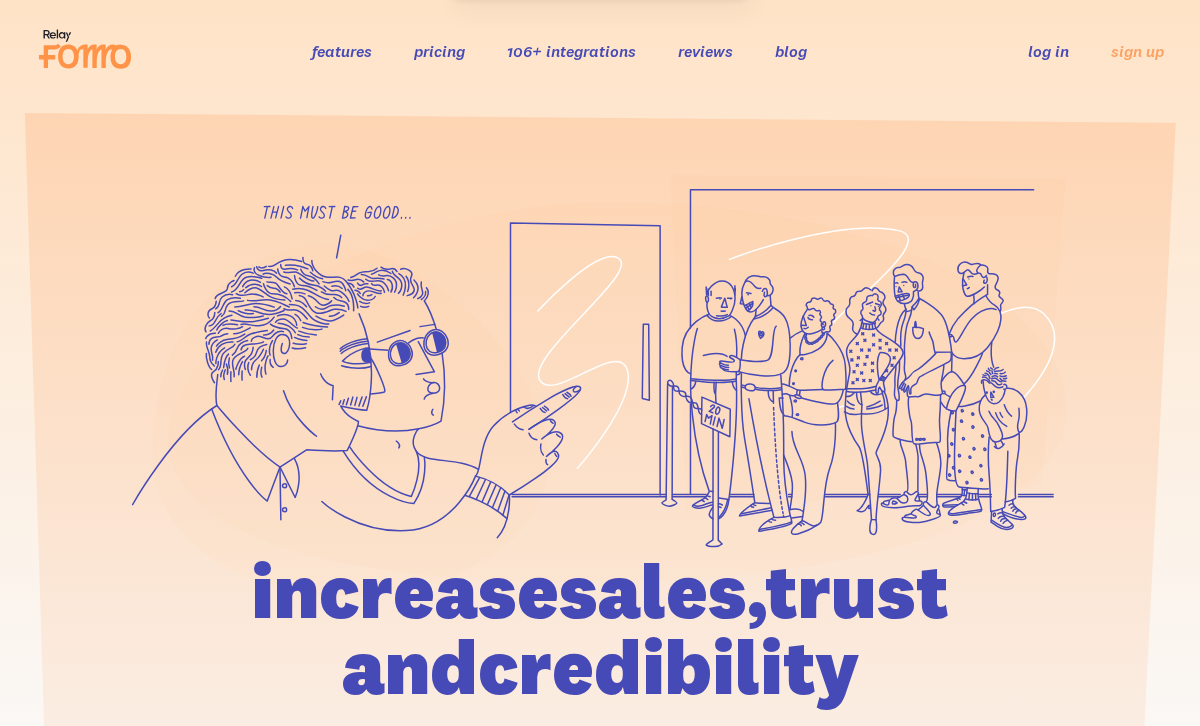 scroll, scrollTop: 0, scrollLeft: 0, axis: both 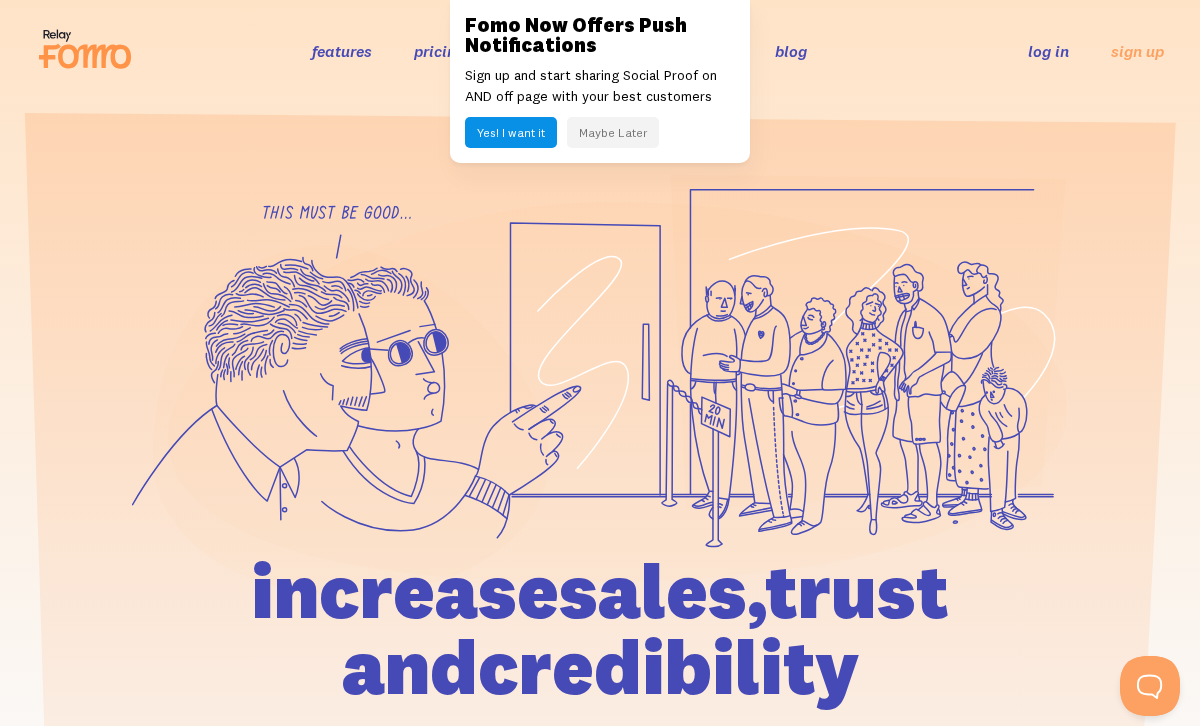 click on "log in" at bounding box center (1048, 51) 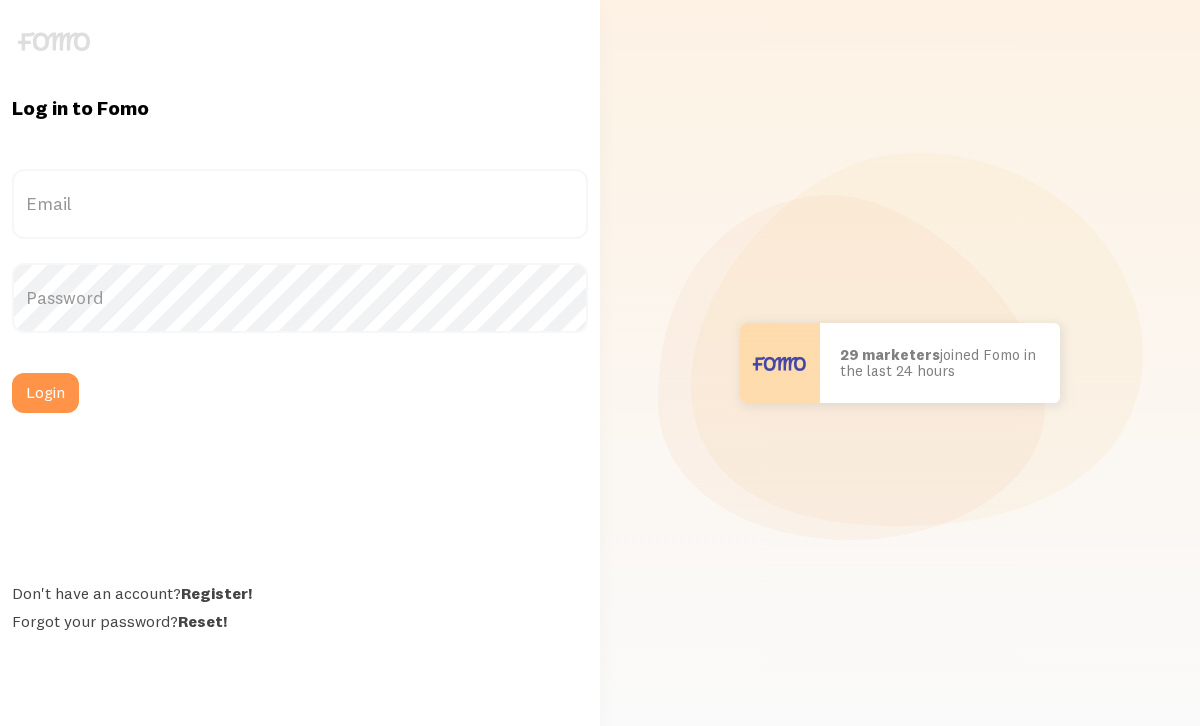scroll, scrollTop: 0, scrollLeft: 0, axis: both 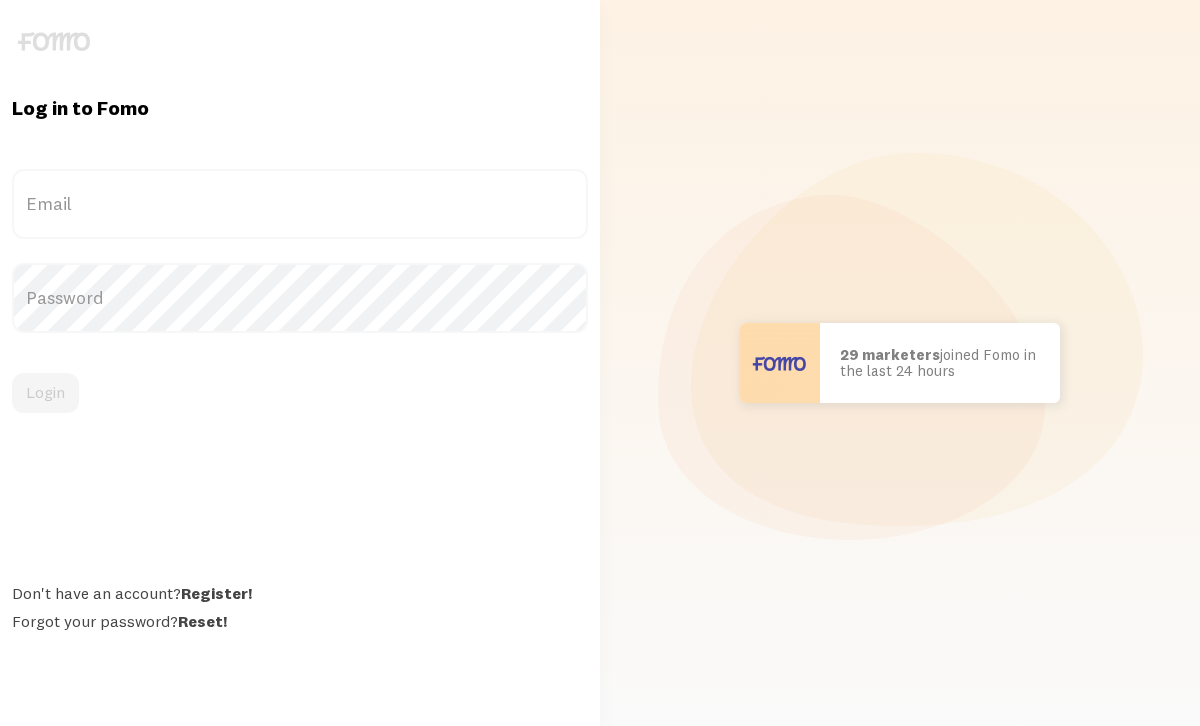 click on "Email" at bounding box center (300, 204) 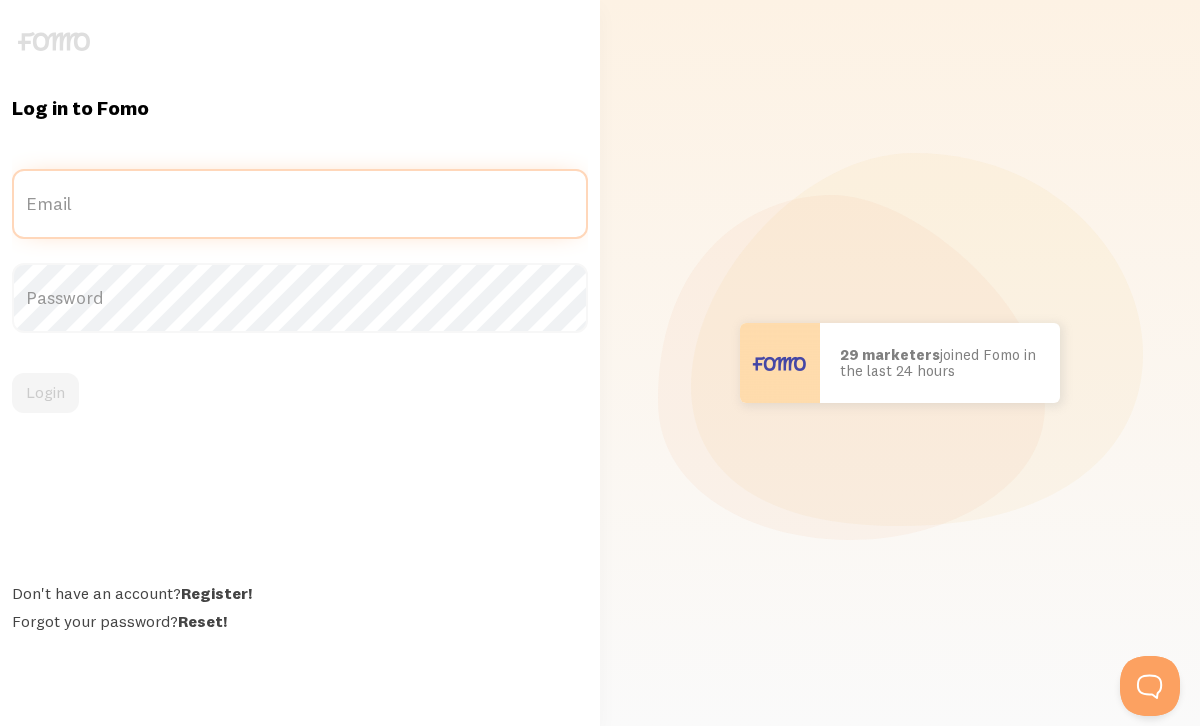 scroll, scrollTop: 0, scrollLeft: 0, axis: both 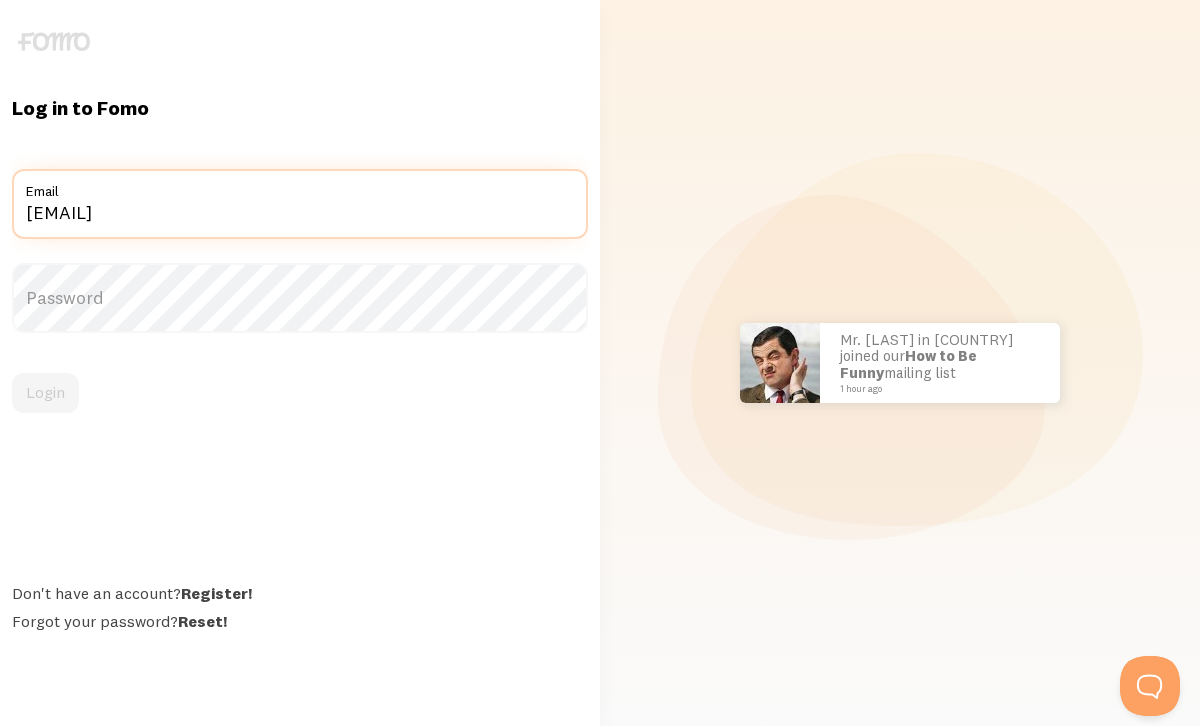 type on "[EMAIL]" 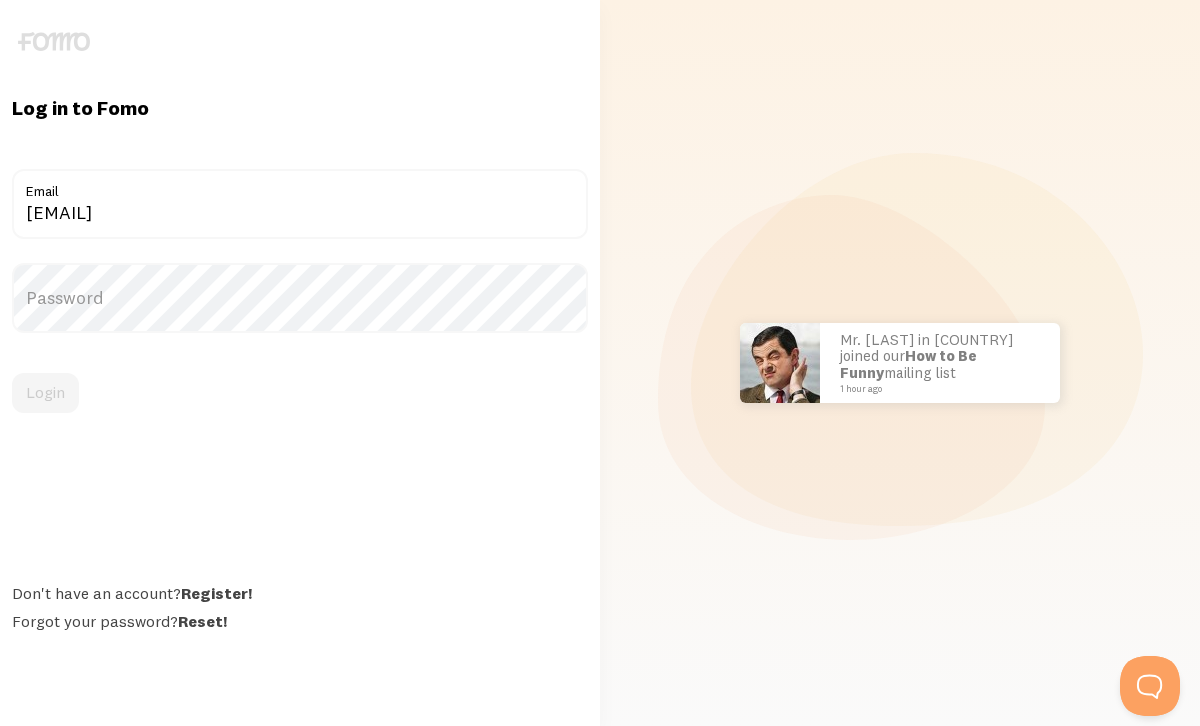 click on "Password" at bounding box center [300, 298] 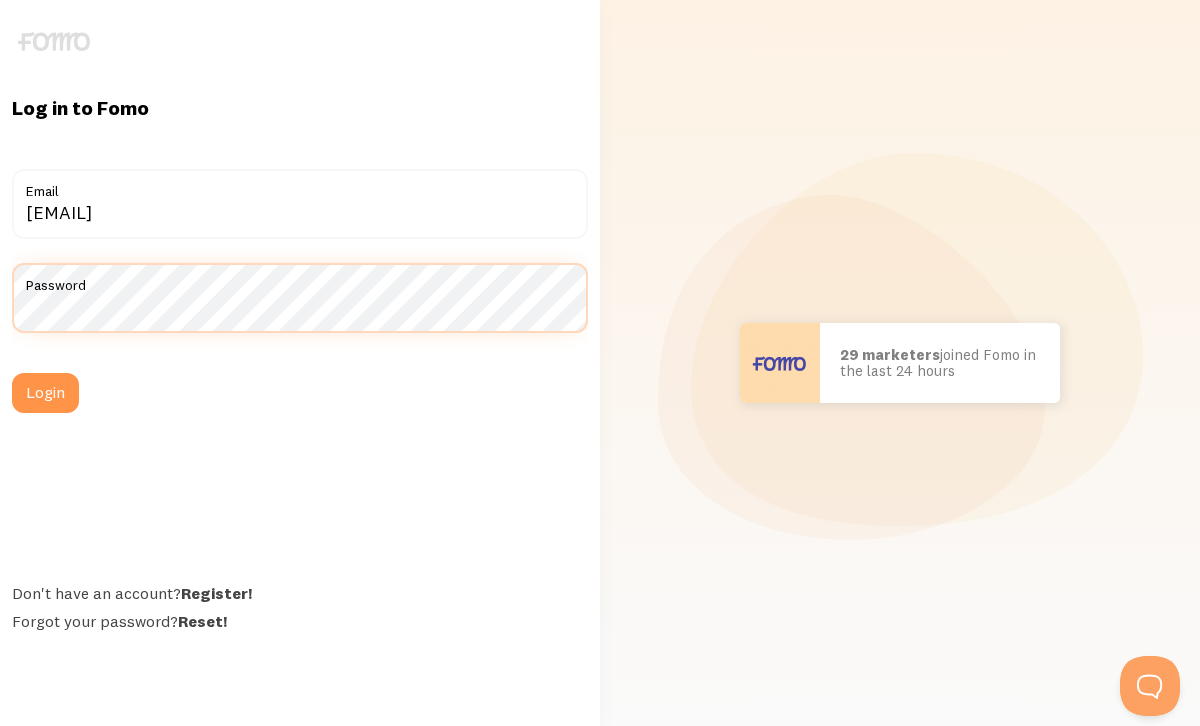 click on "Login" at bounding box center (45, 393) 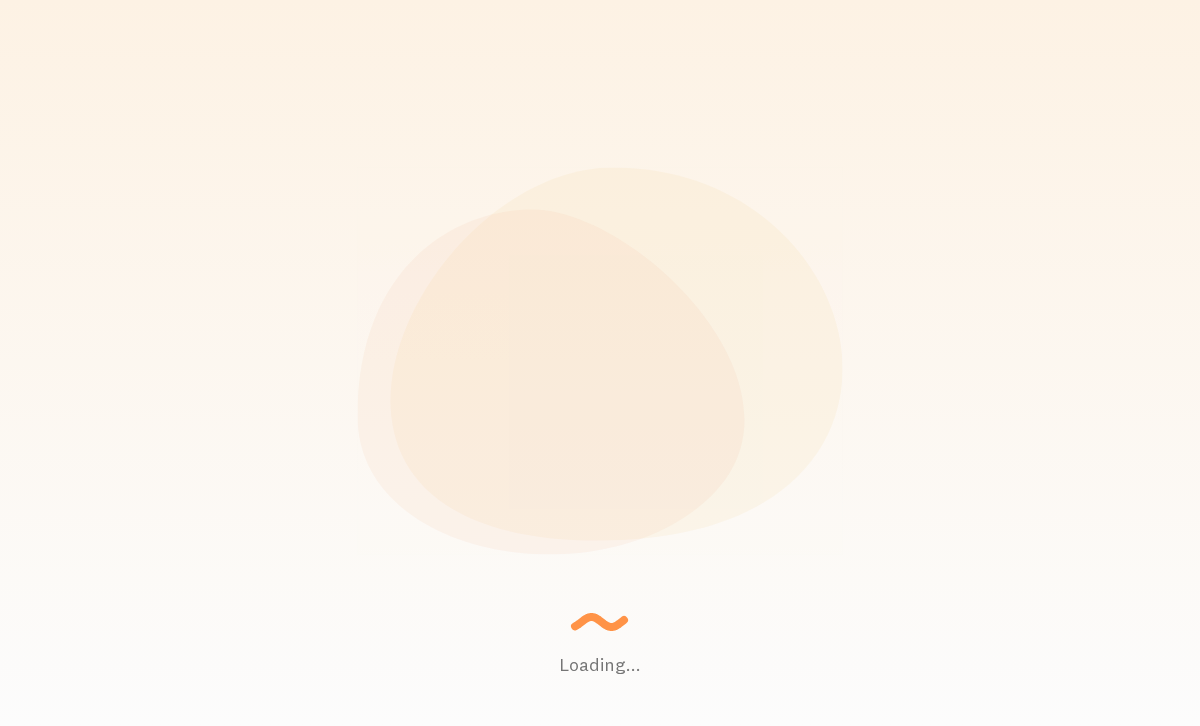 scroll, scrollTop: 0, scrollLeft: 0, axis: both 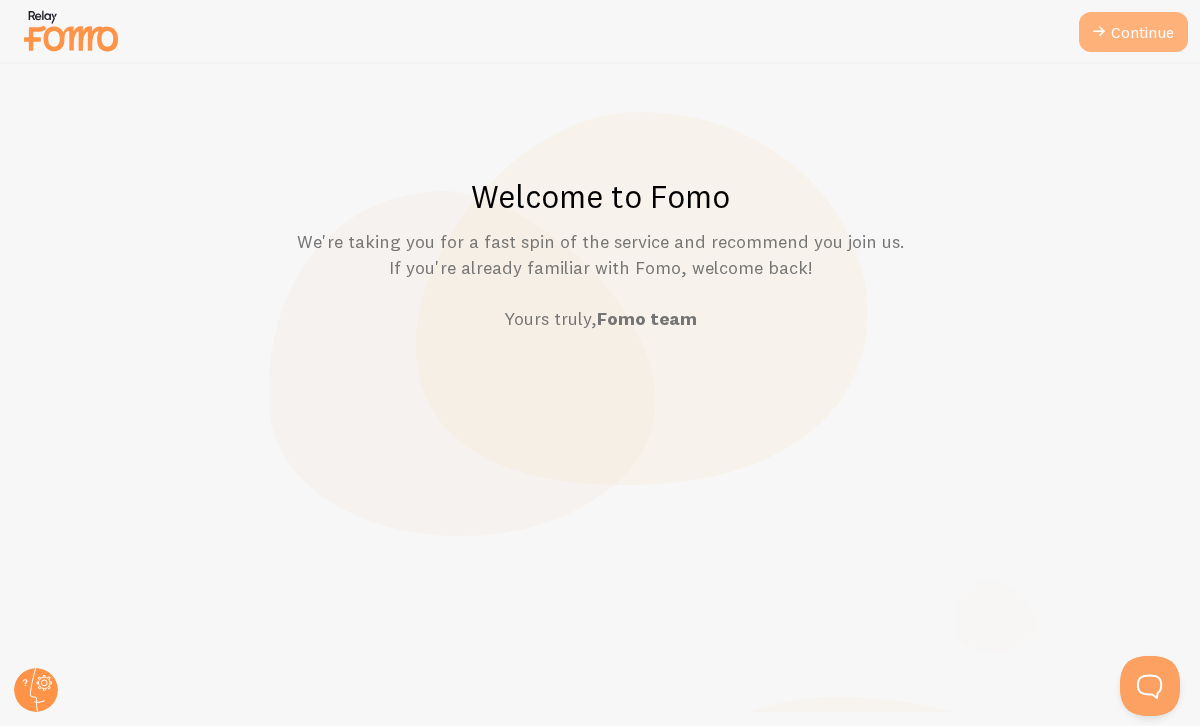click on "Continue" at bounding box center (1133, 32) 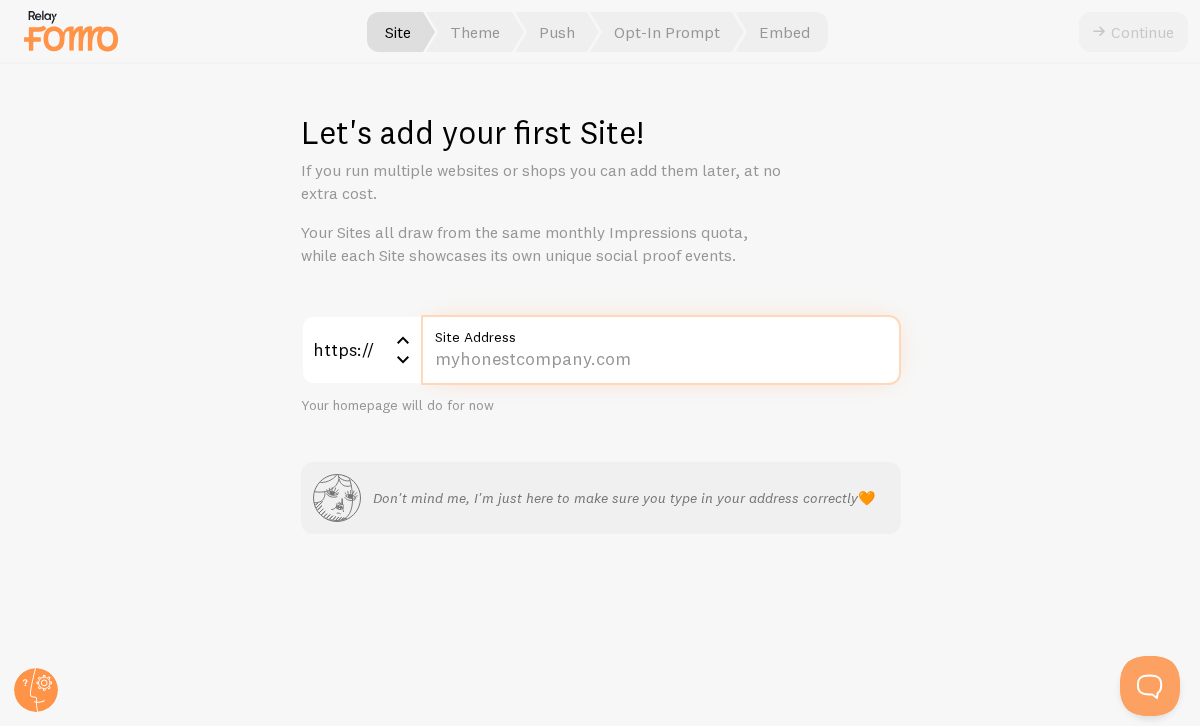 click on "Site Address" at bounding box center [661, 350] 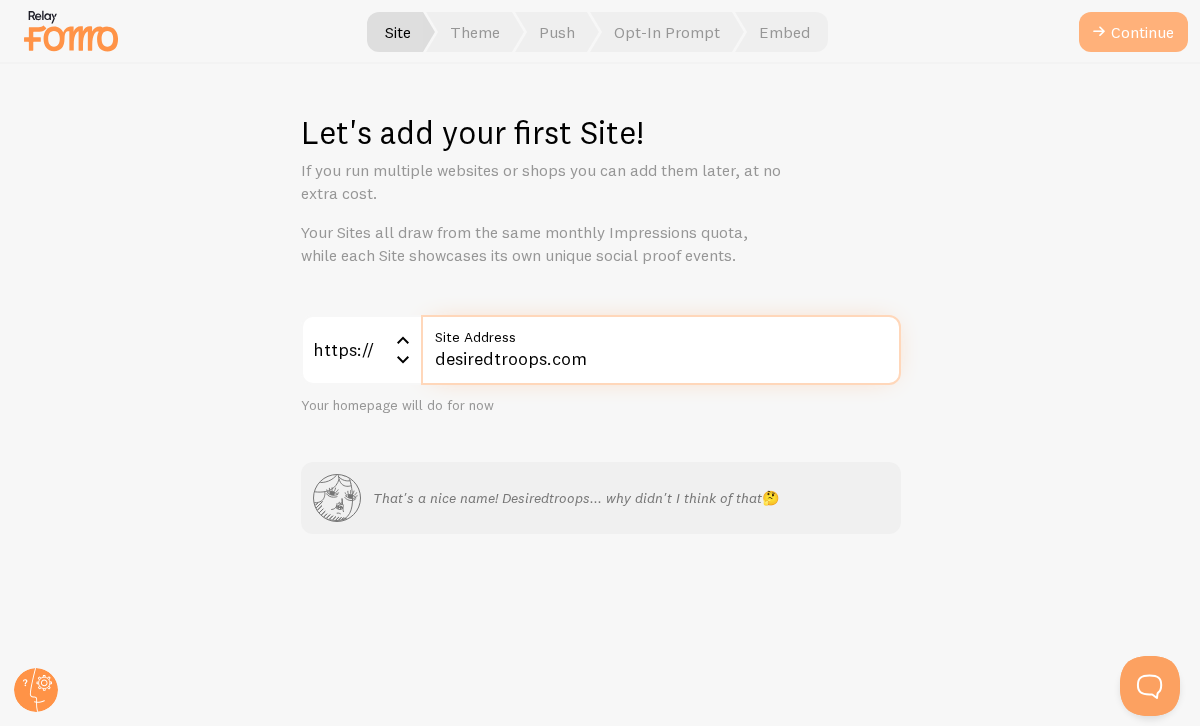 type on "desiredtroops.com" 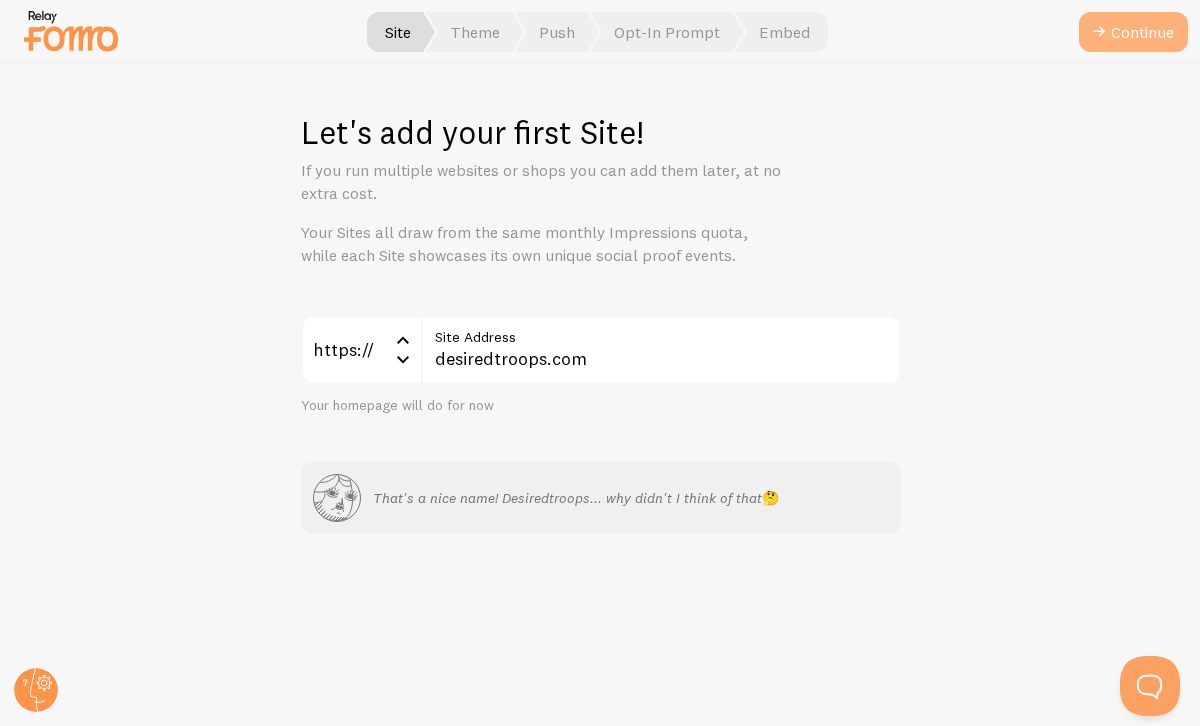 click on "Continue" at bounding box center [1133, 32] 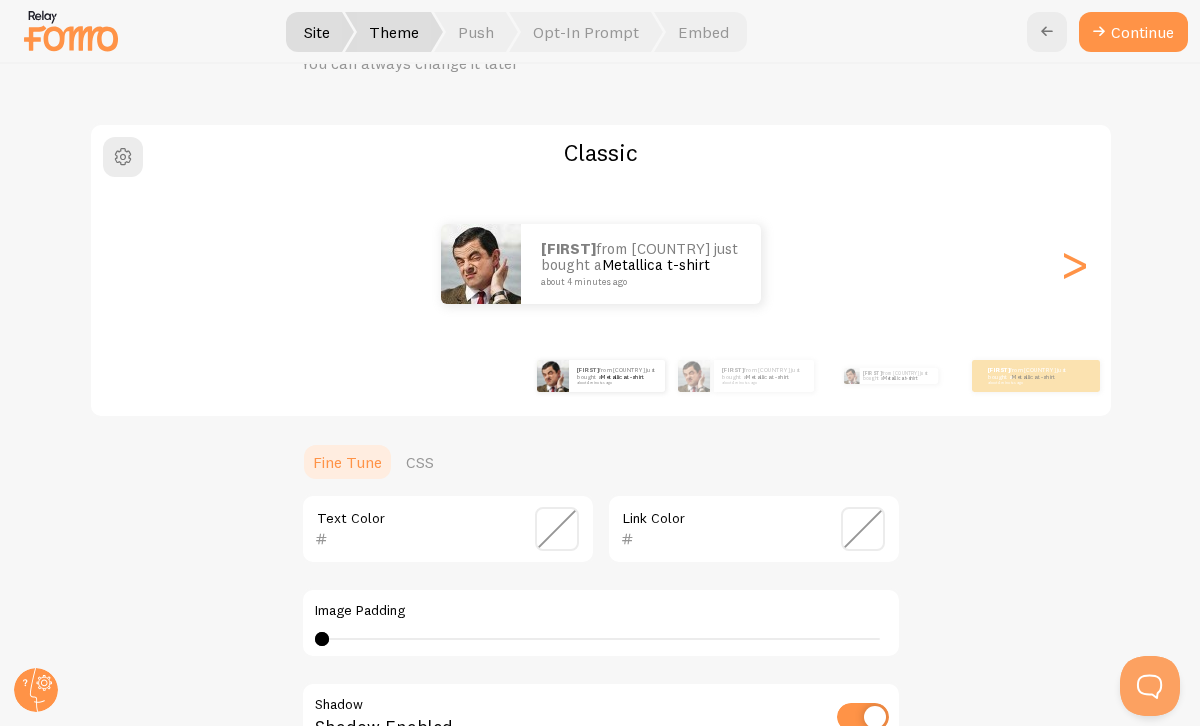 scroll, scrollTop: 72, scrollLeft: 0, axis: vertical 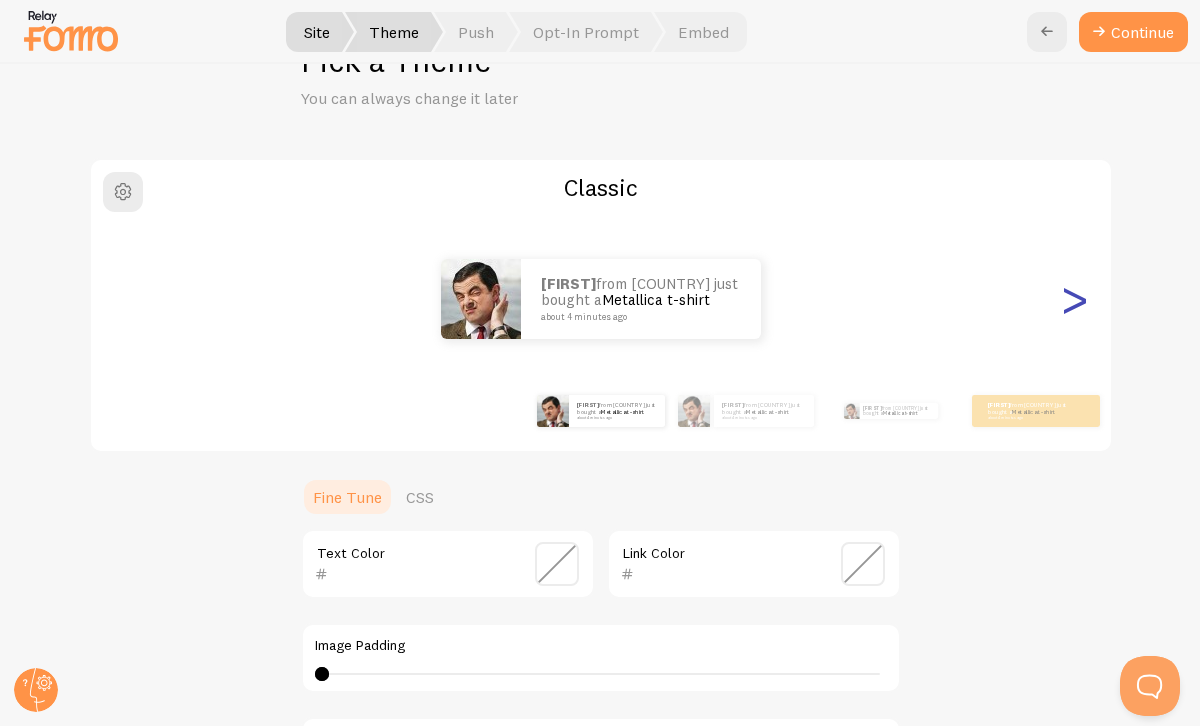 click on ">" at bounding box center [1075, 299] 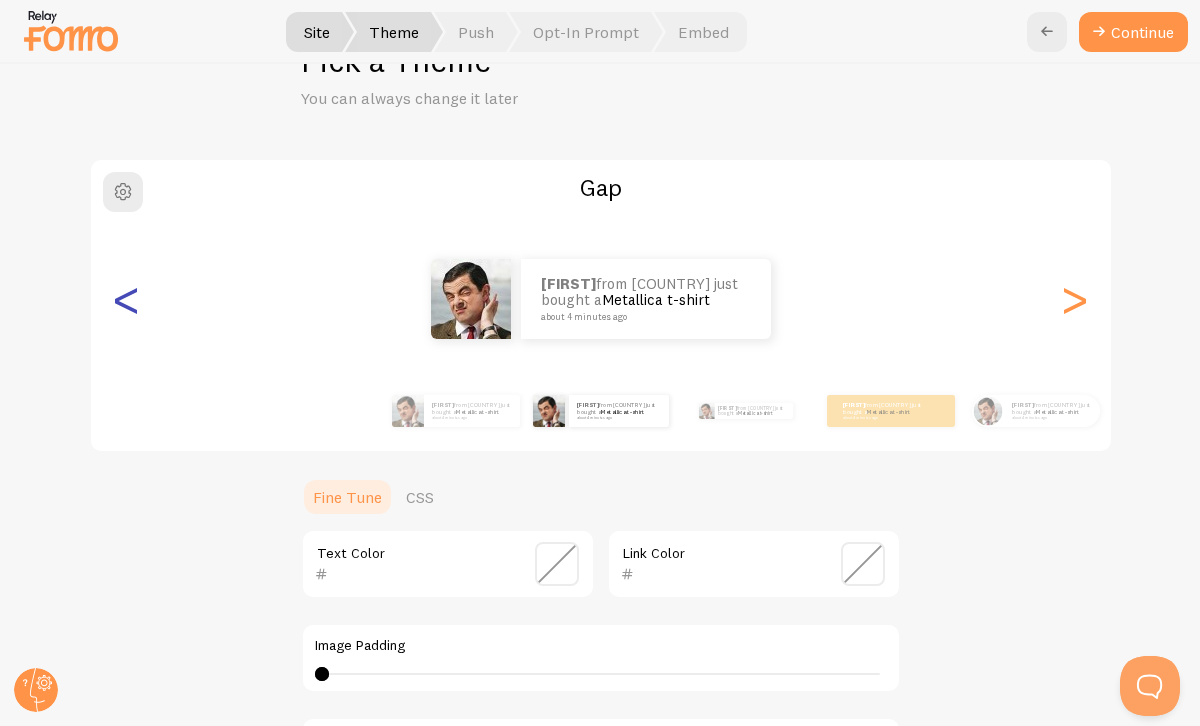 click on "<" at bounding box center (127, 299) 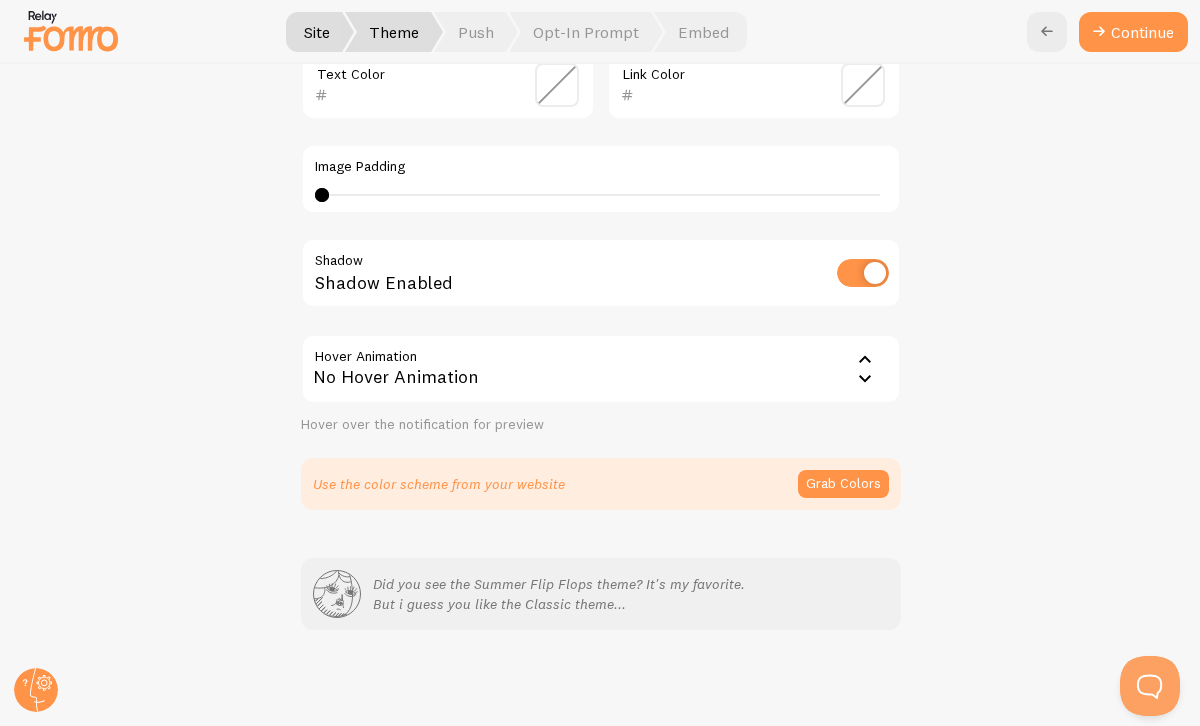 scroll, scrollTop: 503, scrollLeft: 0, axis: vertical 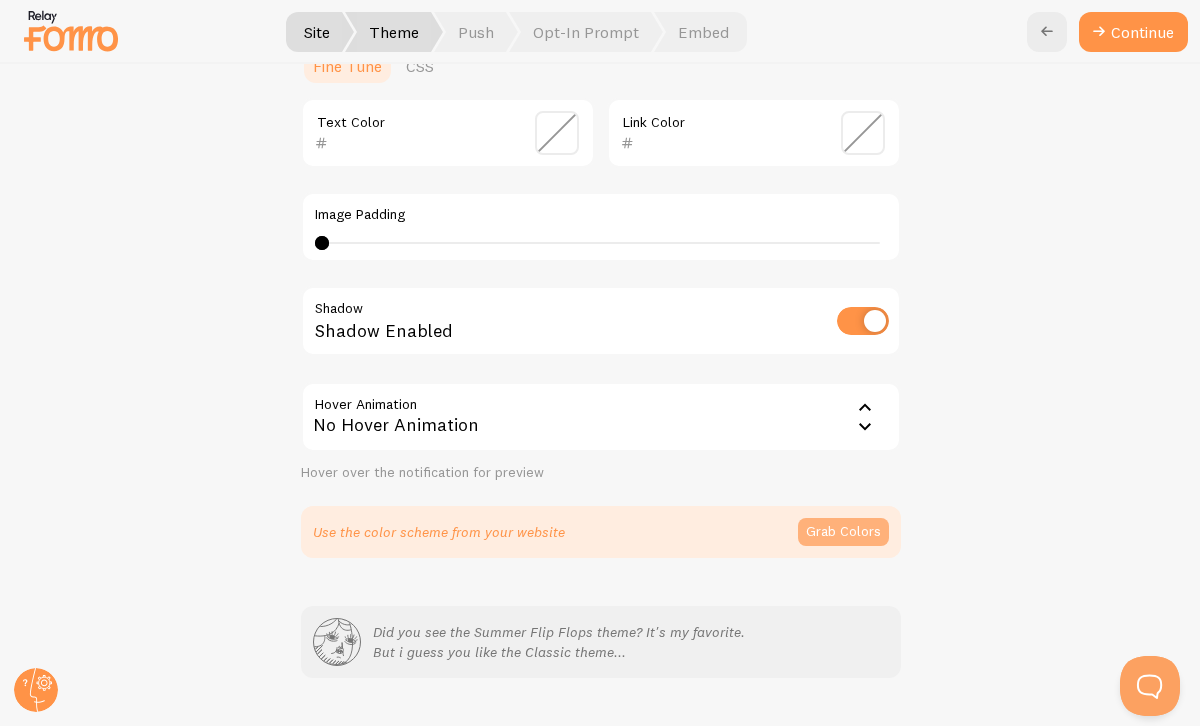 click on "Grab Colors" at bounding box center (843, 532) 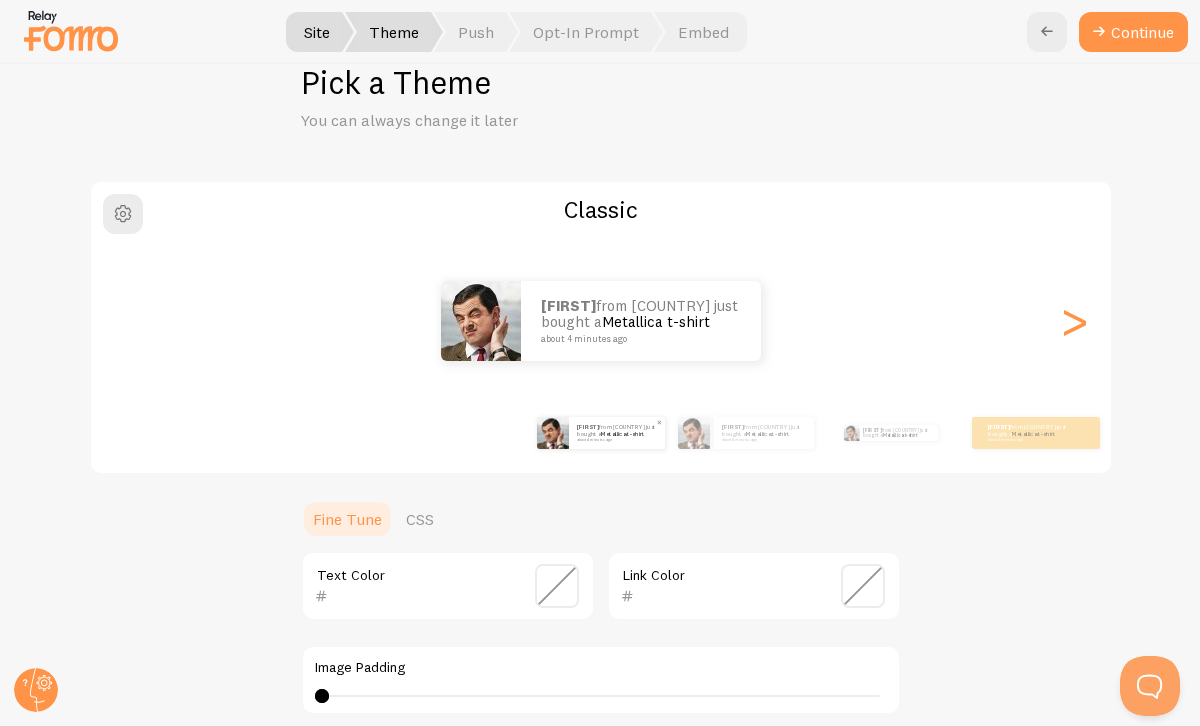 scroll, scrollTop: 101, scrollLeft: 0, axis: vertical 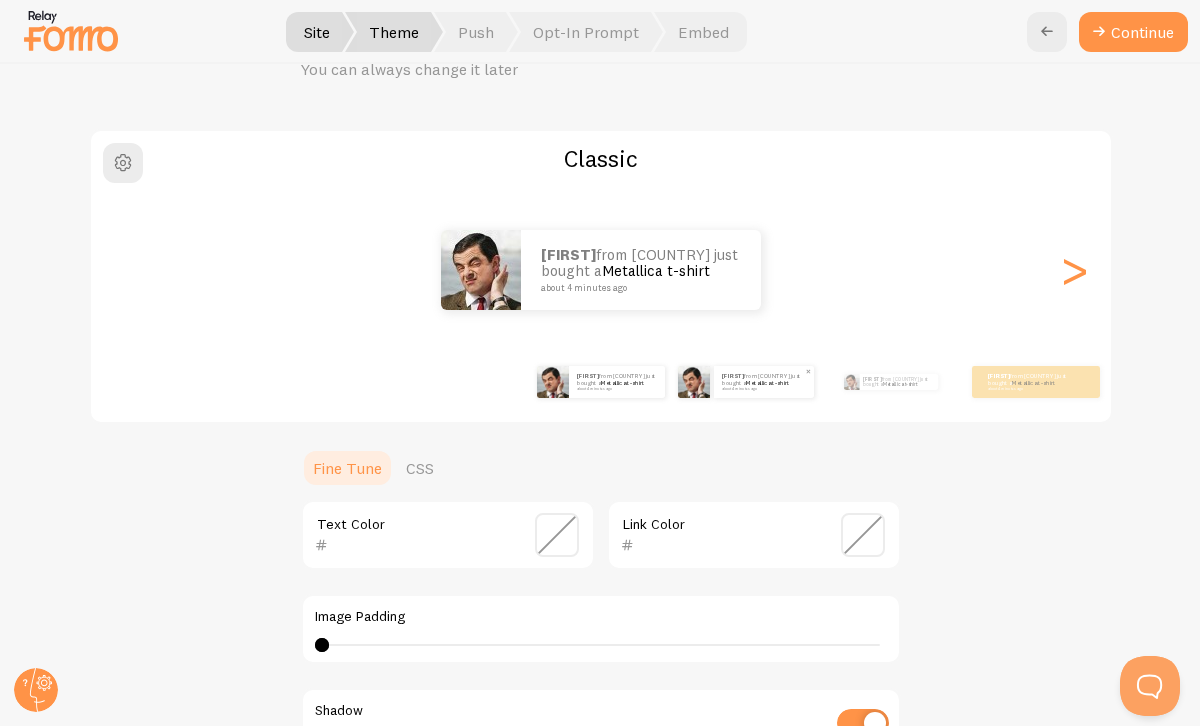 click on "[FIRST] from [COUNTRY] just bought a Metallica t-shirt about 4 minutes ago" at bounding box center (764, 382) 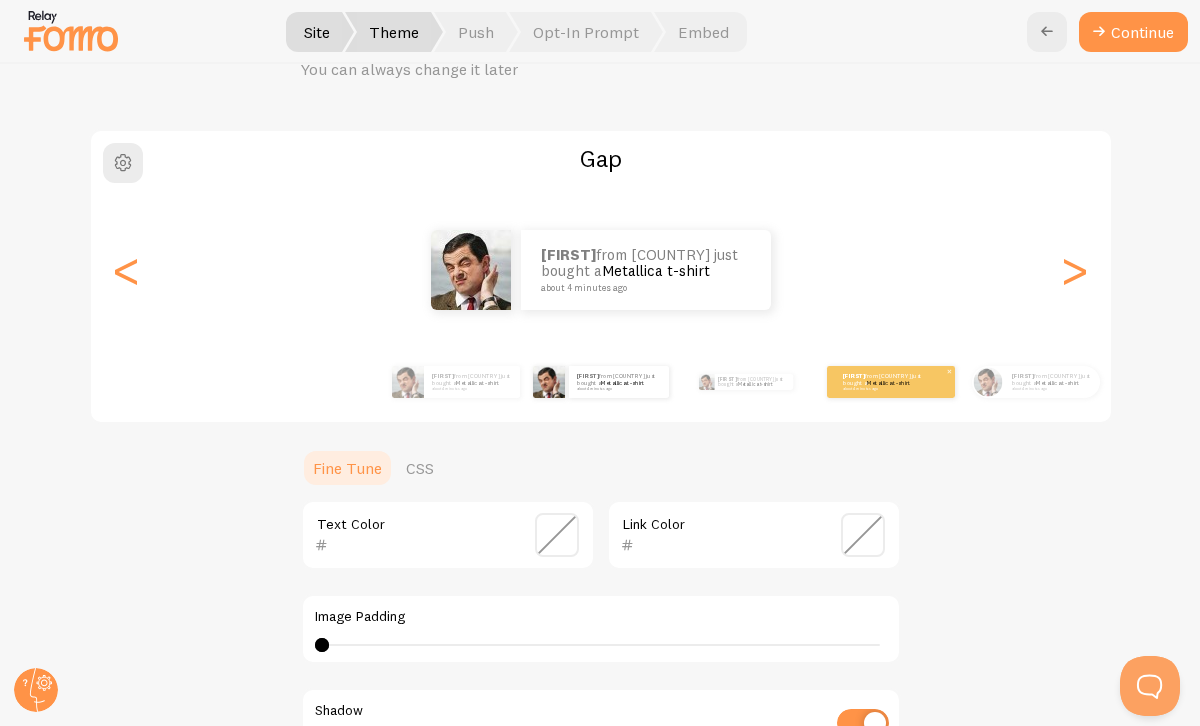 click on "[FIRST] from [COUNTRY] just bought a Metallica t-shirt about 4 minutes ago" at bounding box center [883, 382] 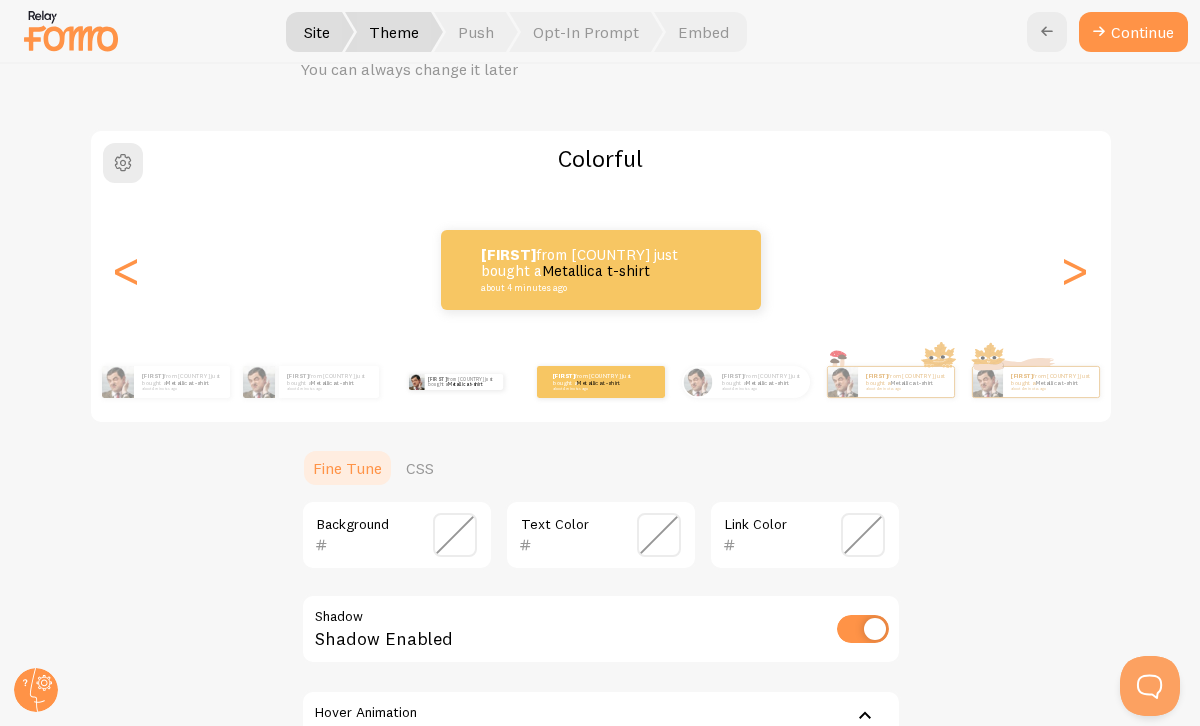 click on "[FIRST] from [COUNTRY] just bought a Metallica t-shirt about 4 minutes ago" at bounding box center [456, 382] 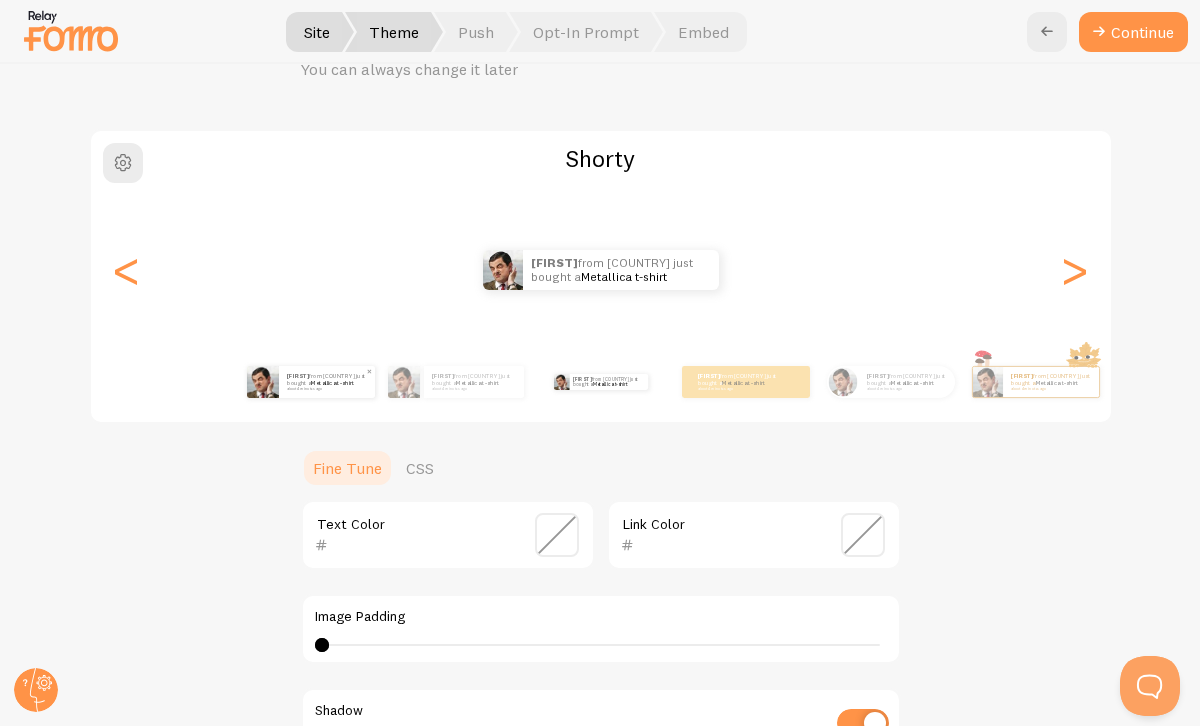 click on "[FIRST] from [COUNTRY] just bought a Metallica t-shirt about 4 minutes ago" at bounding box center (327, 382) 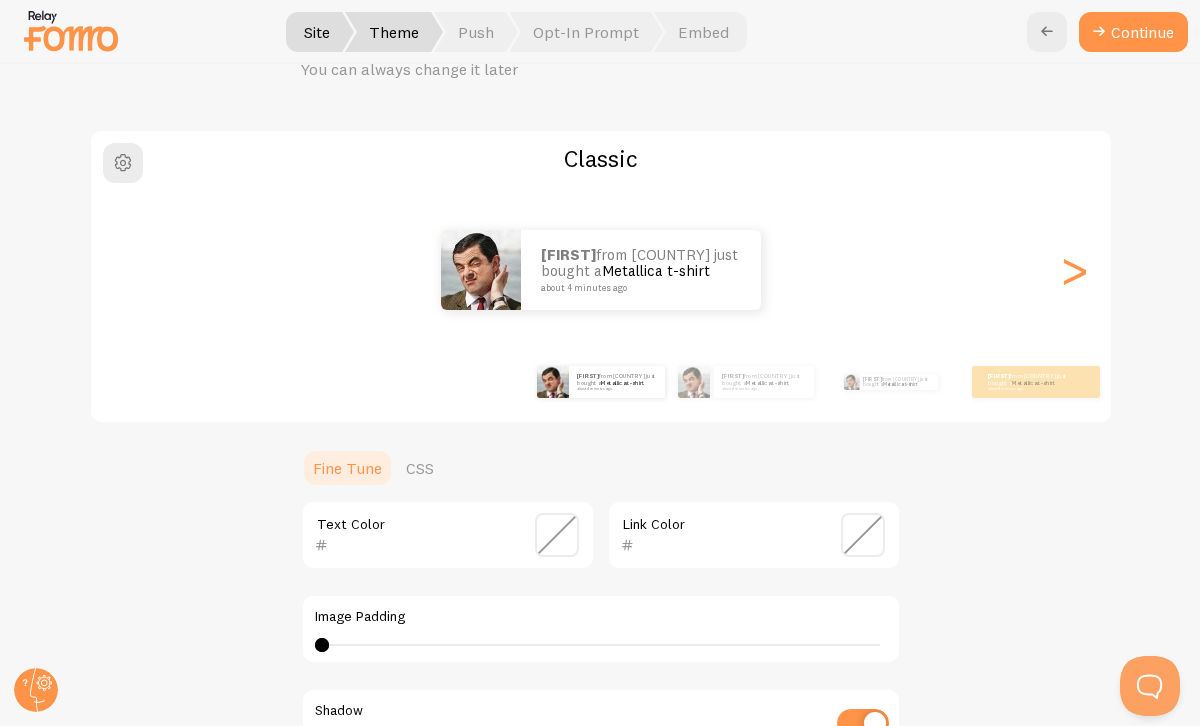 type on "0" 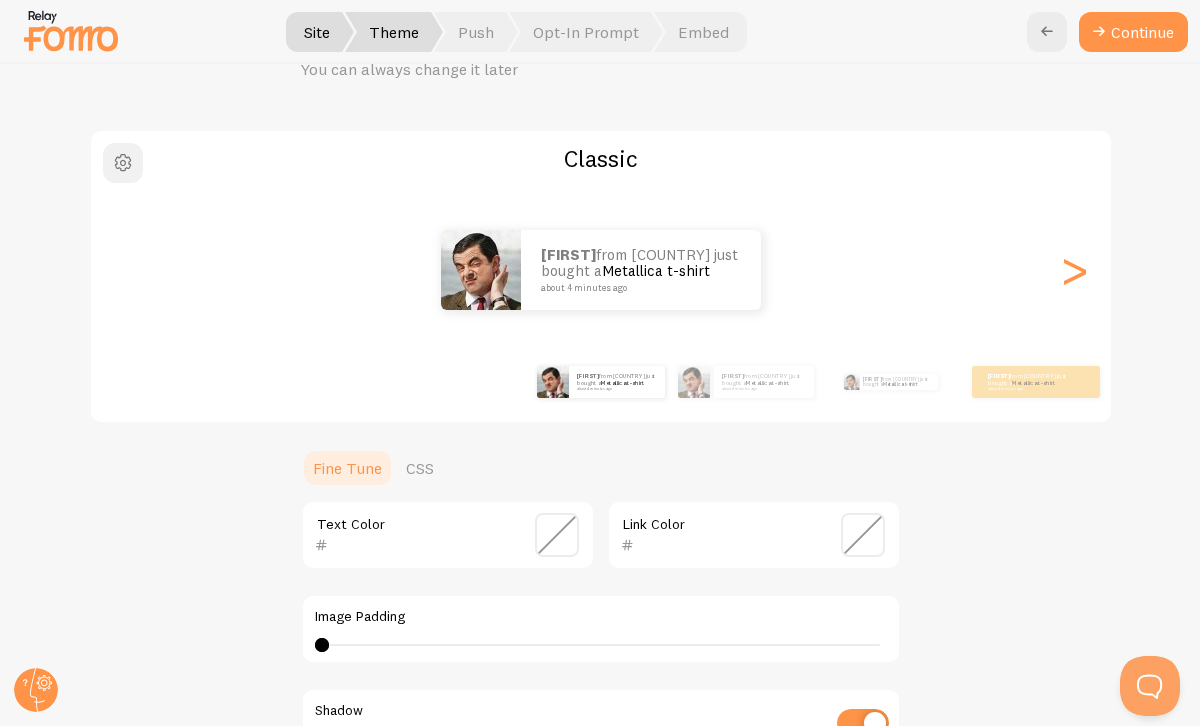 click at bounding box center [123, 163] 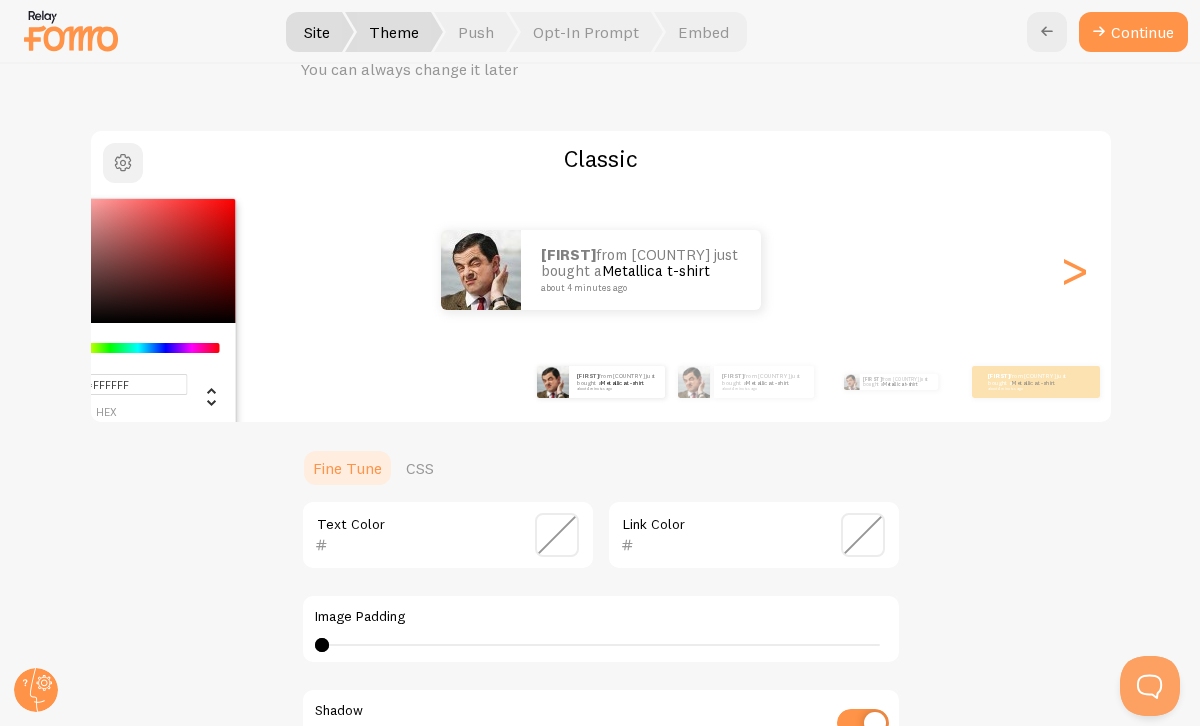 click at bounding box center (123, 163) 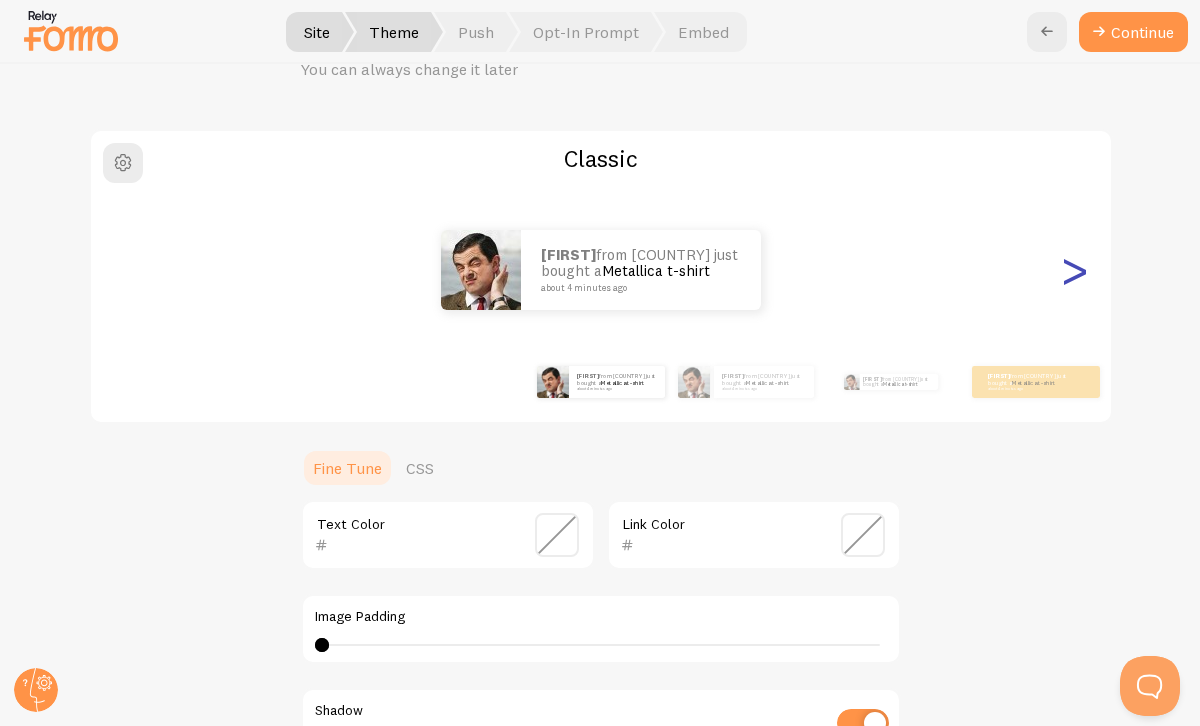 click on ">" at bounding box center (1075, 270) 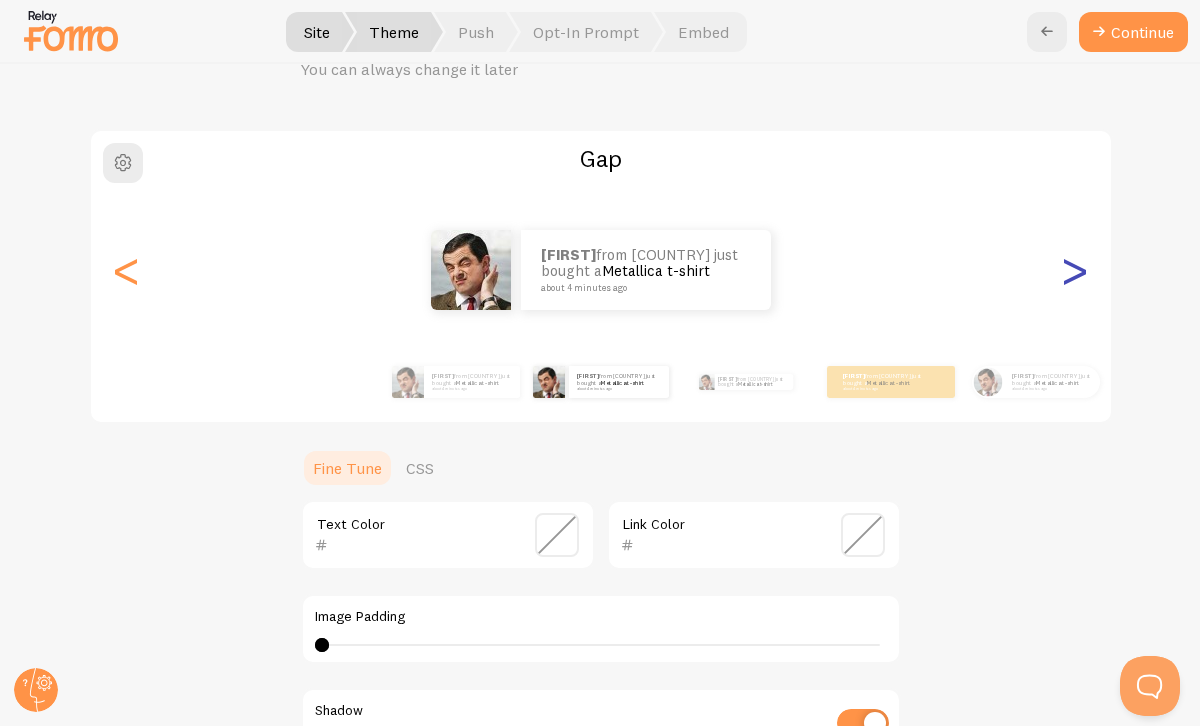 click on ">" at bounding box center [1075, 270] 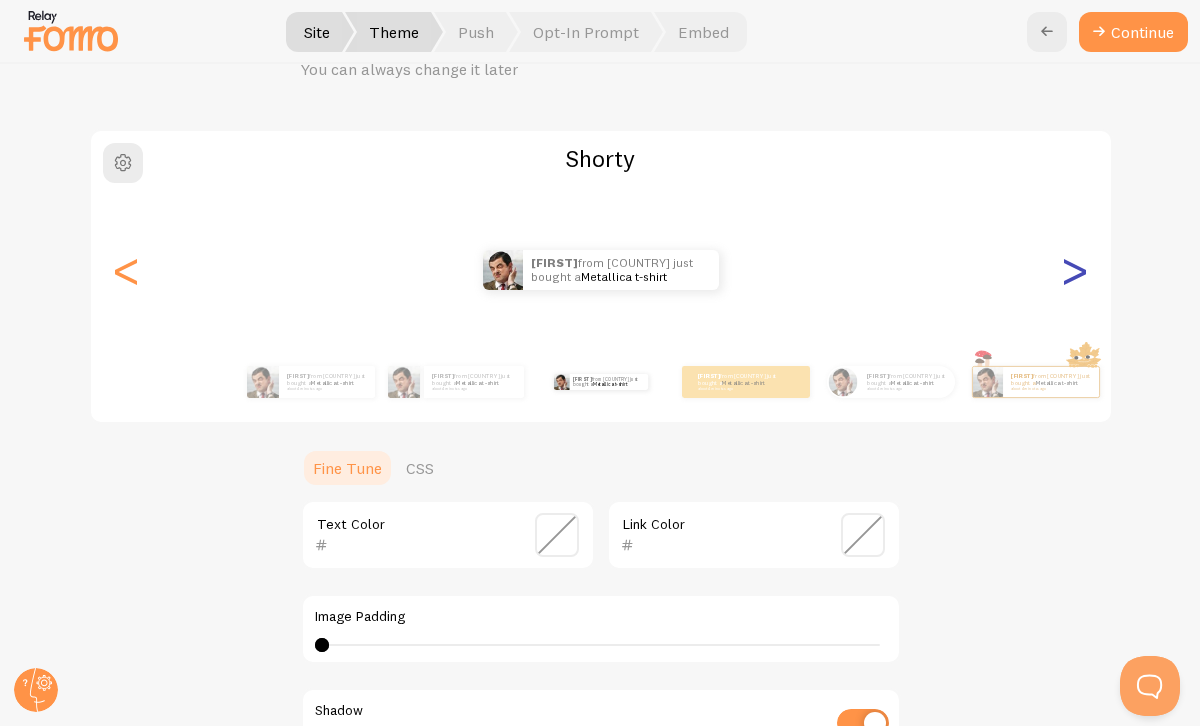 click on ">" at bounding box center (1075, 270) 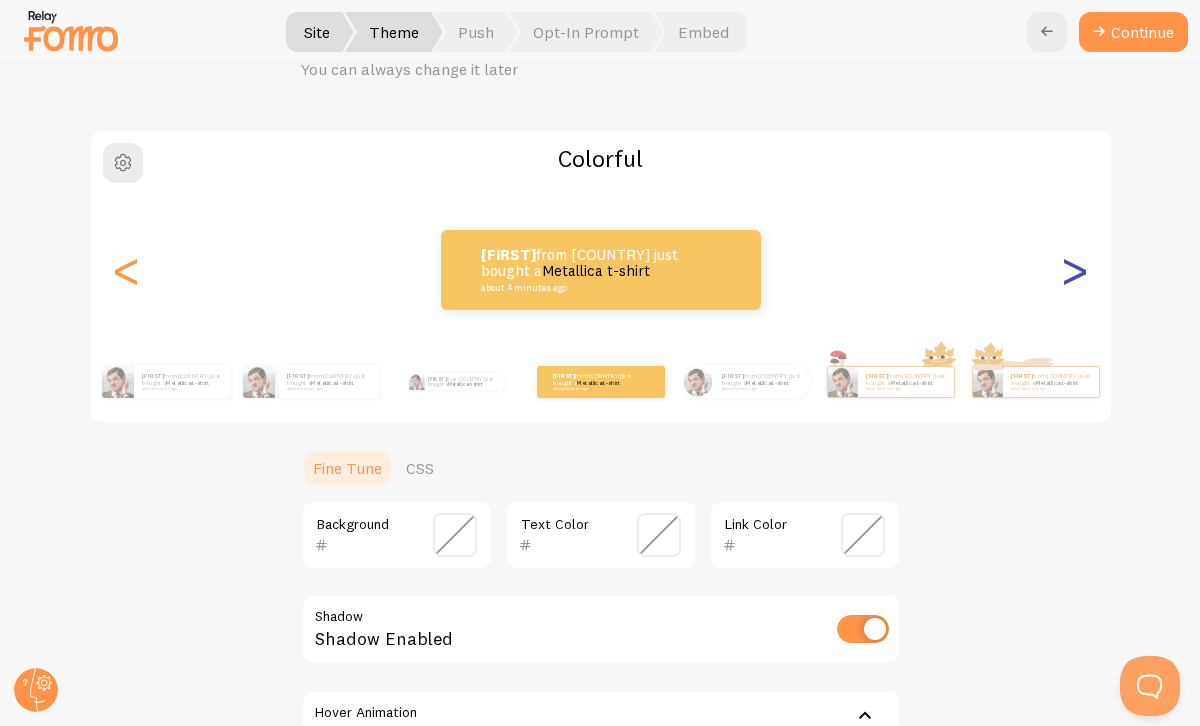 click on ">" at bounding box center [1075, 270] 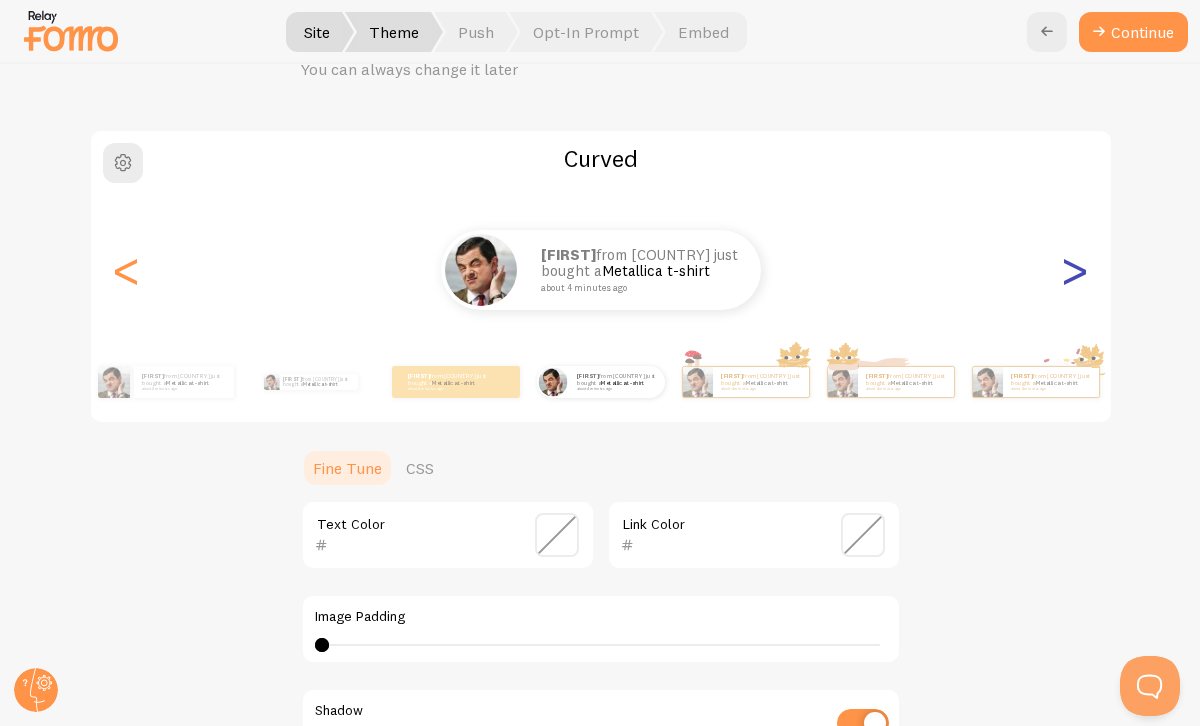 click on ">" at bounding box center [1075, 270] 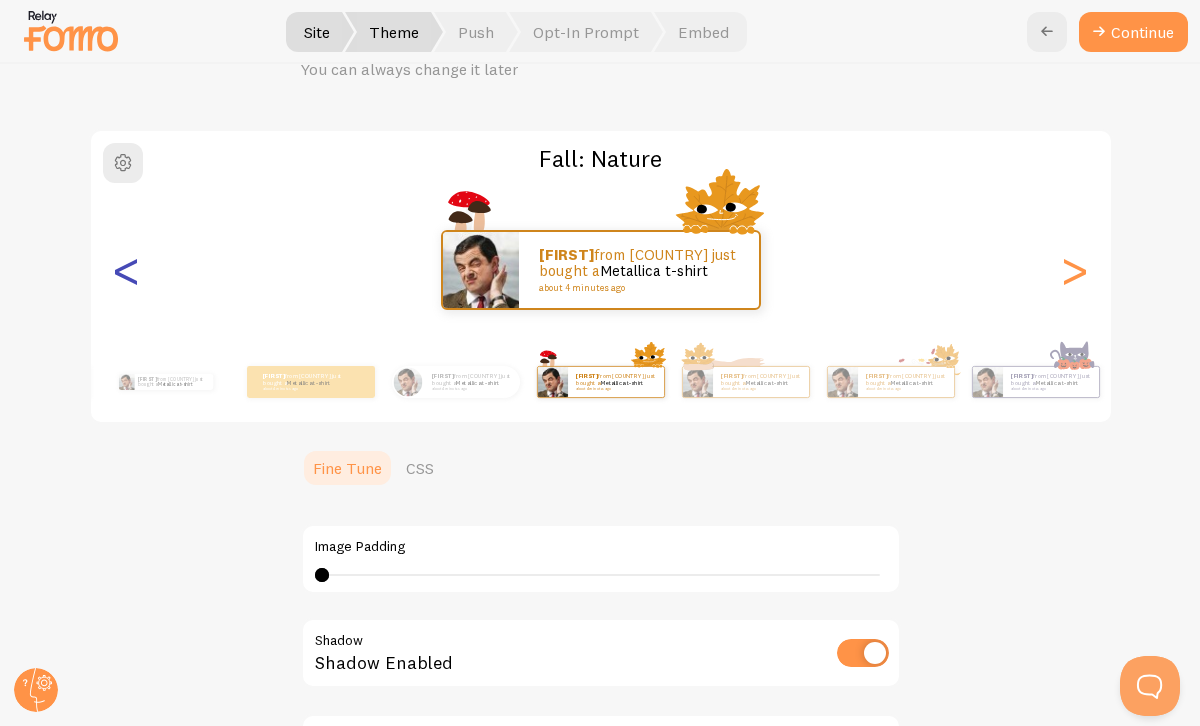 click on "<" at bounding box center (127, 270) 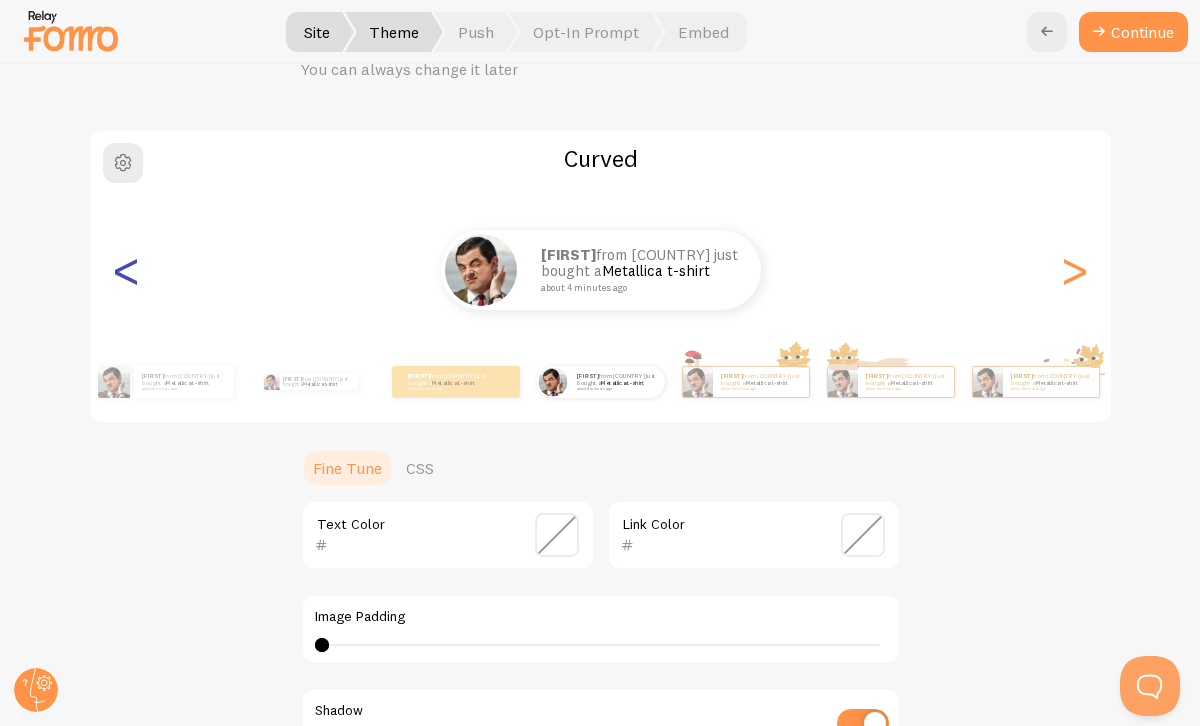 click on "<" at bounding box center [127, 270] 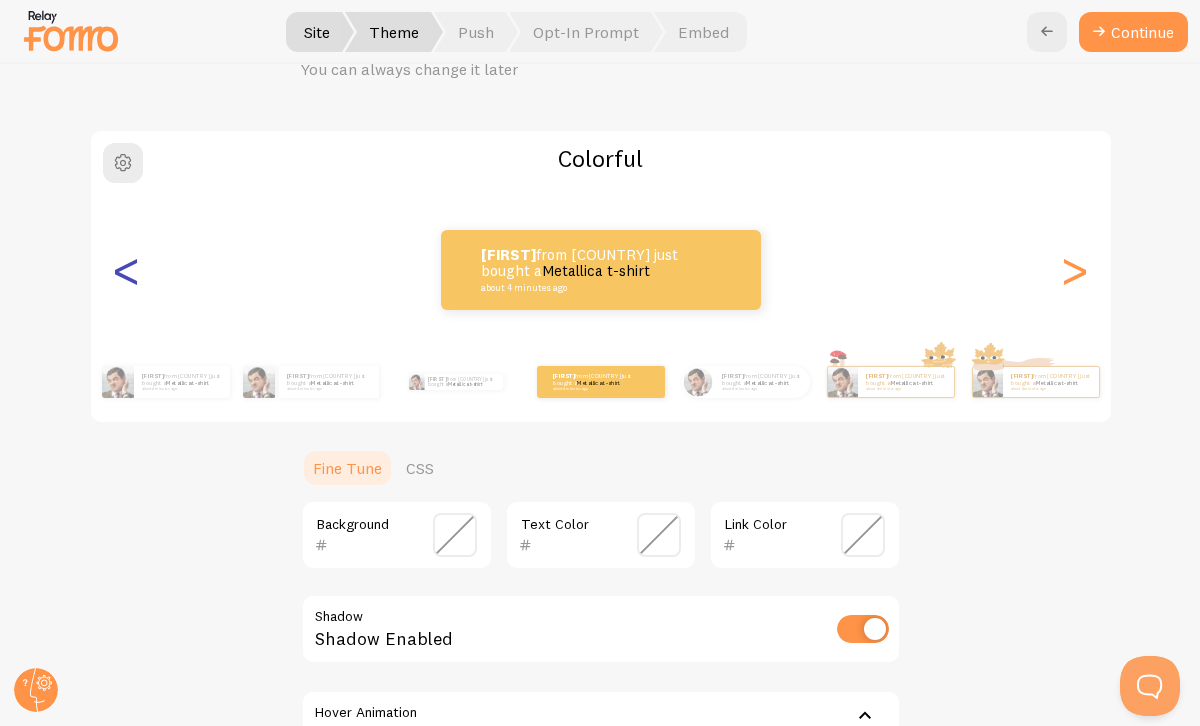 click on "<" at bounding box center [127, 270] 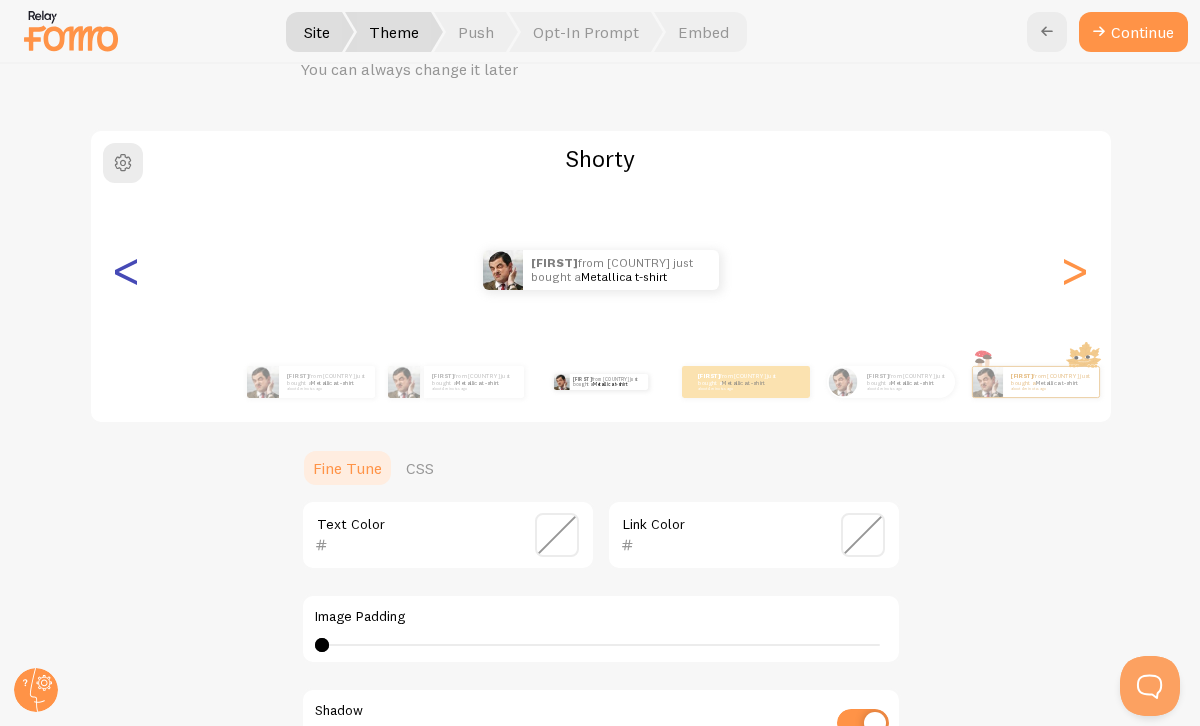 click on "<" at bounding box center (127, 270) 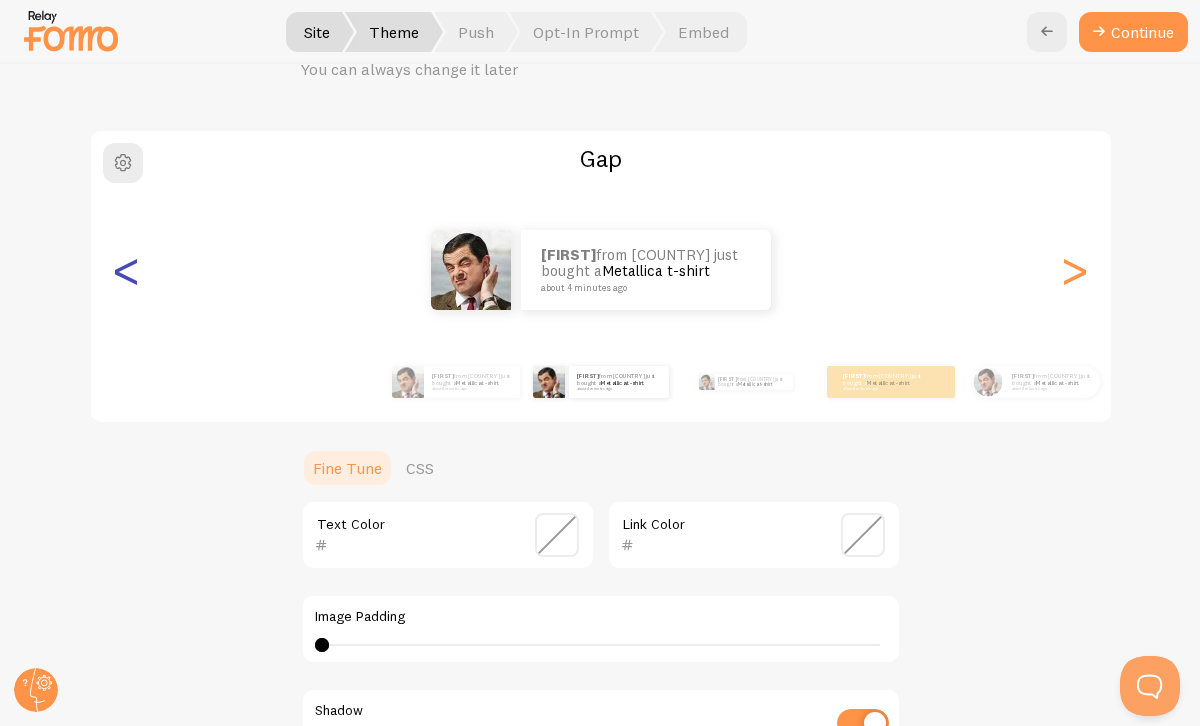 click on "<" at bounding box center [127, 270] 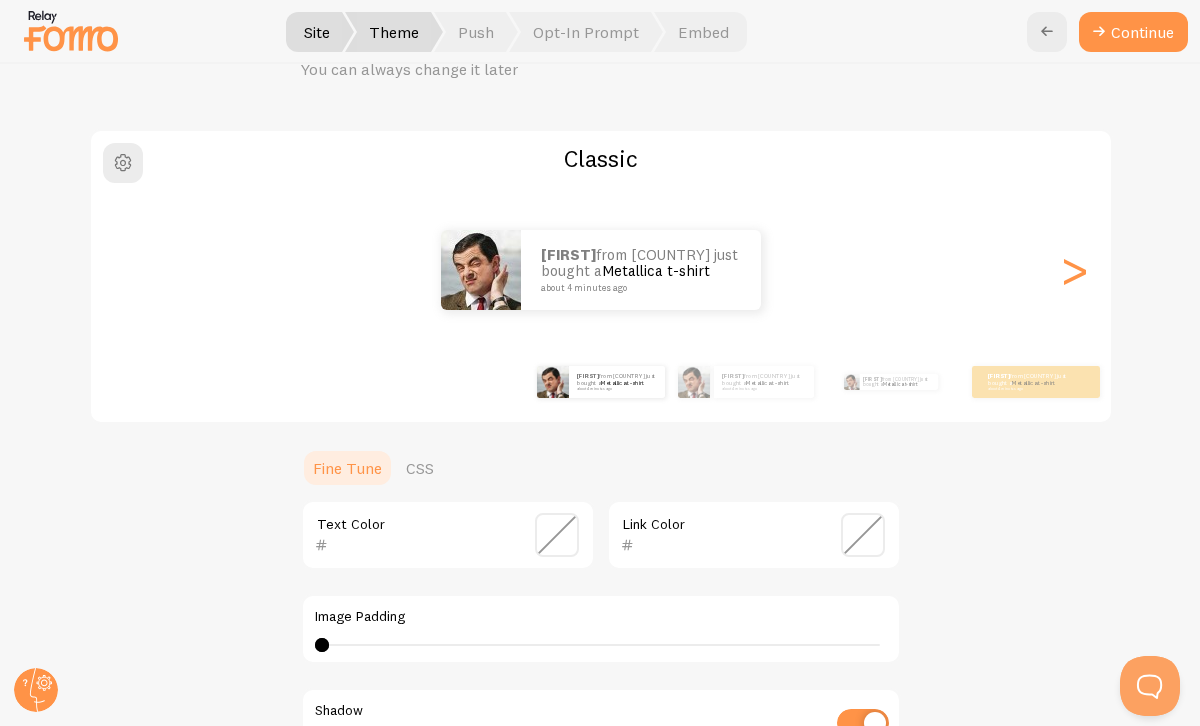 click on "<" at bounding box center [127, 270] 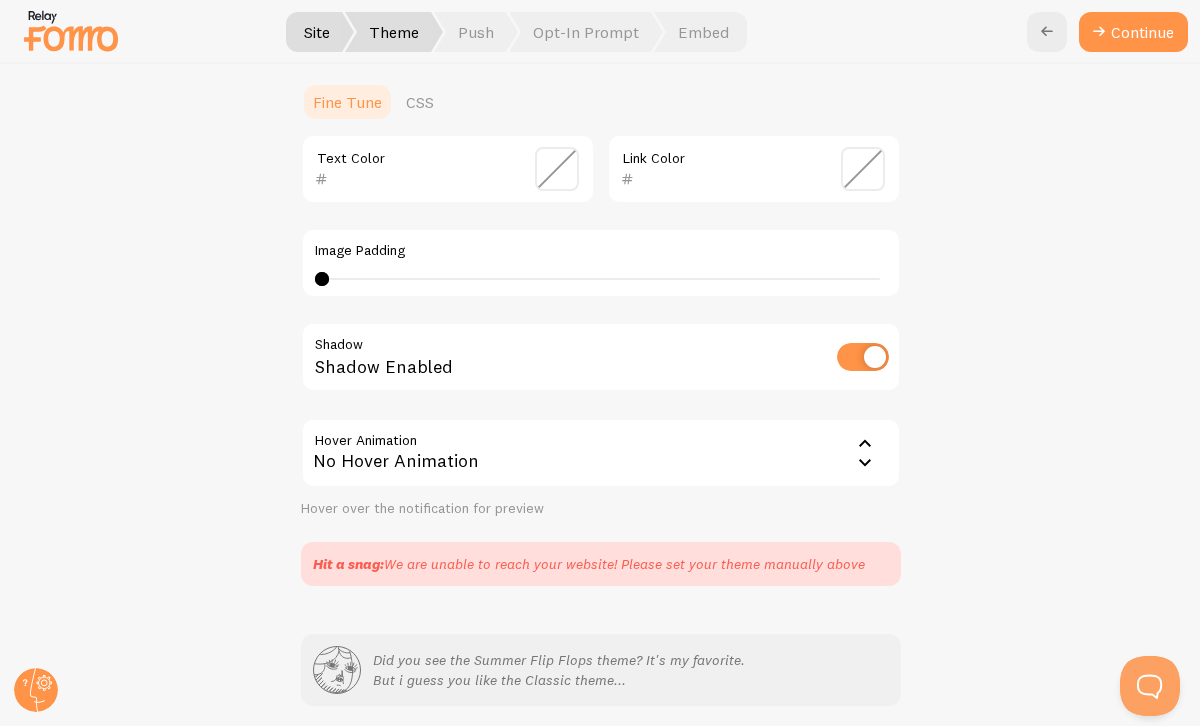 scroll, scrollTop: 472, scrollLeft: 0, axis: vertical 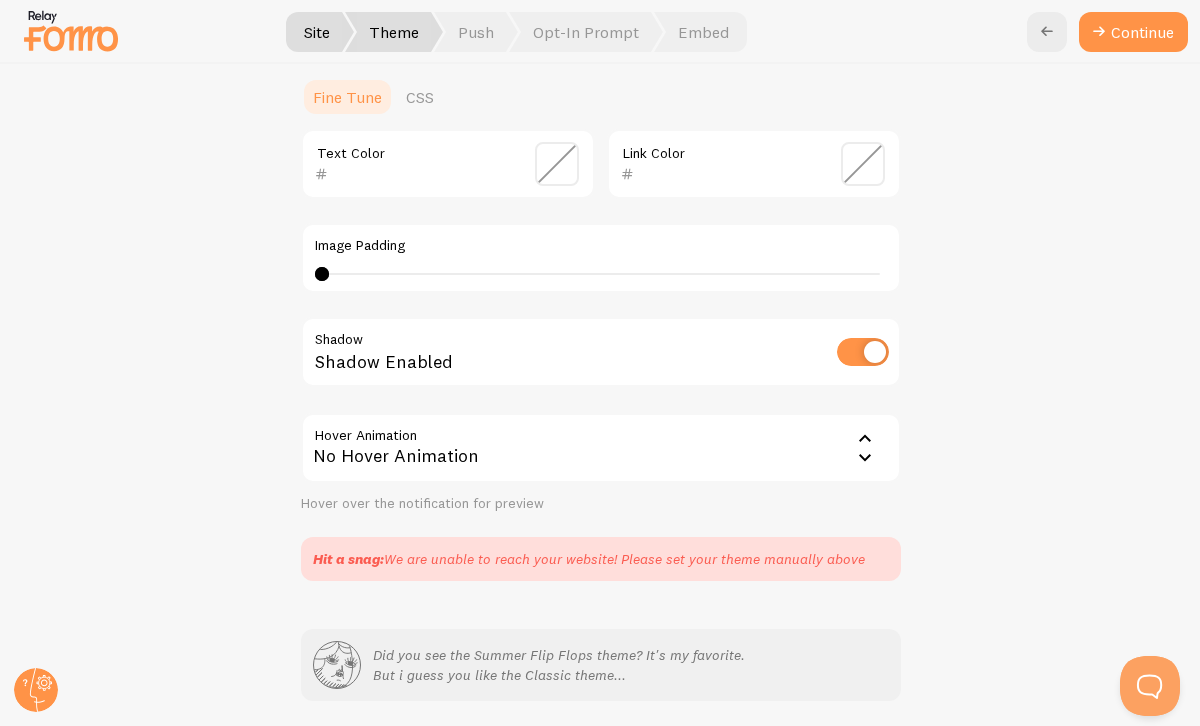 click on "No Hover Animation" at bounding box center [601, 448] 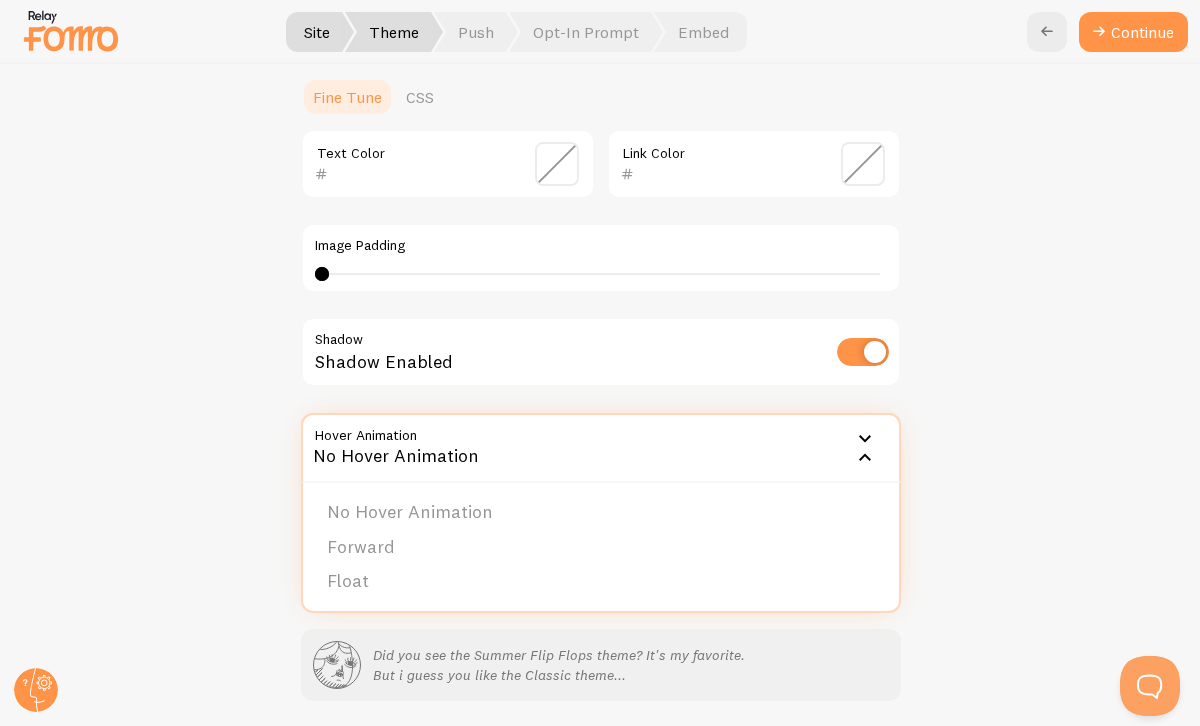 click on "No Hover Animation" at bounding box center (601, 448) 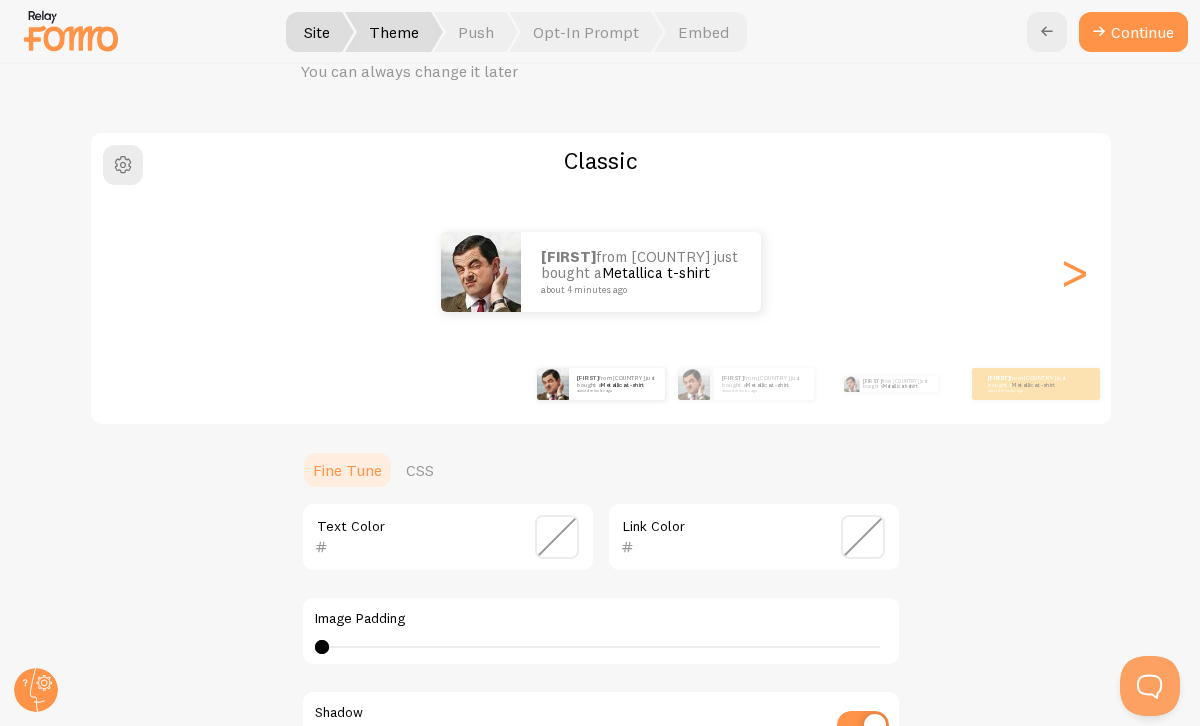 scroll, scrollTop: 101, scrollLeft: 0, axis: vertical 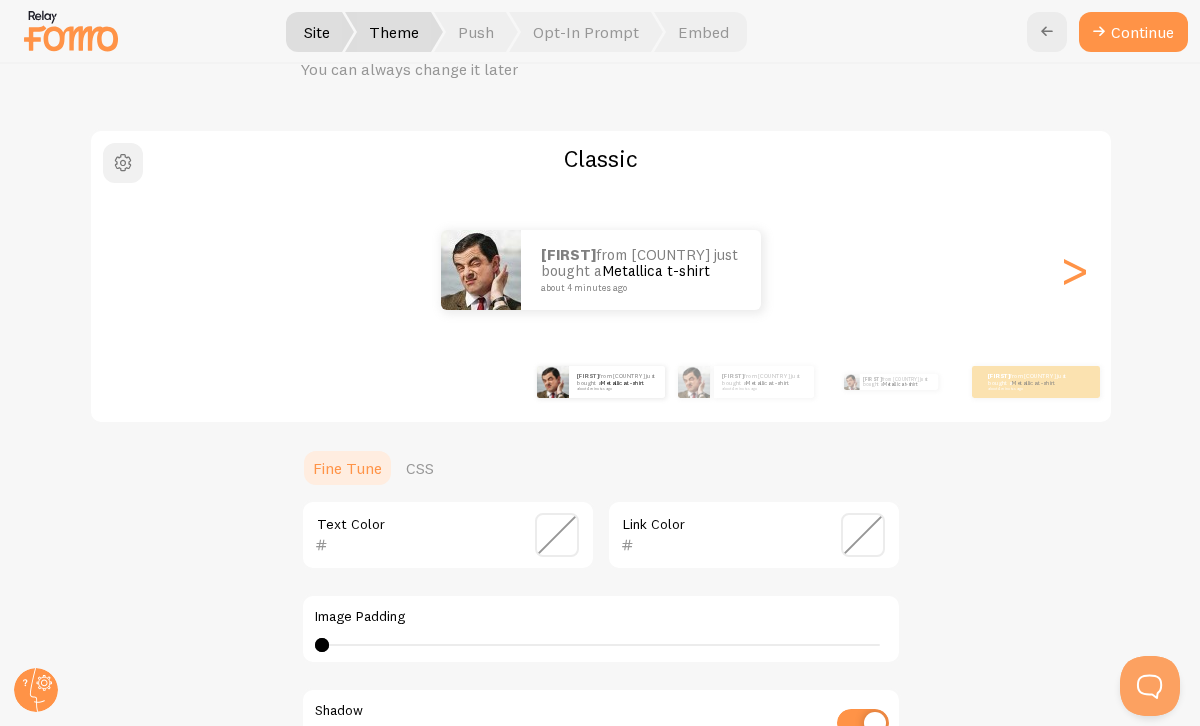 click at bounding box center [123, 163] 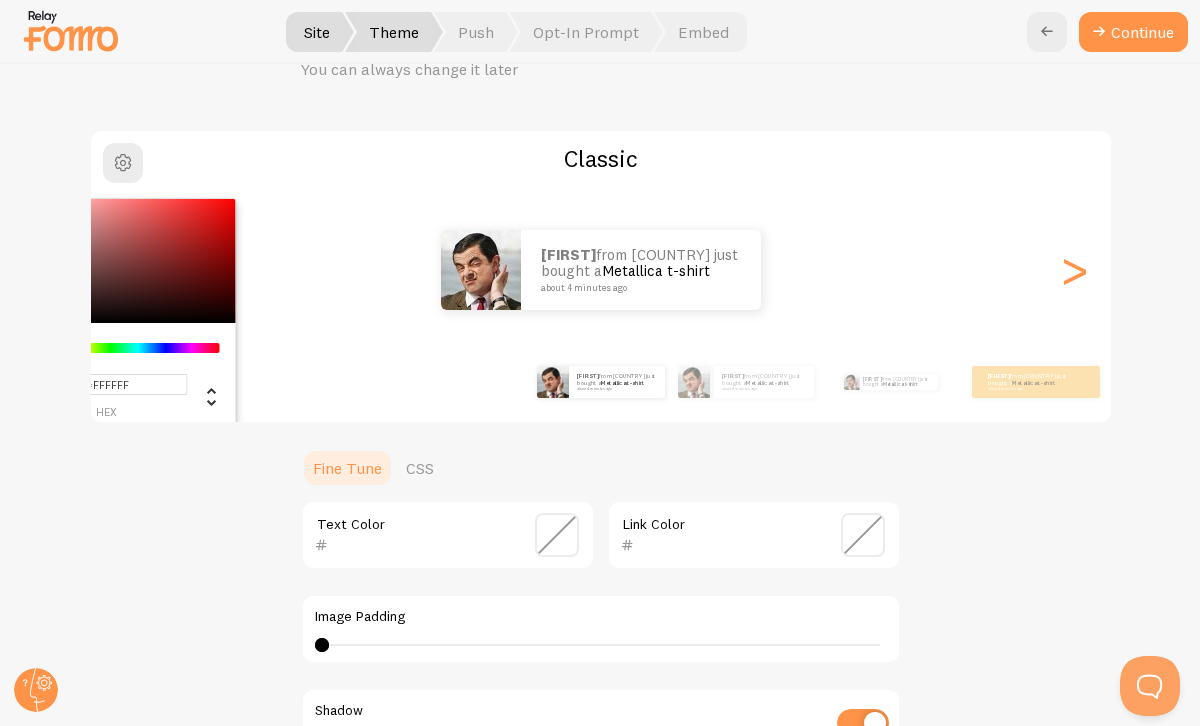 click on "[FIRST] from [COUNTRY] just bought a Metallica t-shirt about 4 minutes ago" at bounding box center [601, 270] 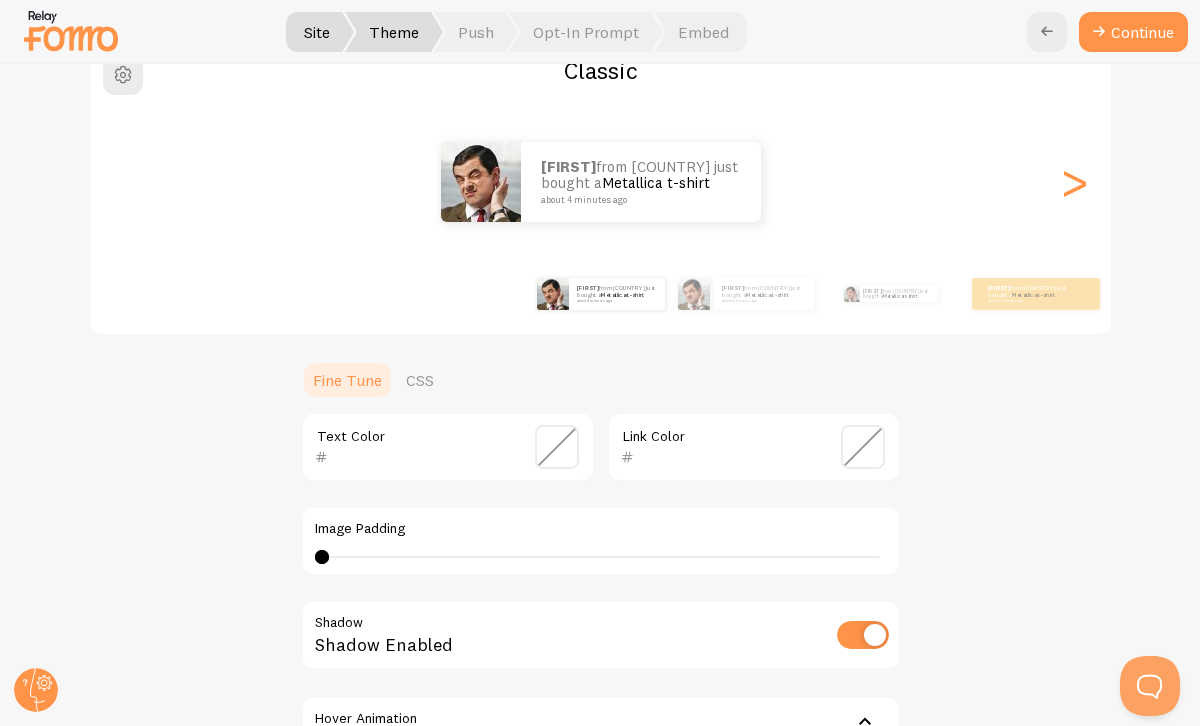 scroll, scrollTop: 264, scrollLeft: 0, axis: vertical 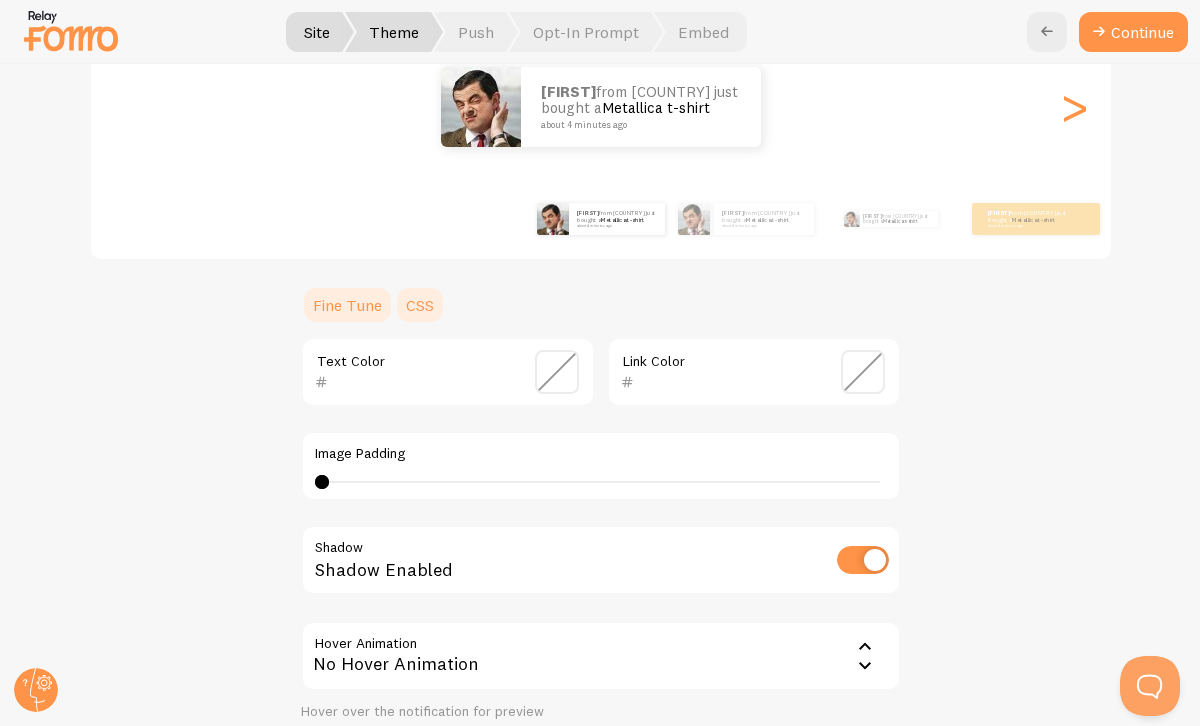 click on "CSS" at bounding box center [420, 305] 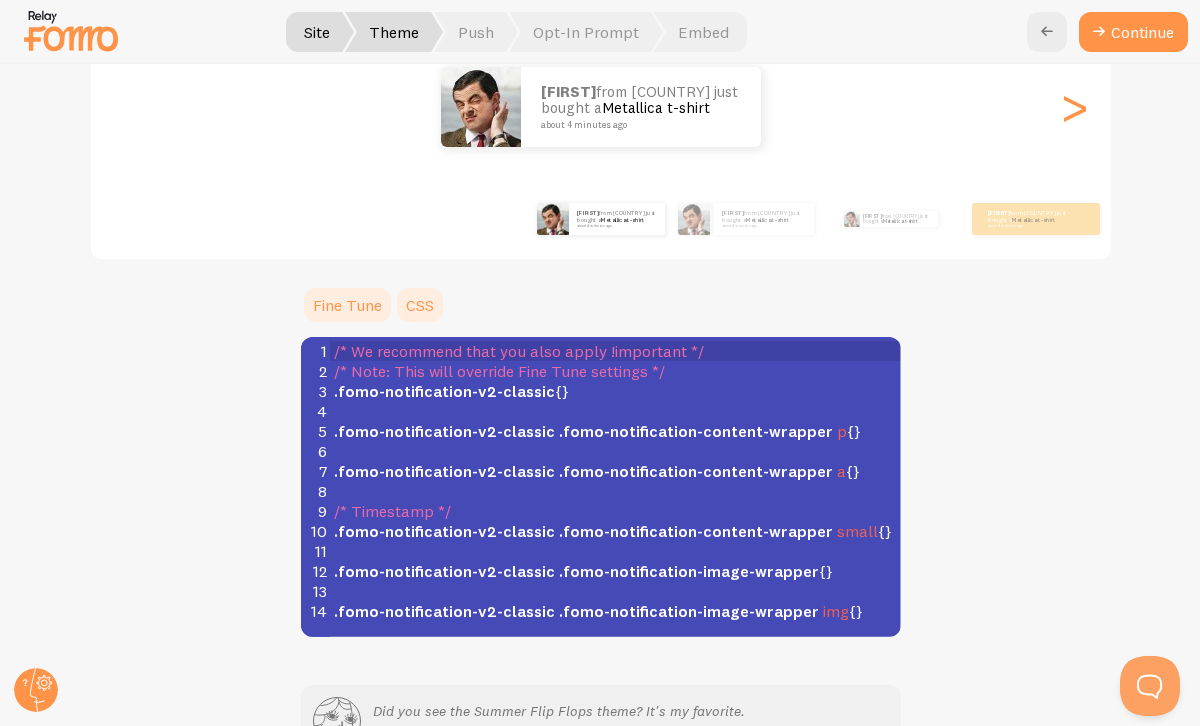 click on "Fine Tune" at bounding box center [347, 305] 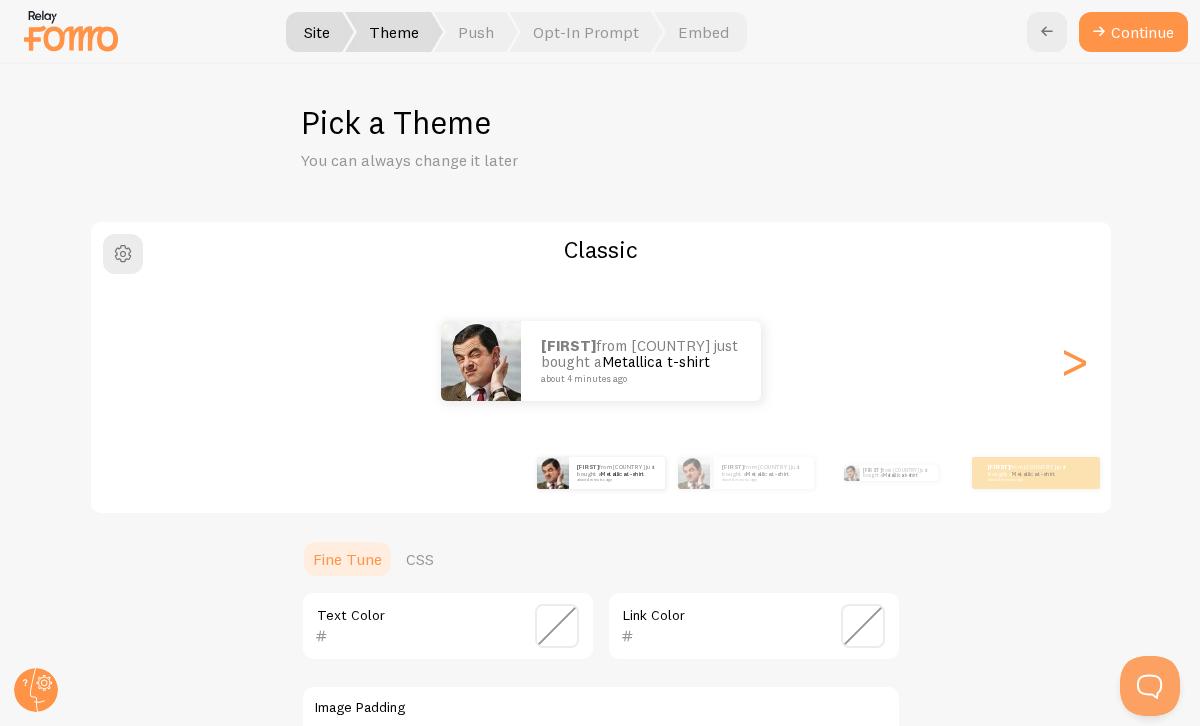 scroll, scrollTop: 0, scrollLeft: 0, axis: both 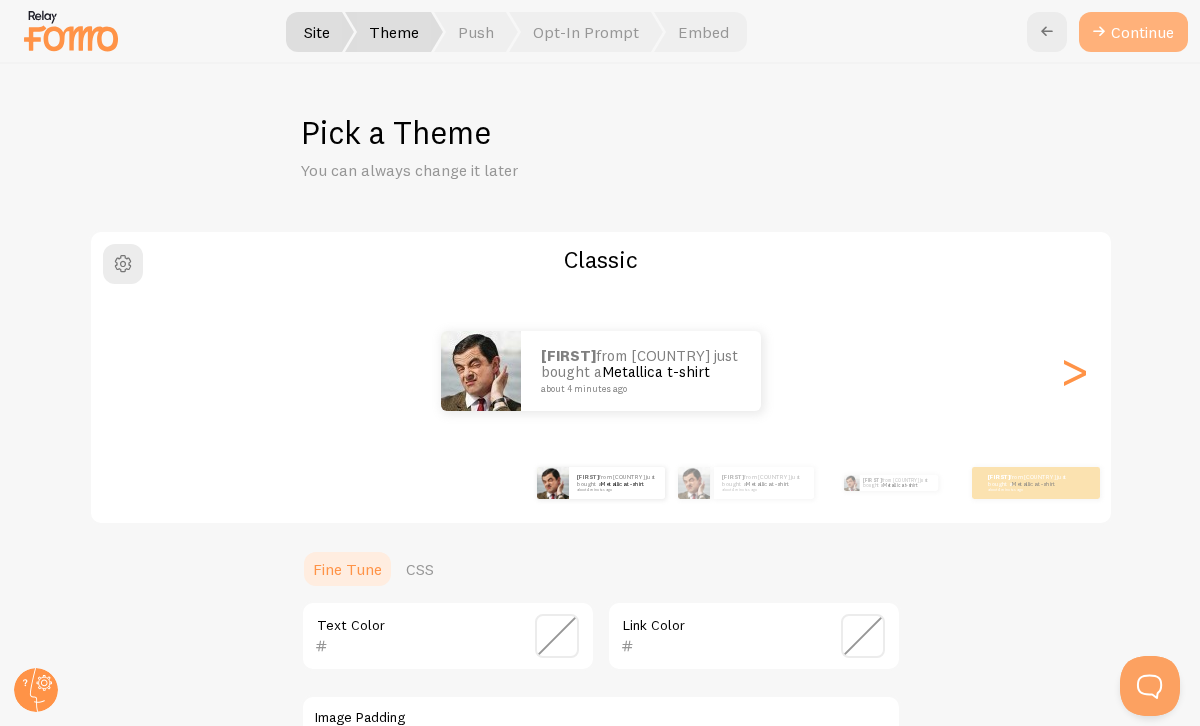 click at bounding box center (1099, 32) 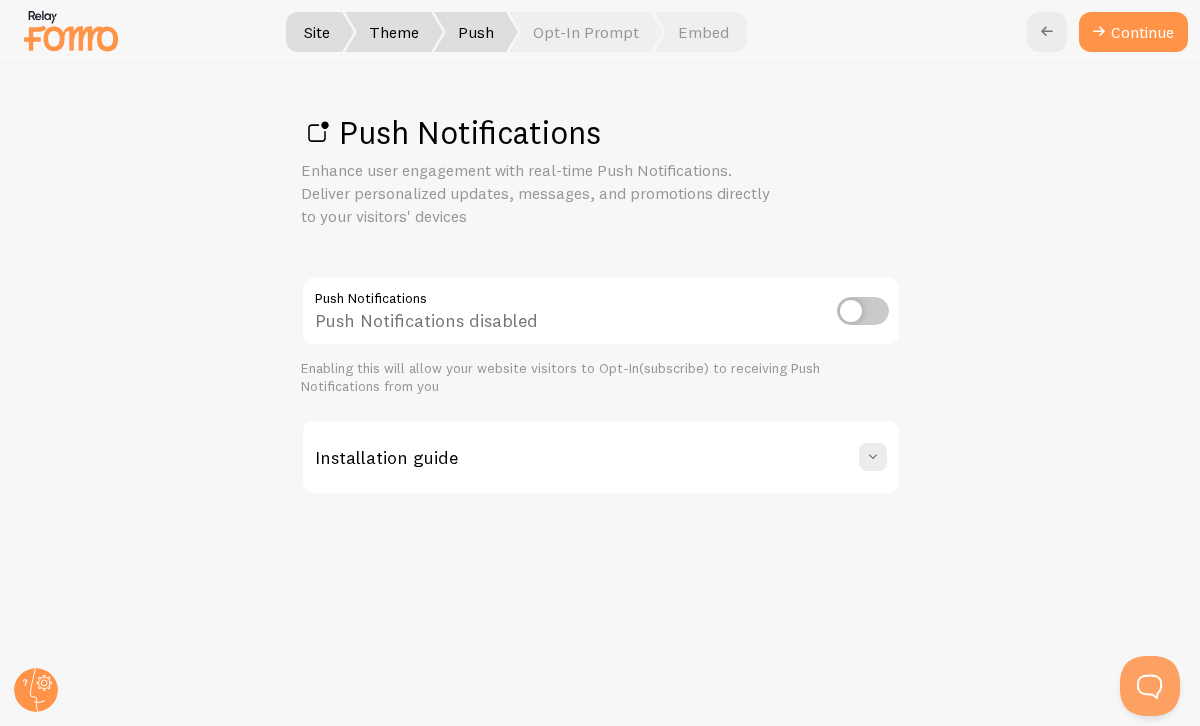 click at bounding box center [863, 311] 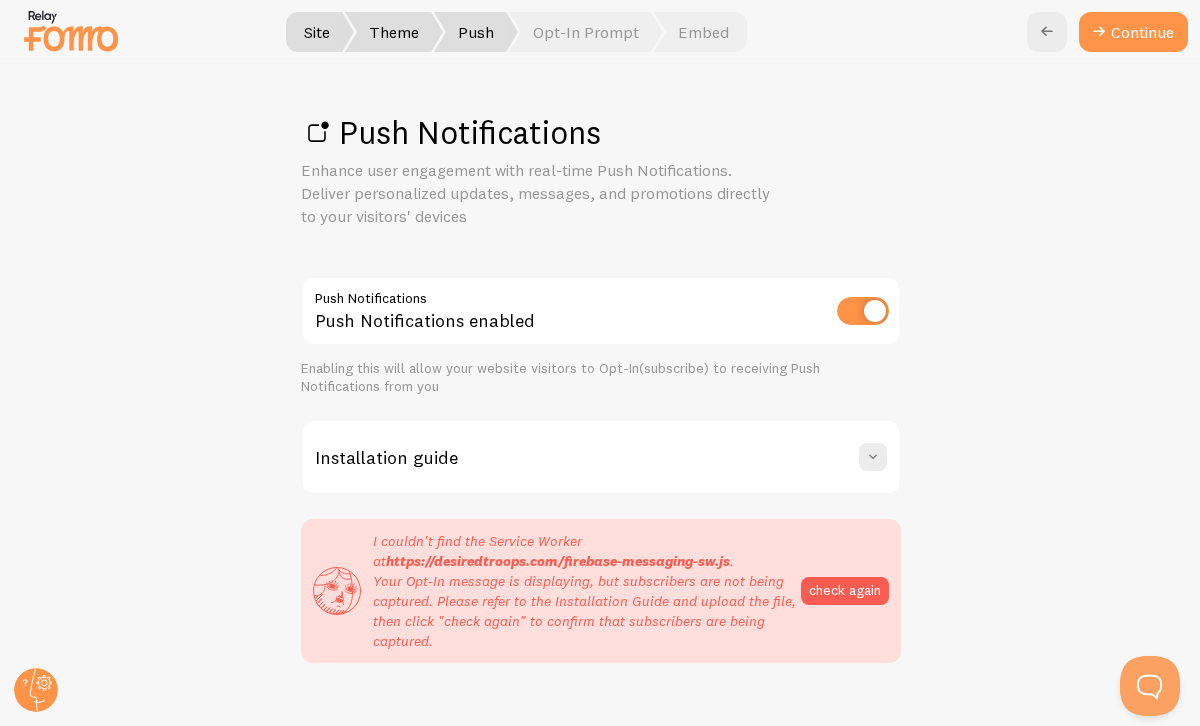 click at bounding box center (863, 311) 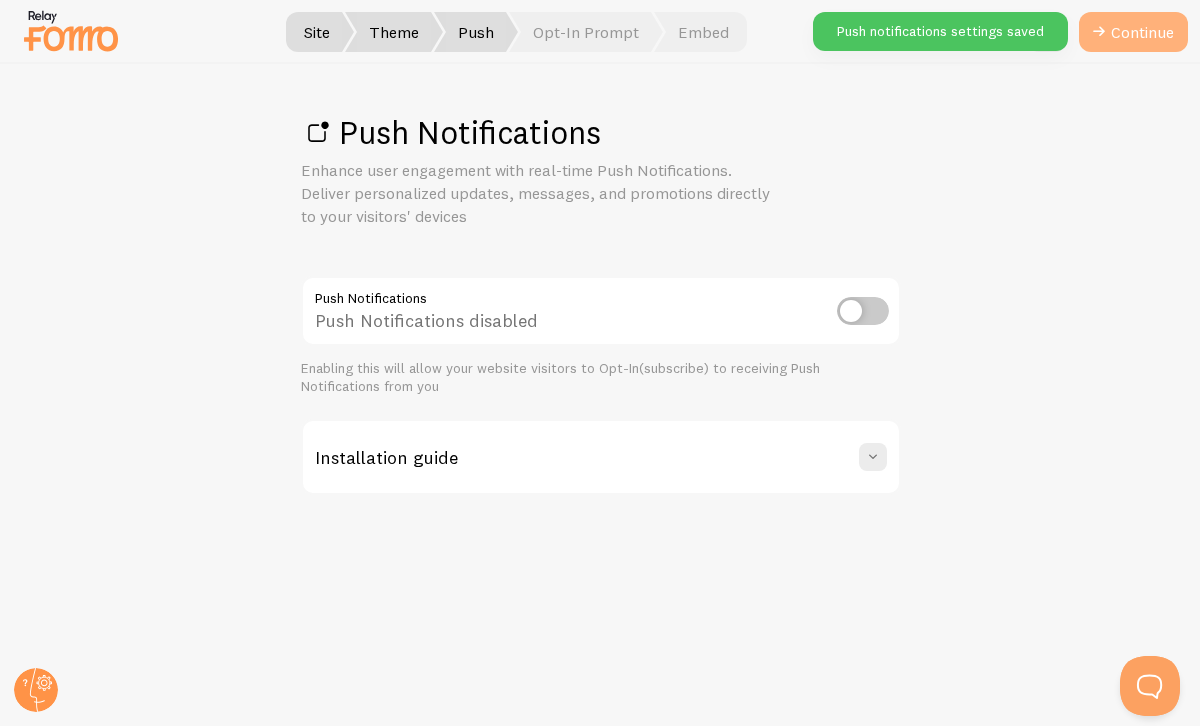 click on "Continue" at bounding box center (1133, 32) 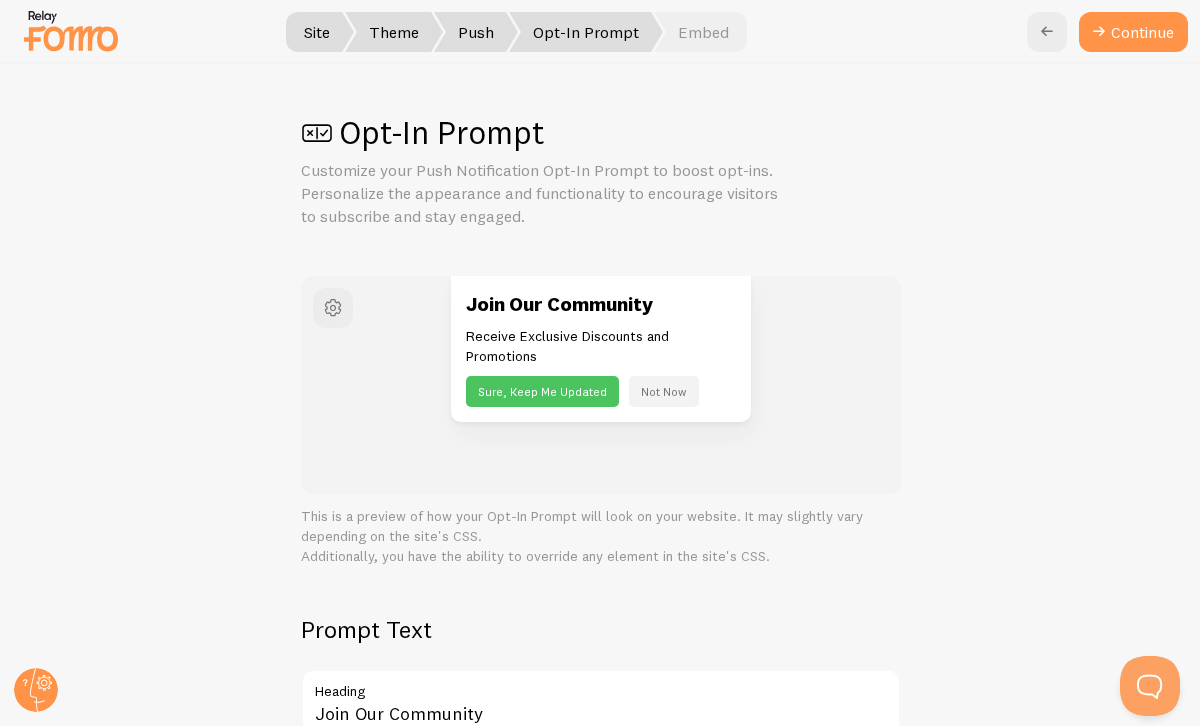 click on "Opt-In Prompt" at bounding box center (586, 32) 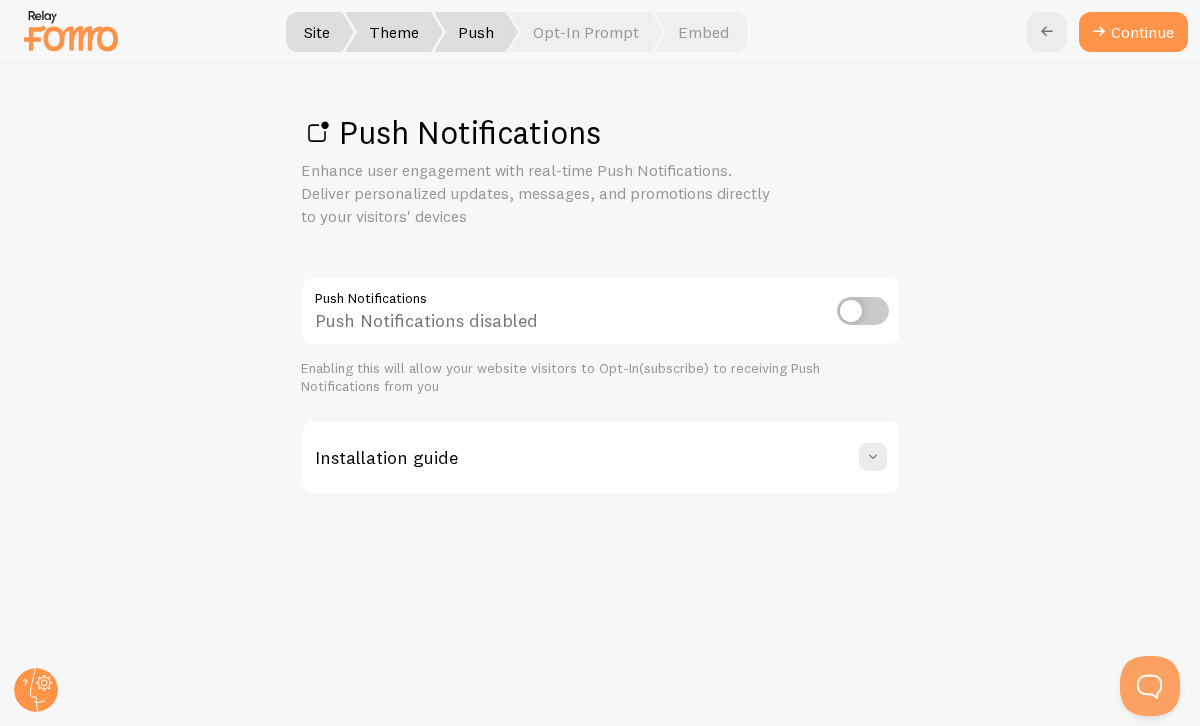 click on "Installation guide" at bounding box center (601, 457) 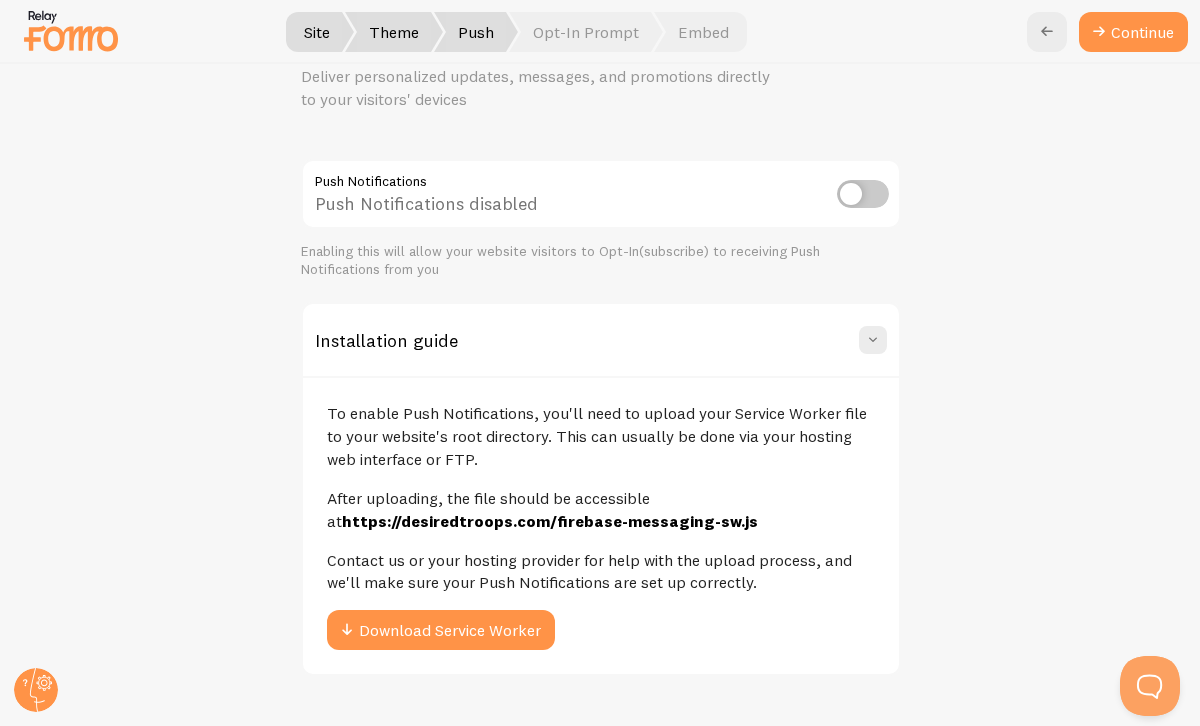 scroll, scrollTop: 139, scrollLeft: 0, axis: vertical 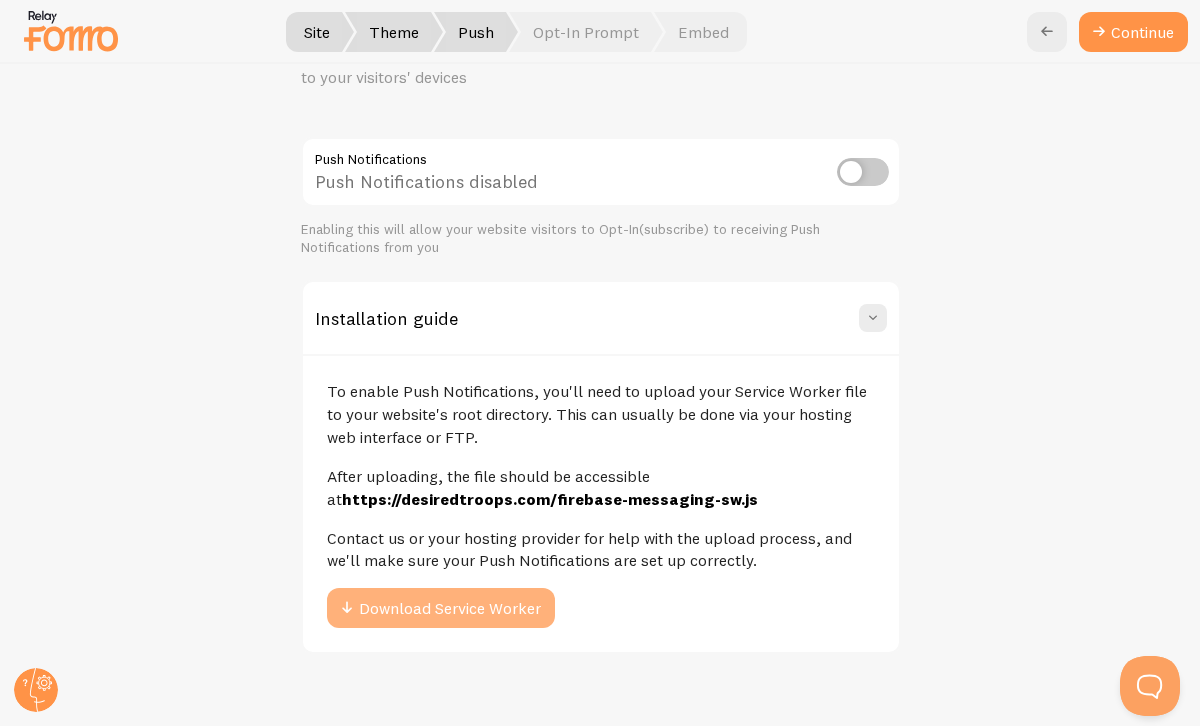 click on "Download Service Worker" at bounding box center (441, 608) 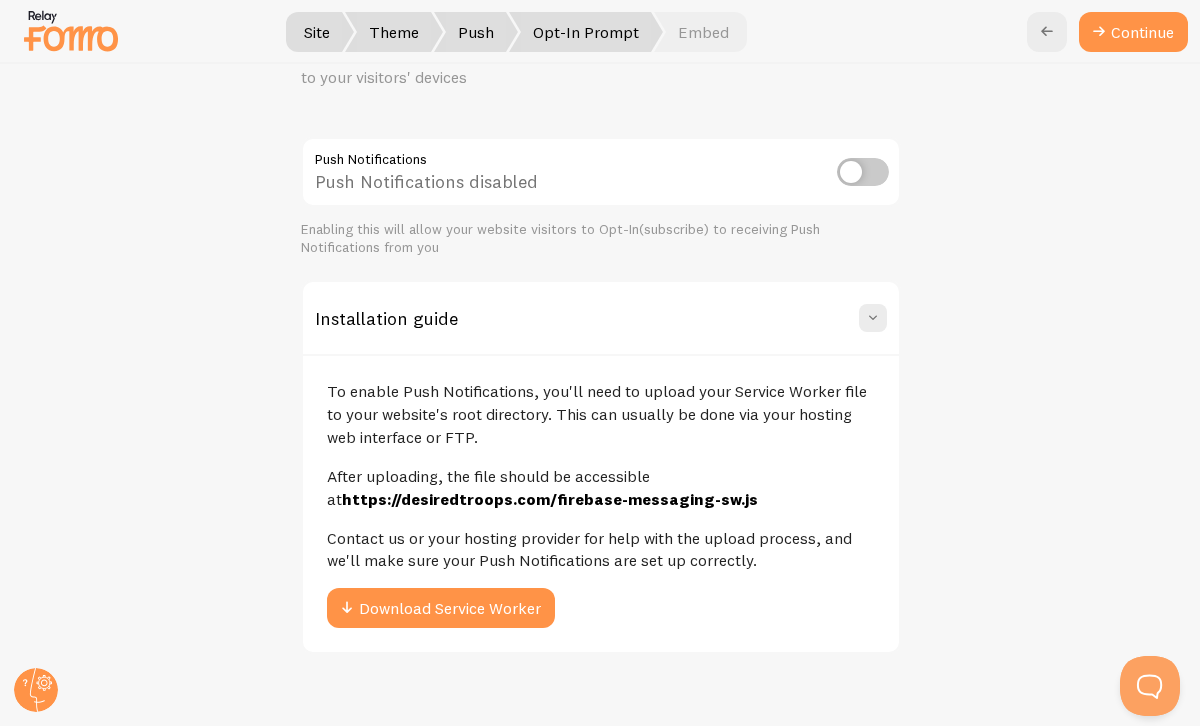 click on "Opt-In Prompt" at bounding box center [586, 32] 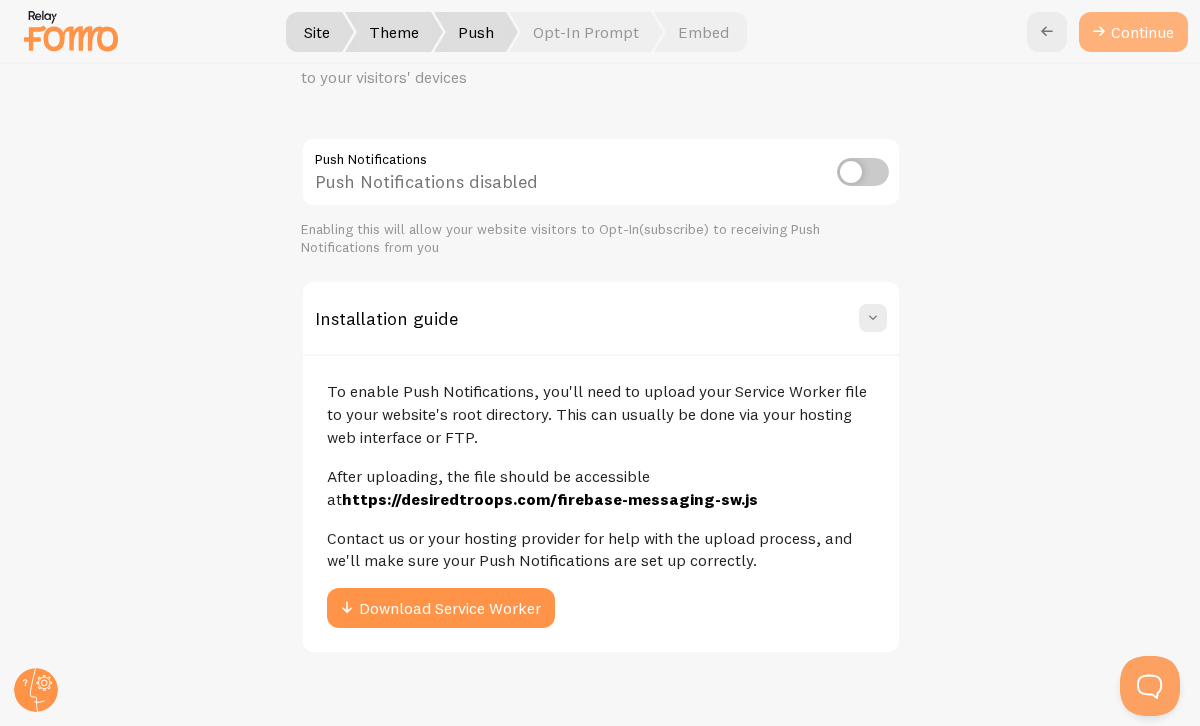click on "Continue" at bounding box center [1133, 32] 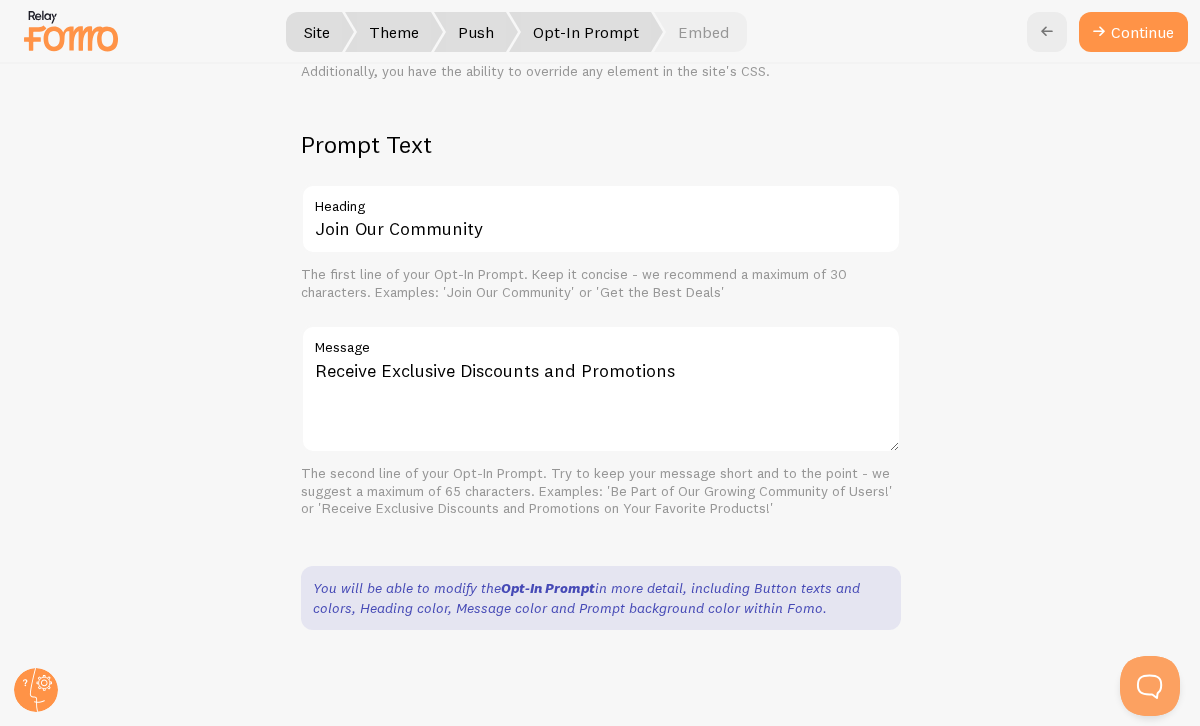 scroll, scrollTop: 0, scrollLeft: 0, axis: both 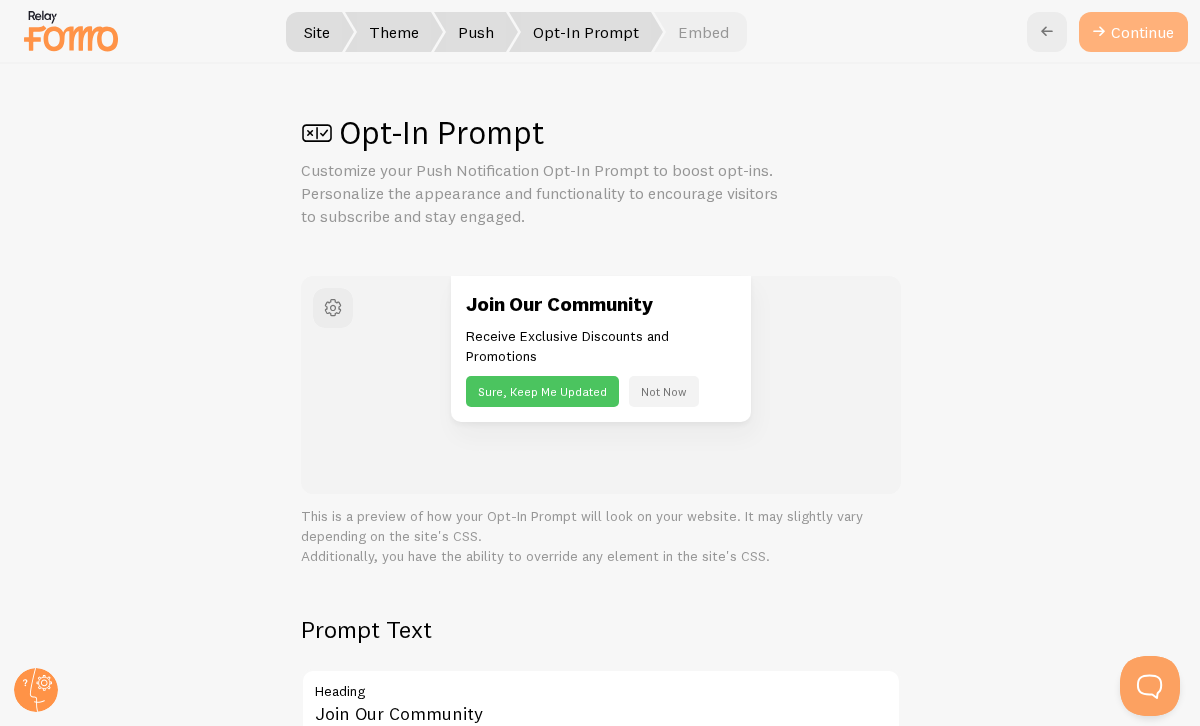 click on "Continue" at bounding box center (1133, 32) 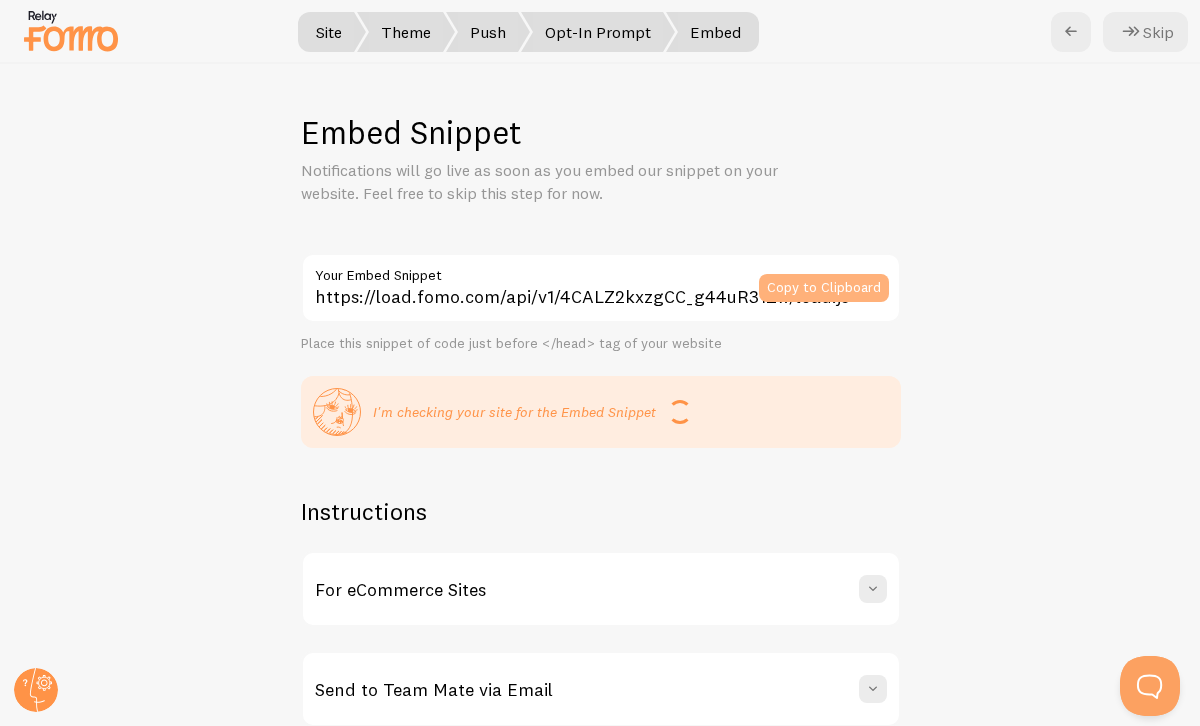 click on "Copy to Clipboard" at bounding box center (824, 288) 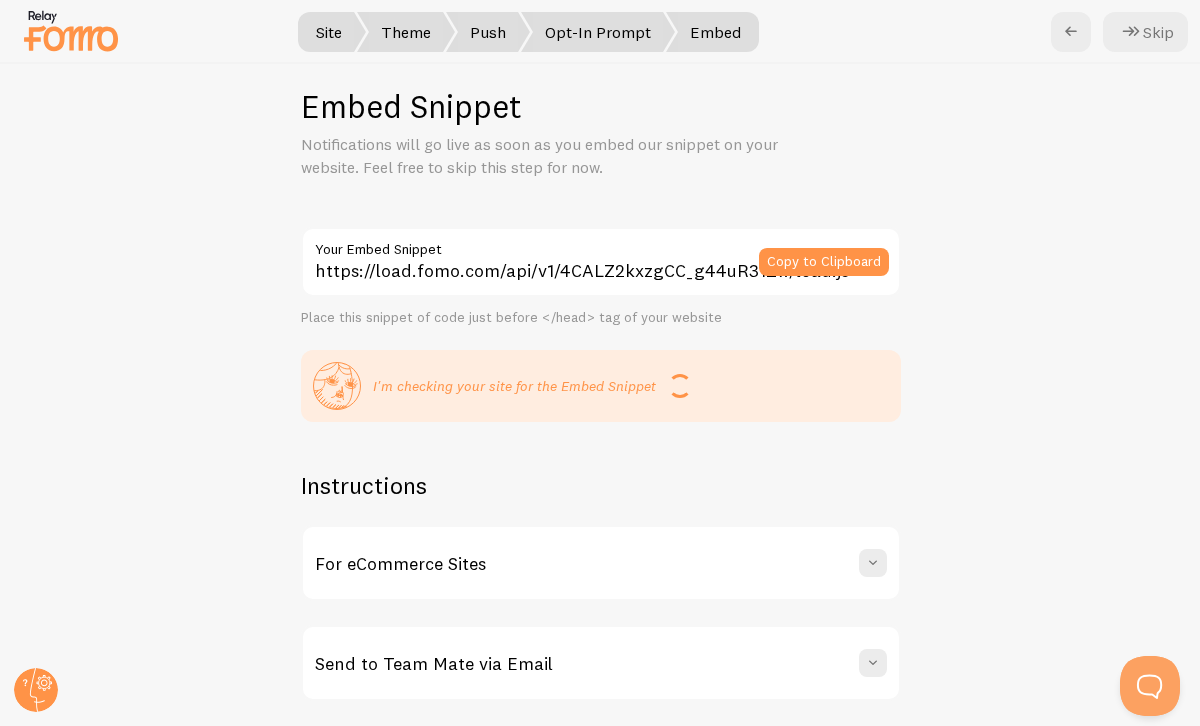 scroll, scrollTop: 60, scrollLeft: 0, axis: vertical 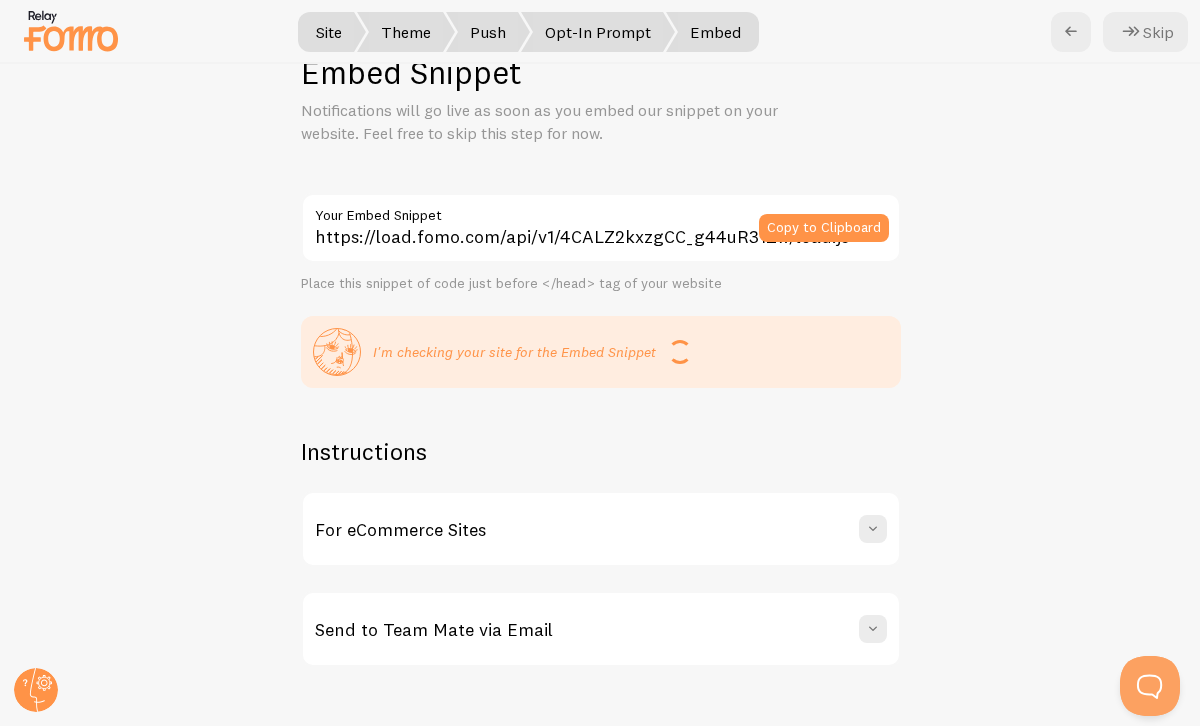 click on "For eCommerce Sites" at bounding box center (601, 529) 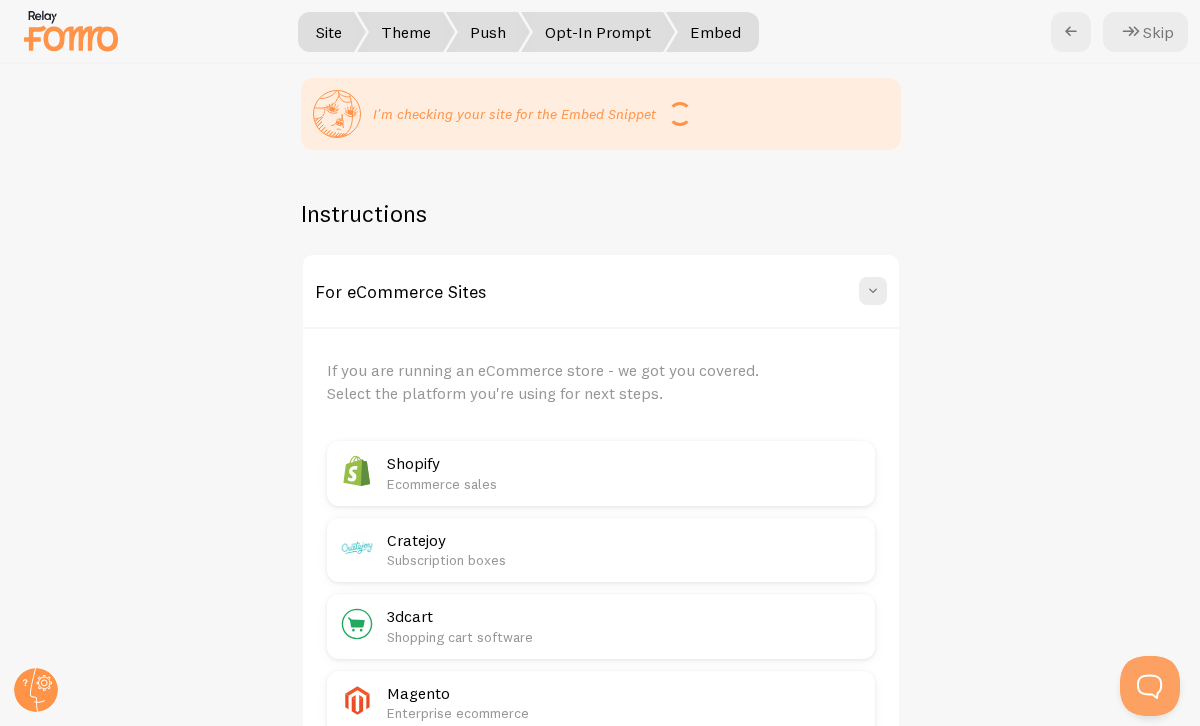 scroll, scrollTop: 327, scrollLeft: 0, axis: vertical 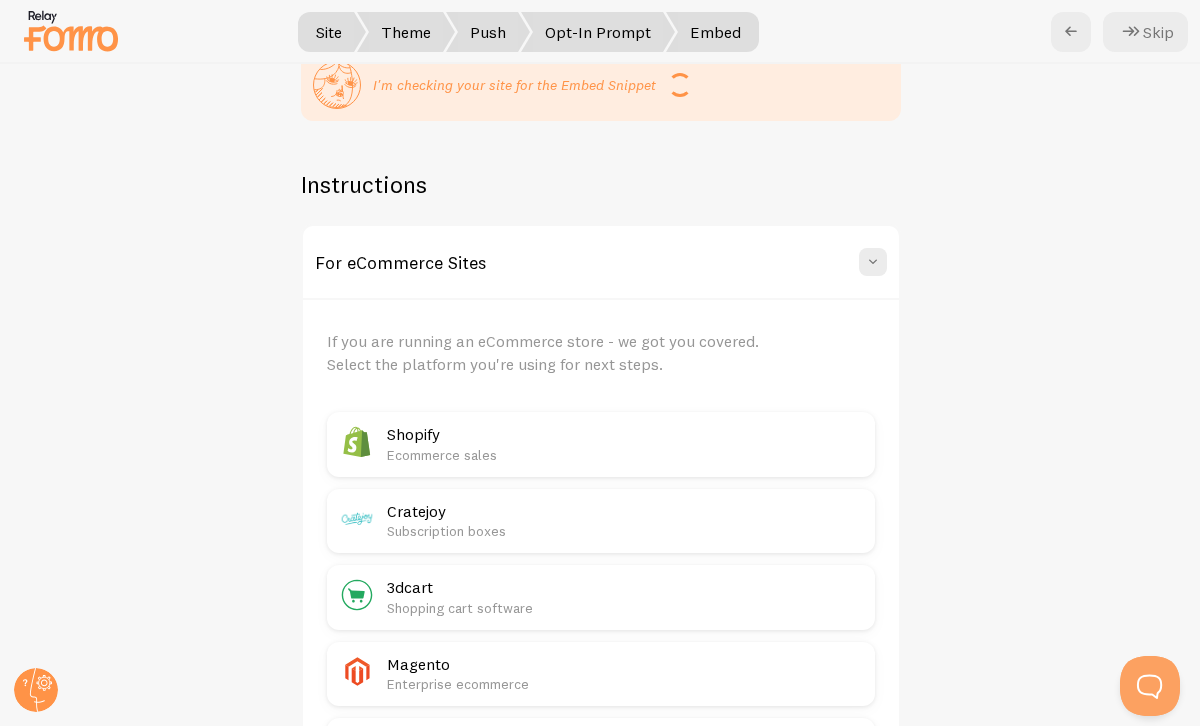 click on "Ecommerce sales" at bounding box center [625, 455] 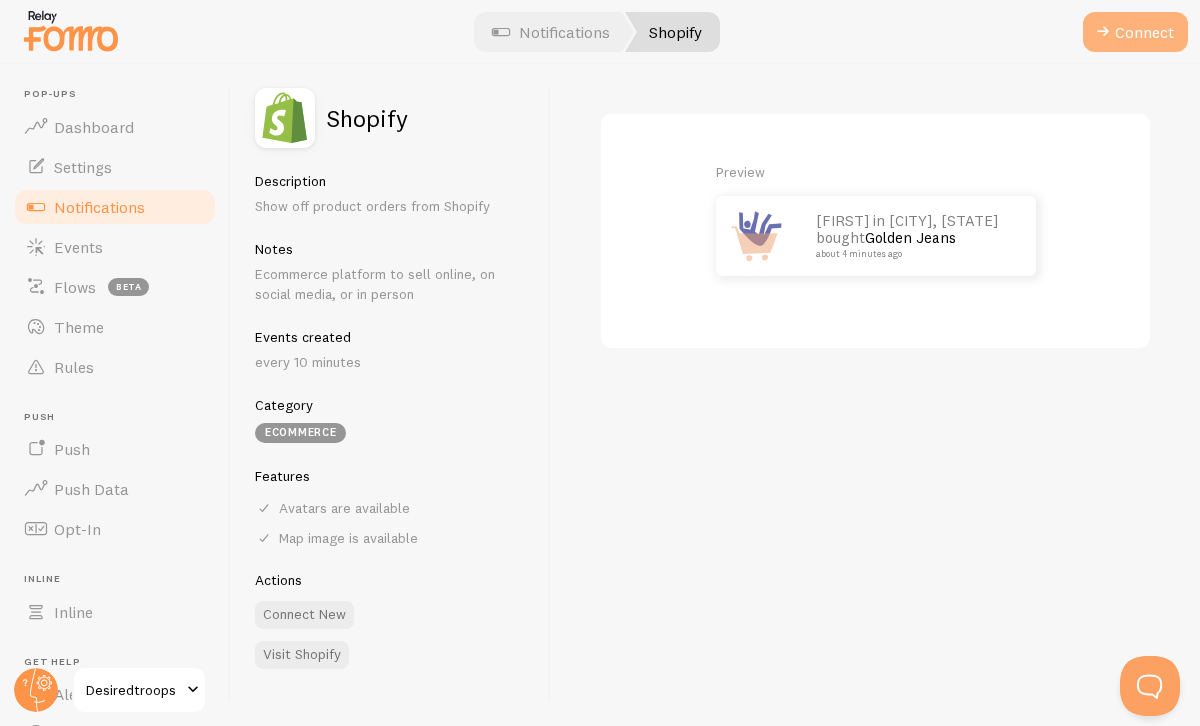click on "Connect" at bounding box center (1135, 32) 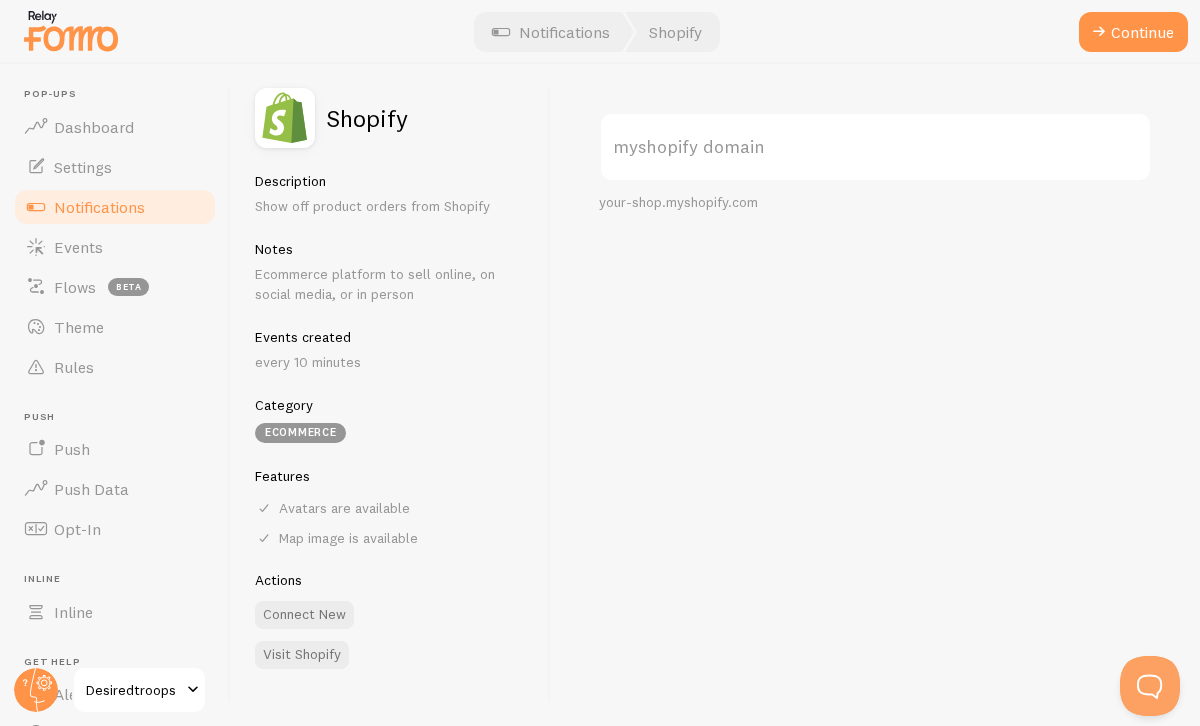 click on "myshopify domain" at bounding box center (875, 147) 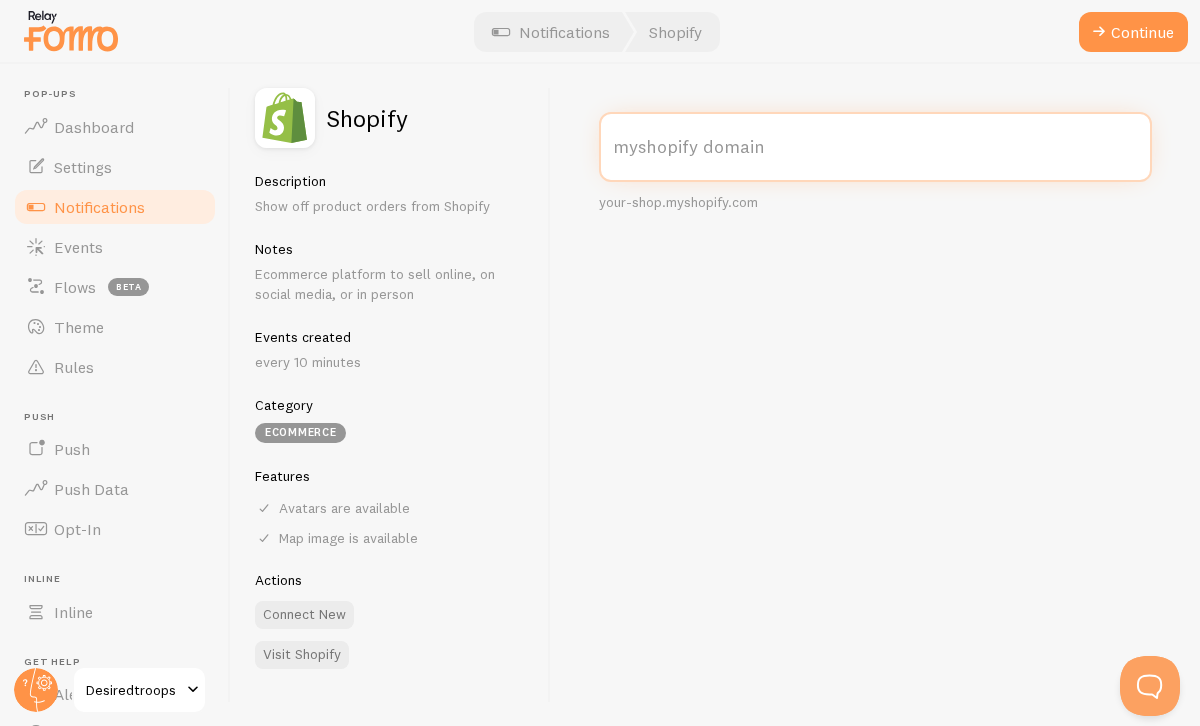 click on "myshopify domain" at bounding box center (875, 147) 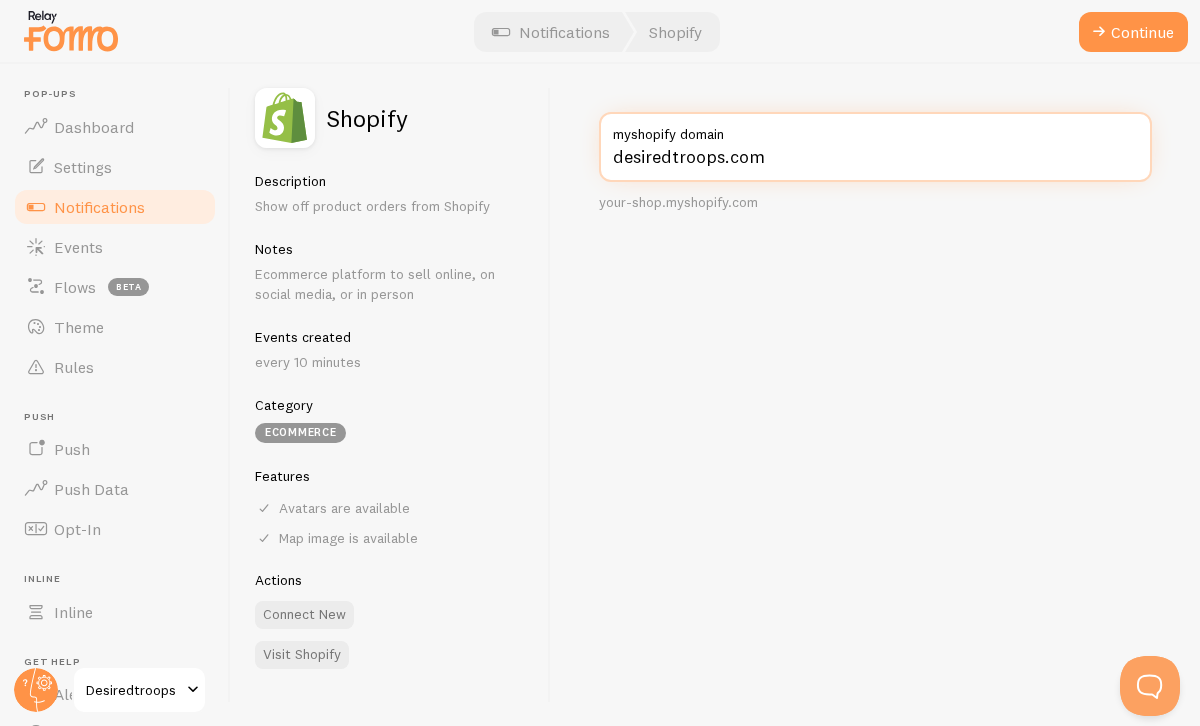 type on "desiredtroops.com" 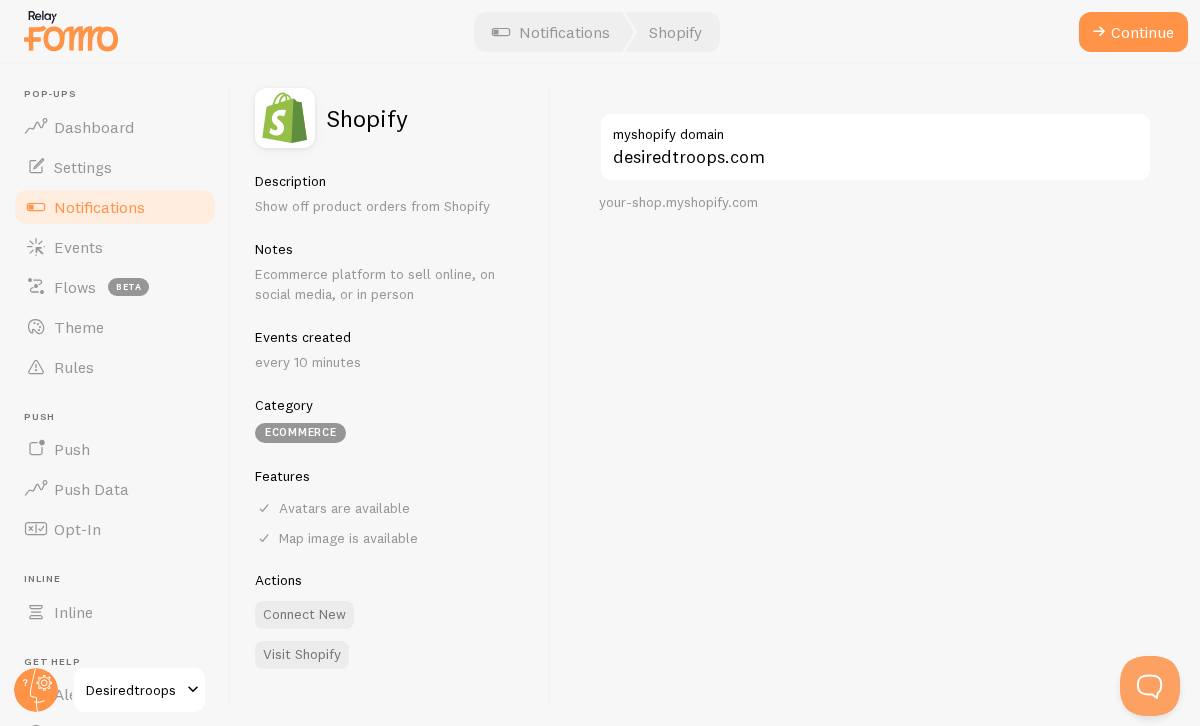 click on "[DOMAIN] myshopify domain your-shop.myshopify.com" at bounding box center [875, 395] 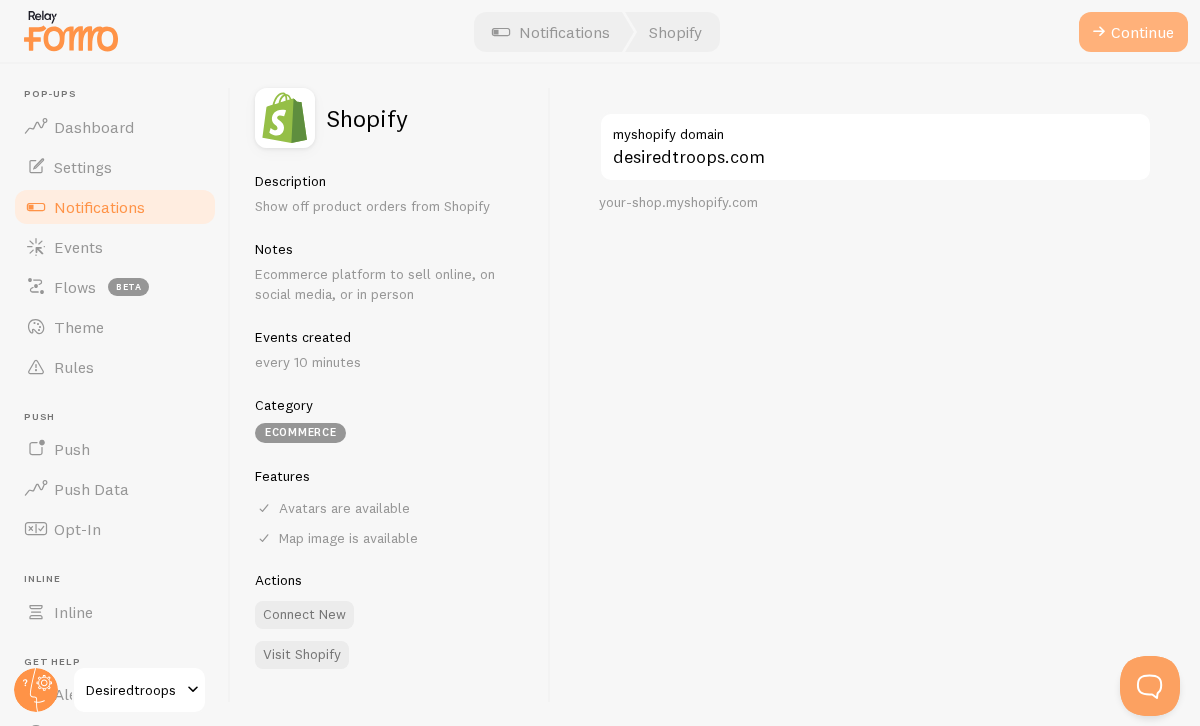 click at bounding box center [1099, 32] 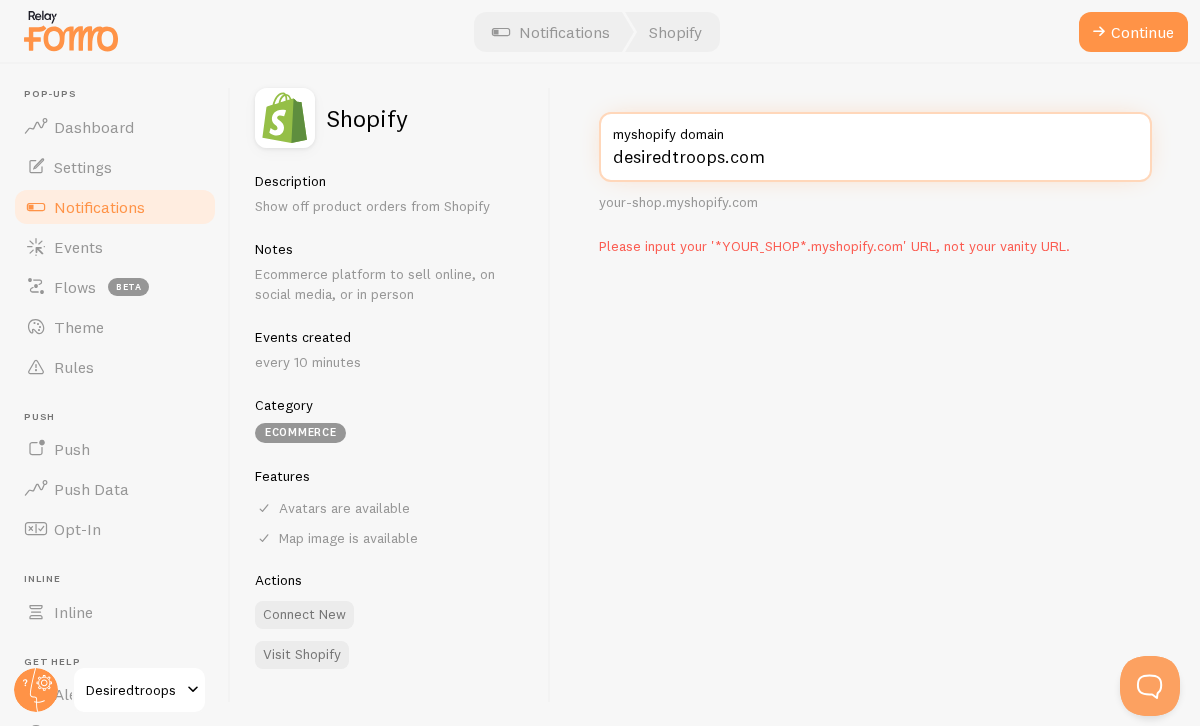drag, startPoint x: 762, startPoint y: 156, endPoint x: 589, endPoint y: 148, distance: 173.18488 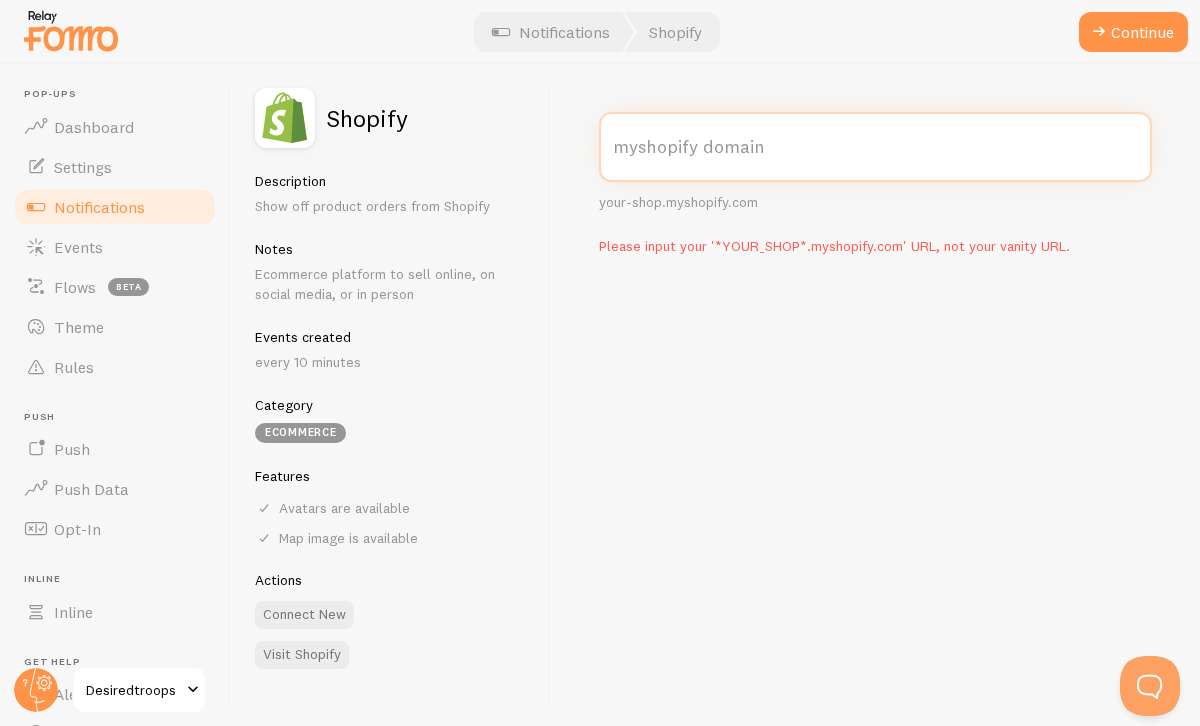 type 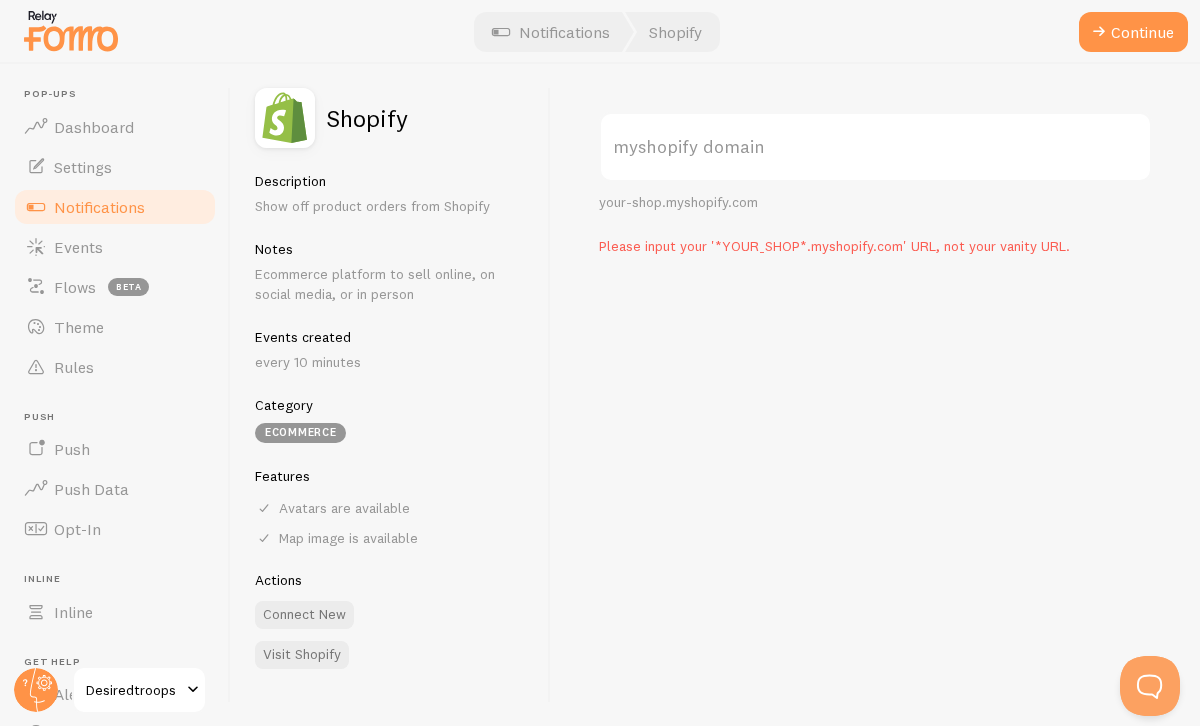 click on "myshopify domain" at bounding box center (875, 147) 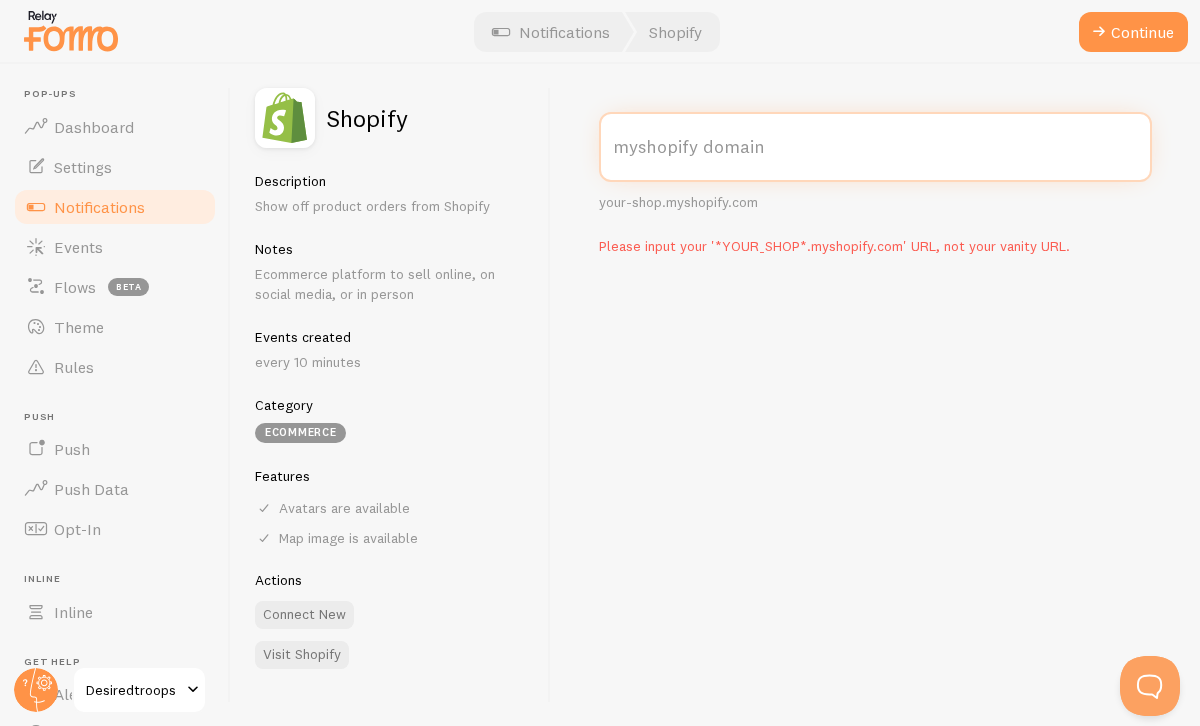 click on "myshopify domain" at bounding box center [875, 147] 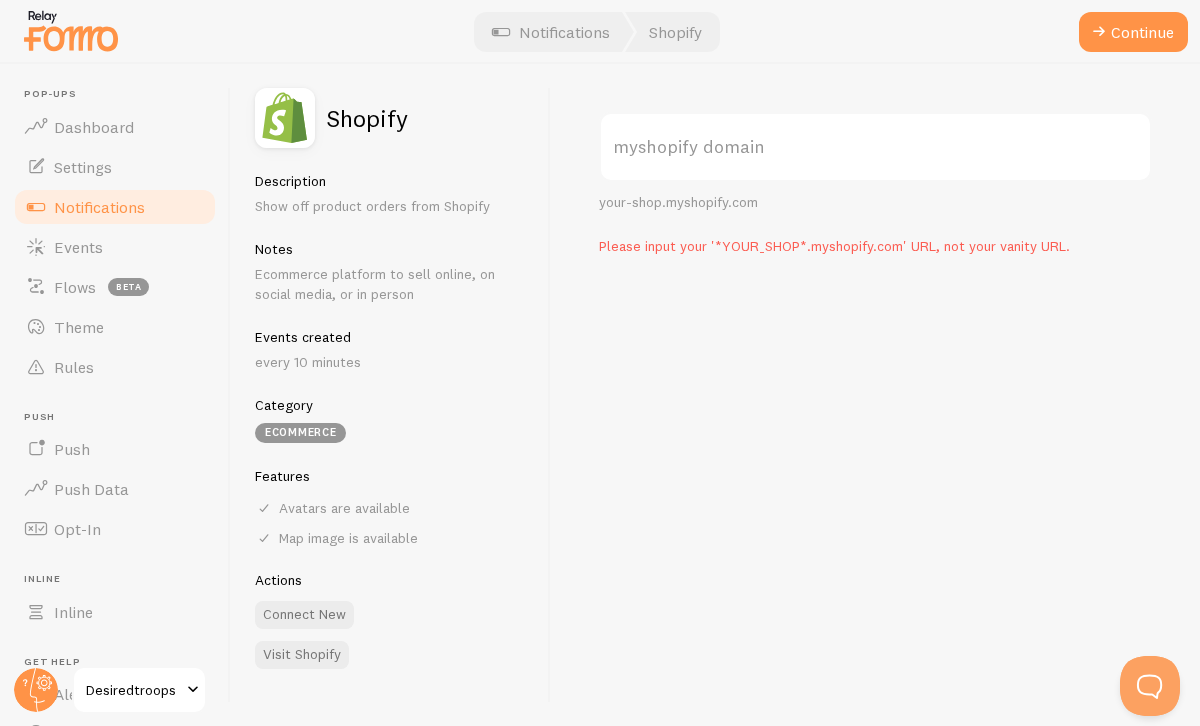 click on "myshopify domain" at bounding box center (875, 147) 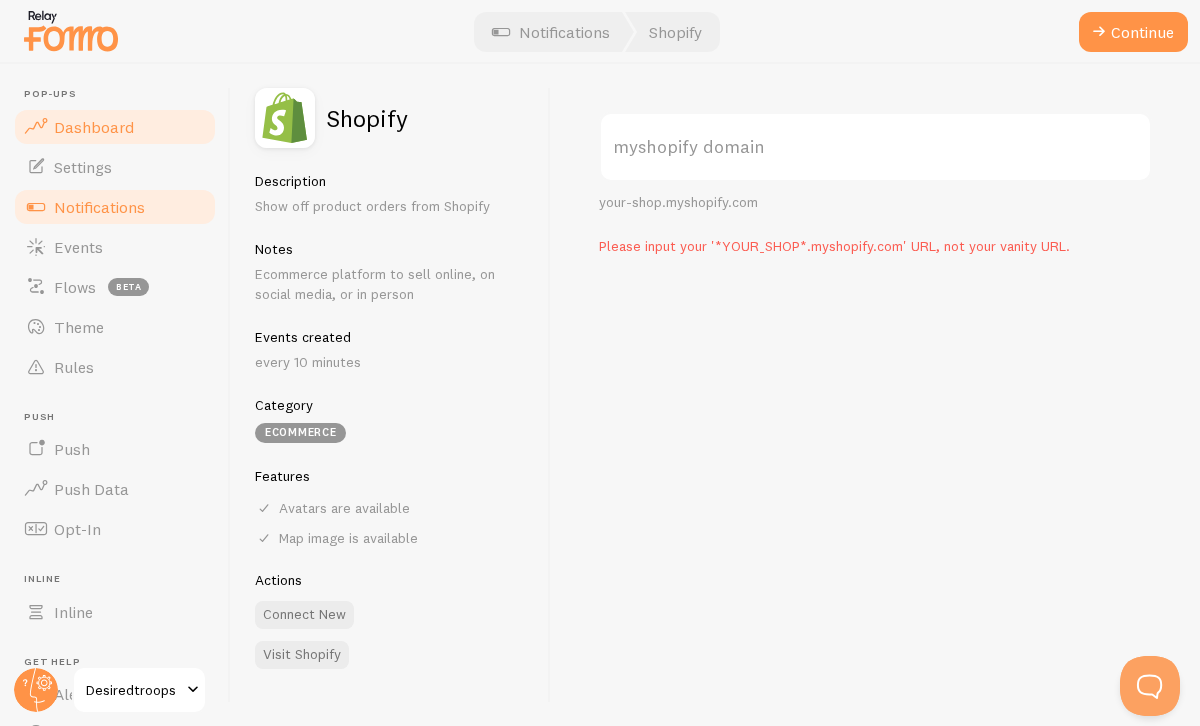 click on "Dashboard" at bounding box center (94, 127) 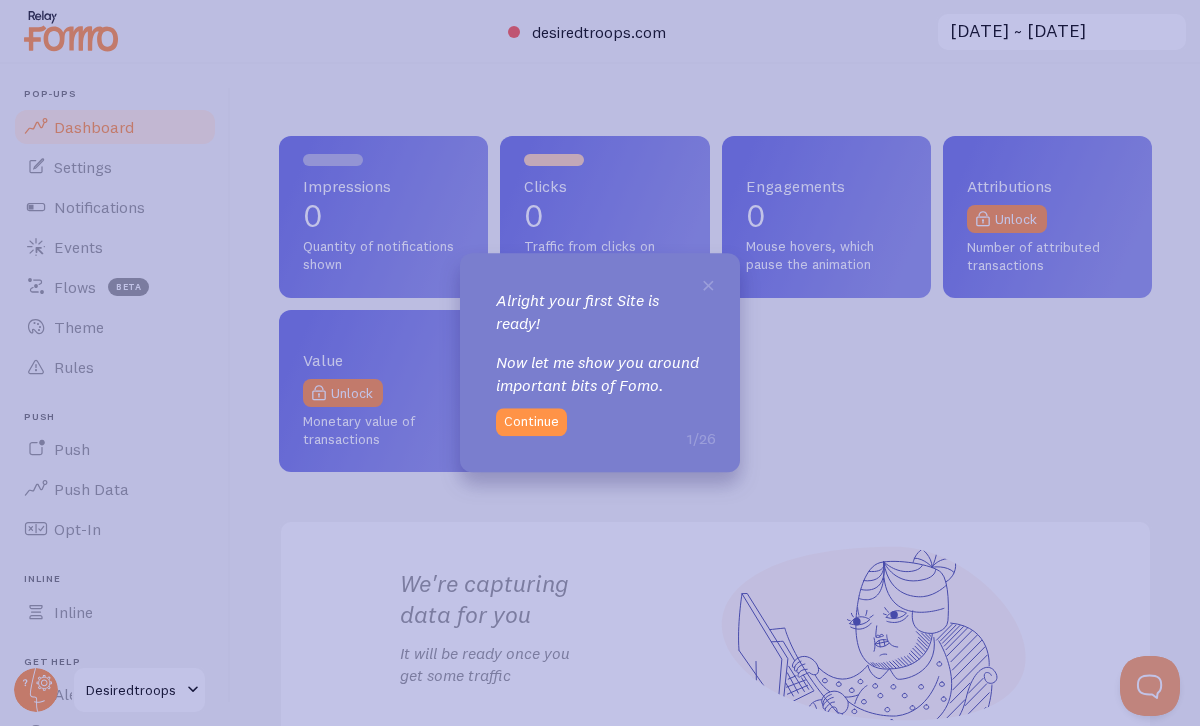 click on "×   Alright your first Site is ready!   Now let me show you around important bits of Fomo.   1/26 Continue" at bounding box center [600, 362] 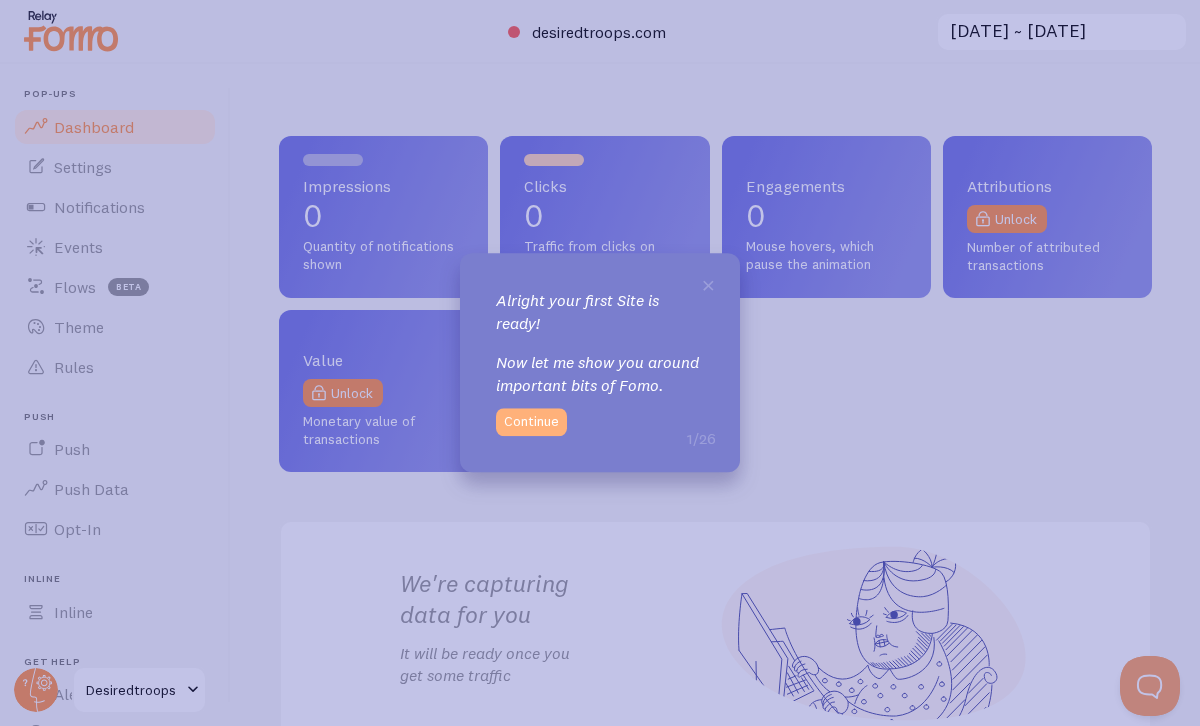 click on "Continue" at bounding box center (531, 423) 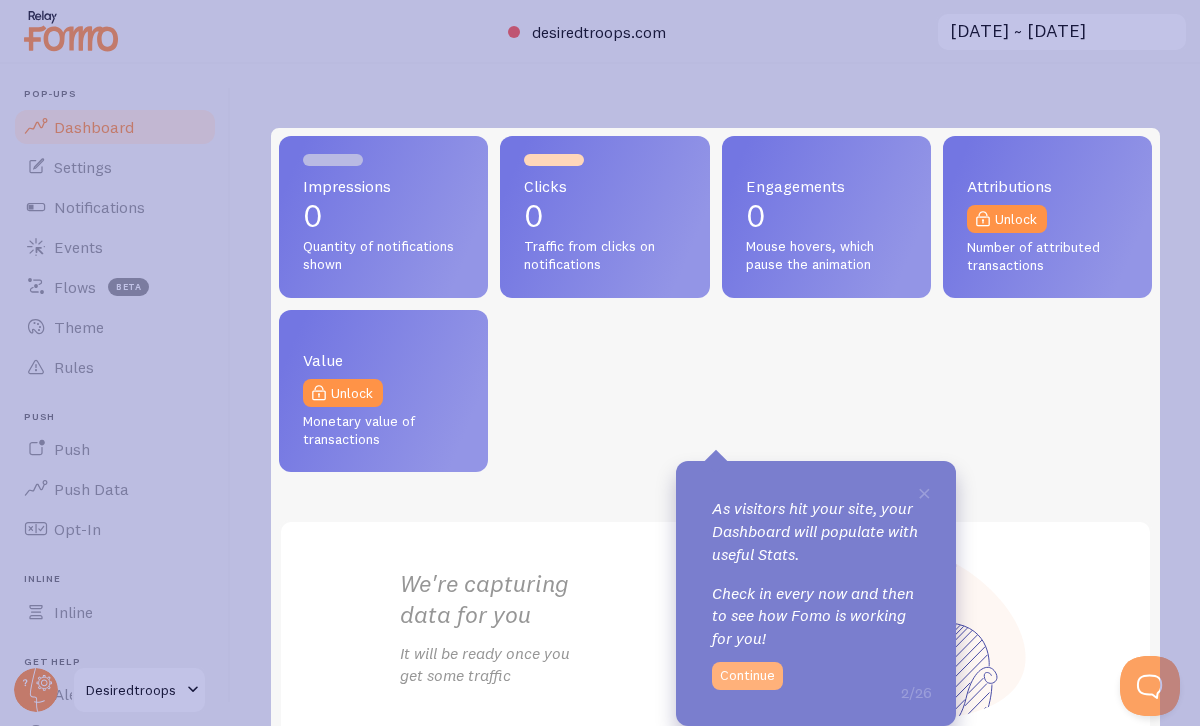 click on "Continue" at bounding box center [747, 676] 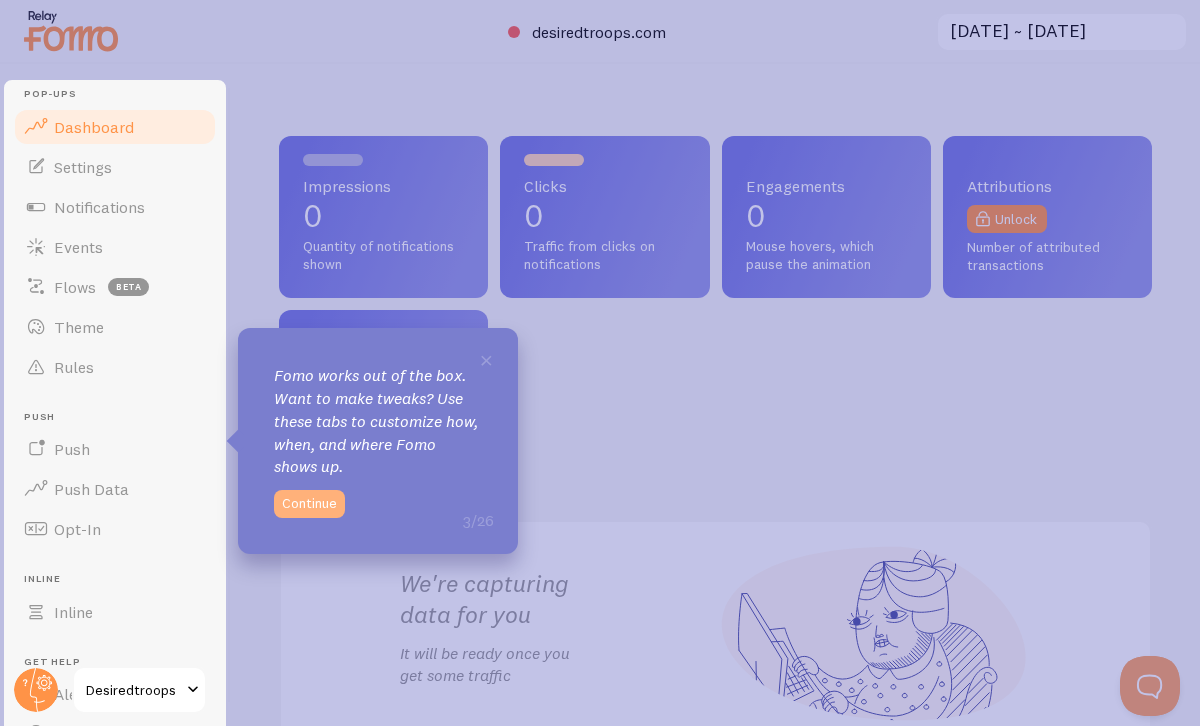 click on "Continue" at bounding box center (309, 504) 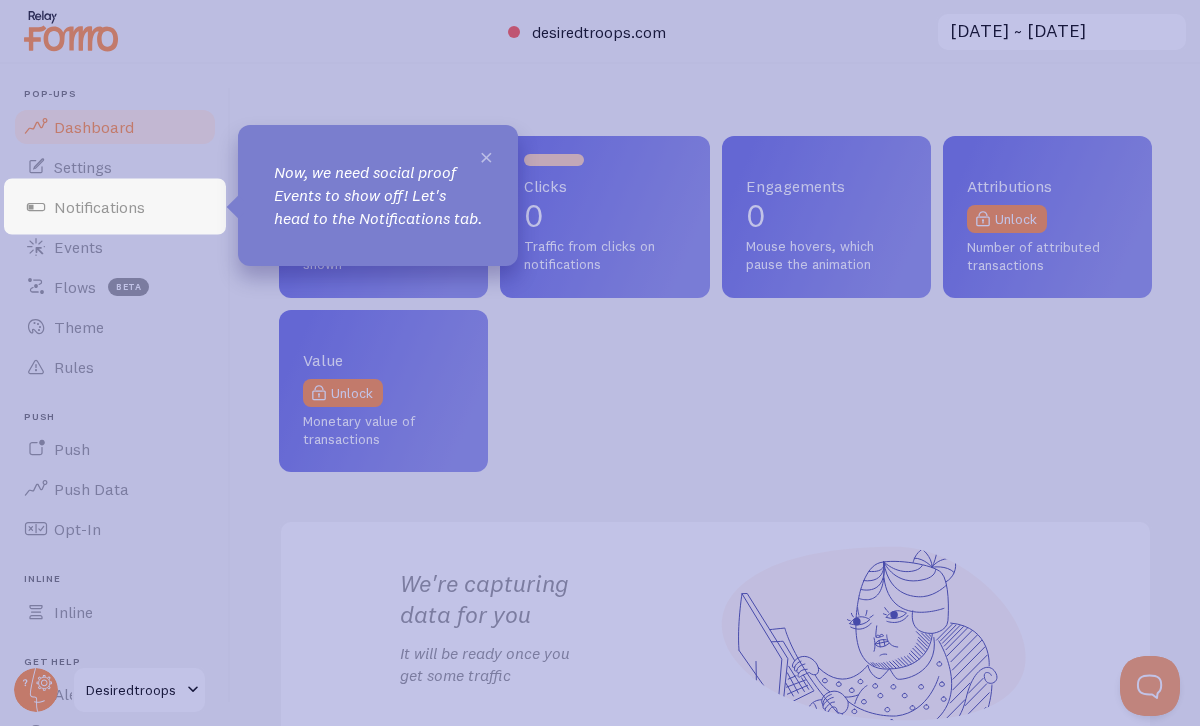 click on "×" at bounding box center (486, 156) 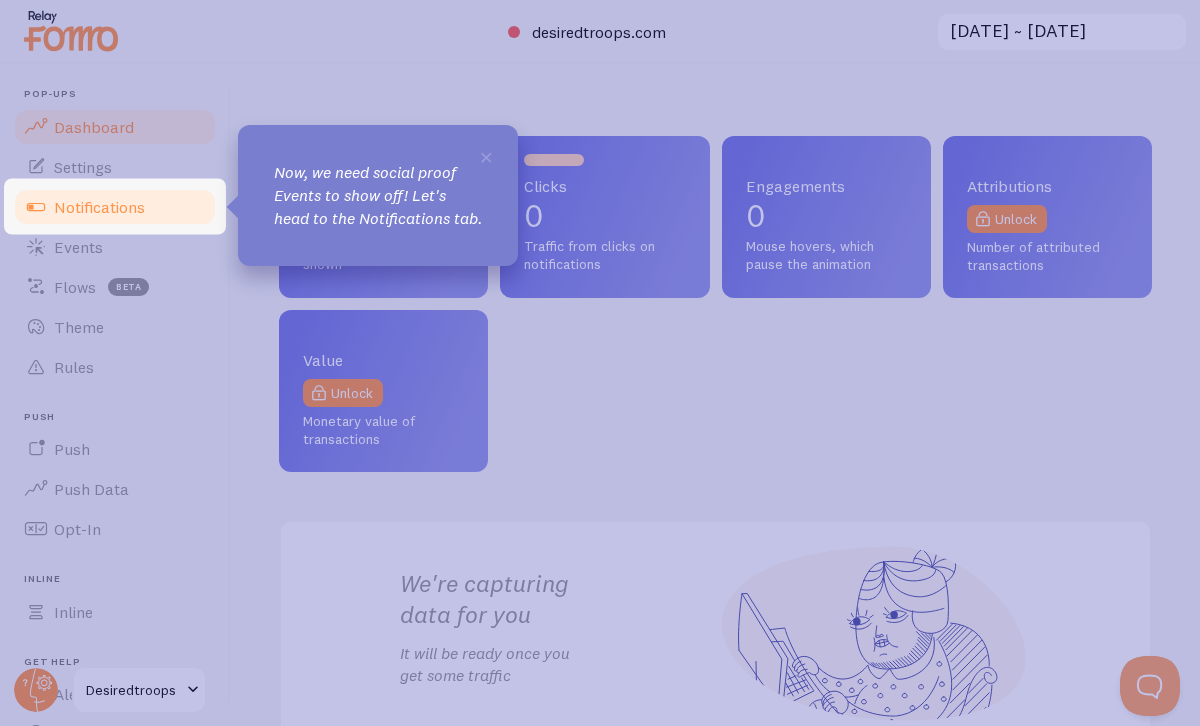 click on "Notifications" at bounding box center (115, 207) 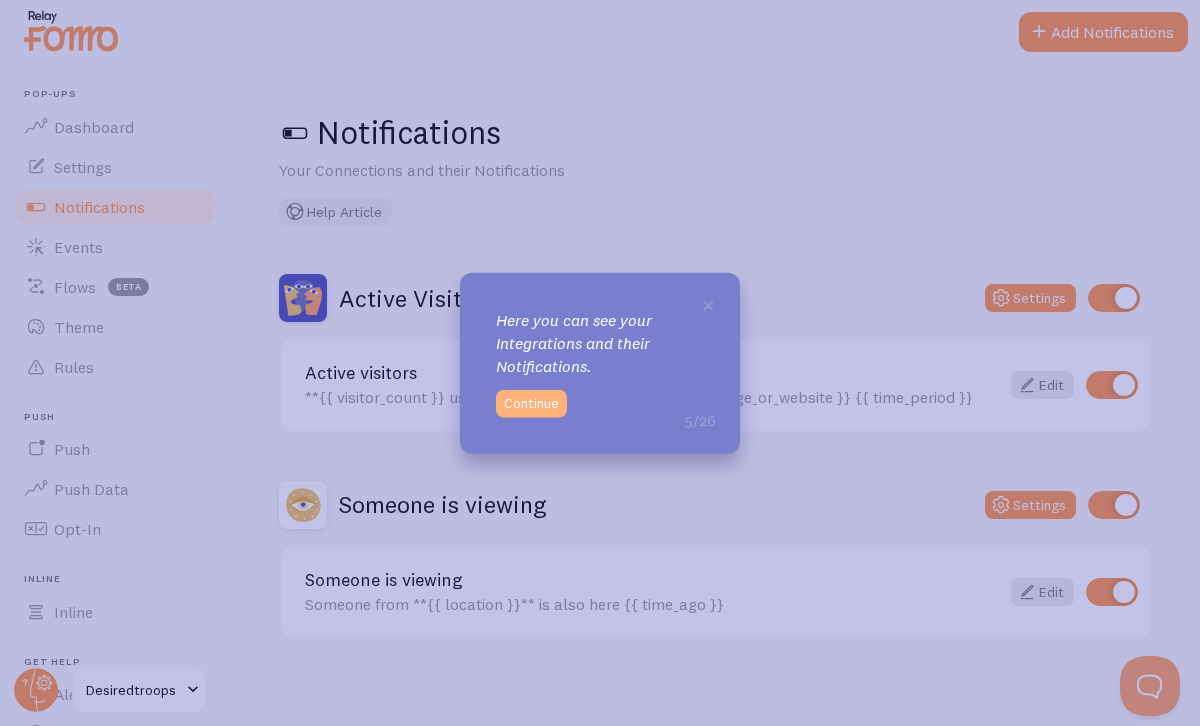 click on "Continue" at bounding box center (531, 403) 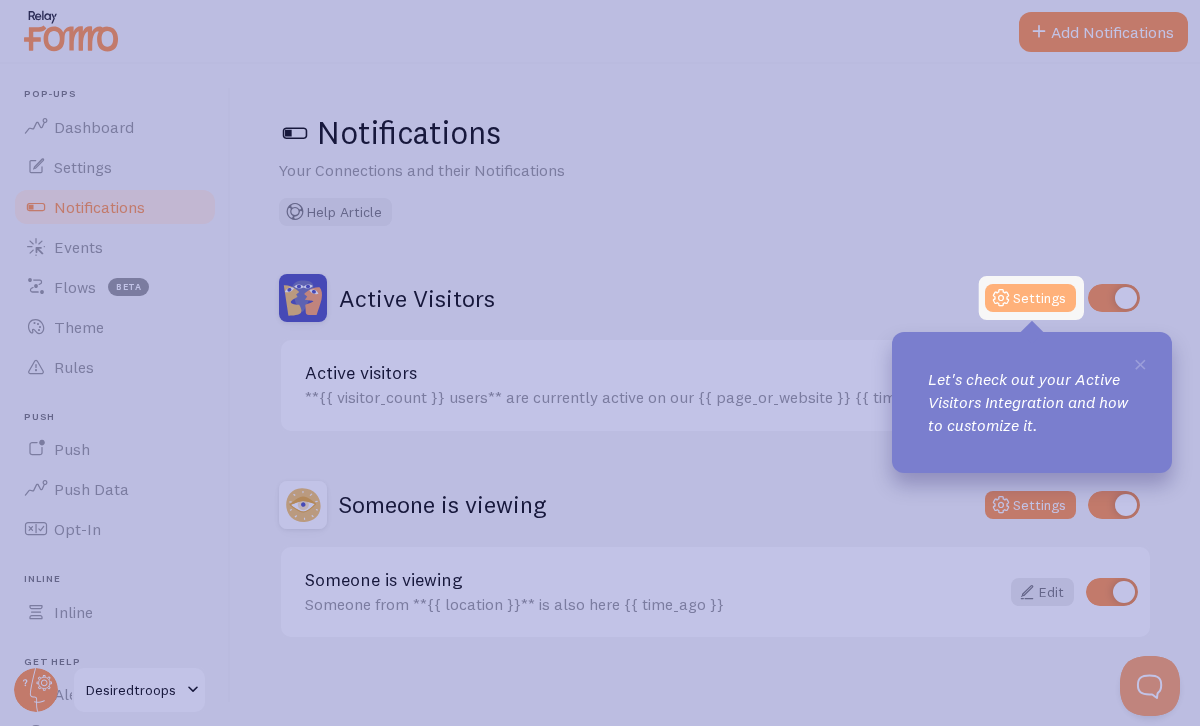 click on "Settings" at bounding box center [1030, 298] 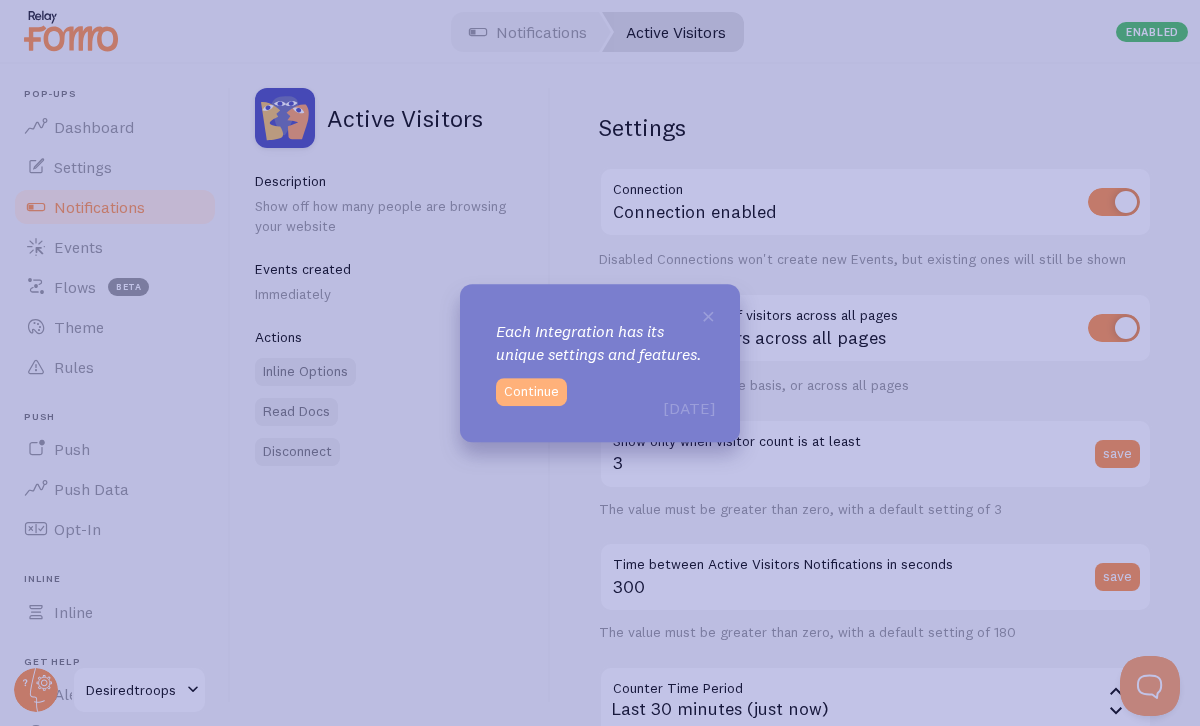 click on "Continue" at bounding box center [531, 392] 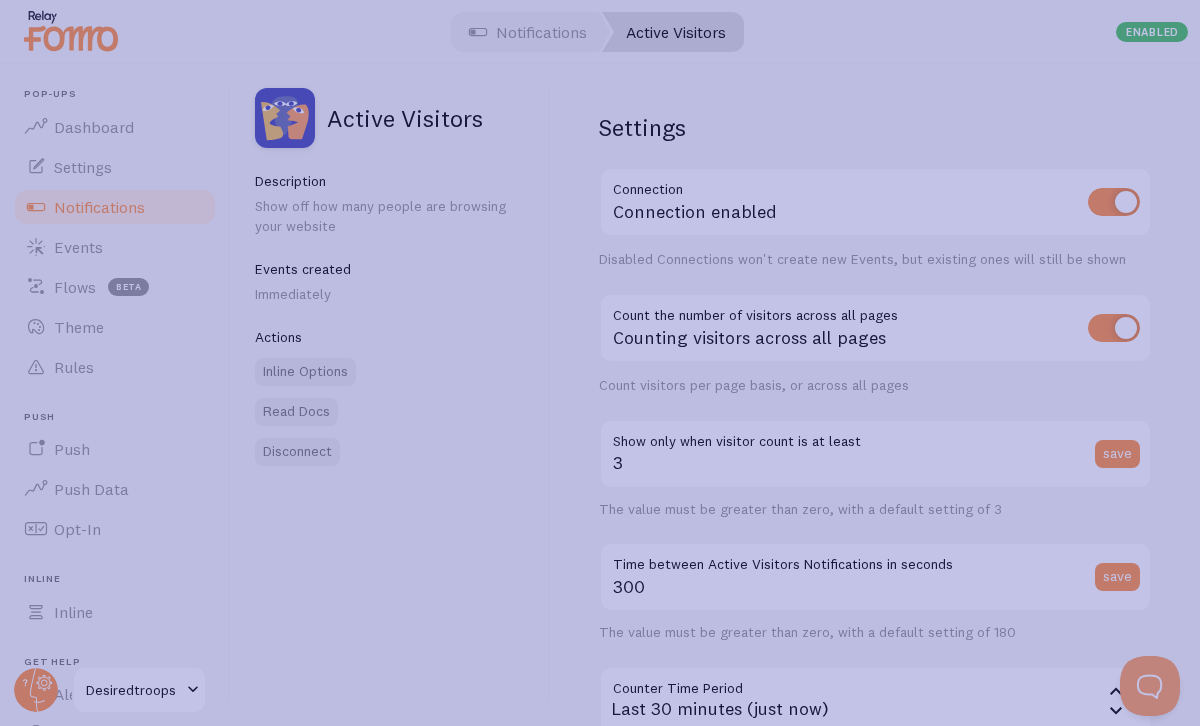 scroll, scrollTop: 11, scrollLeft: 0, axis: vertical 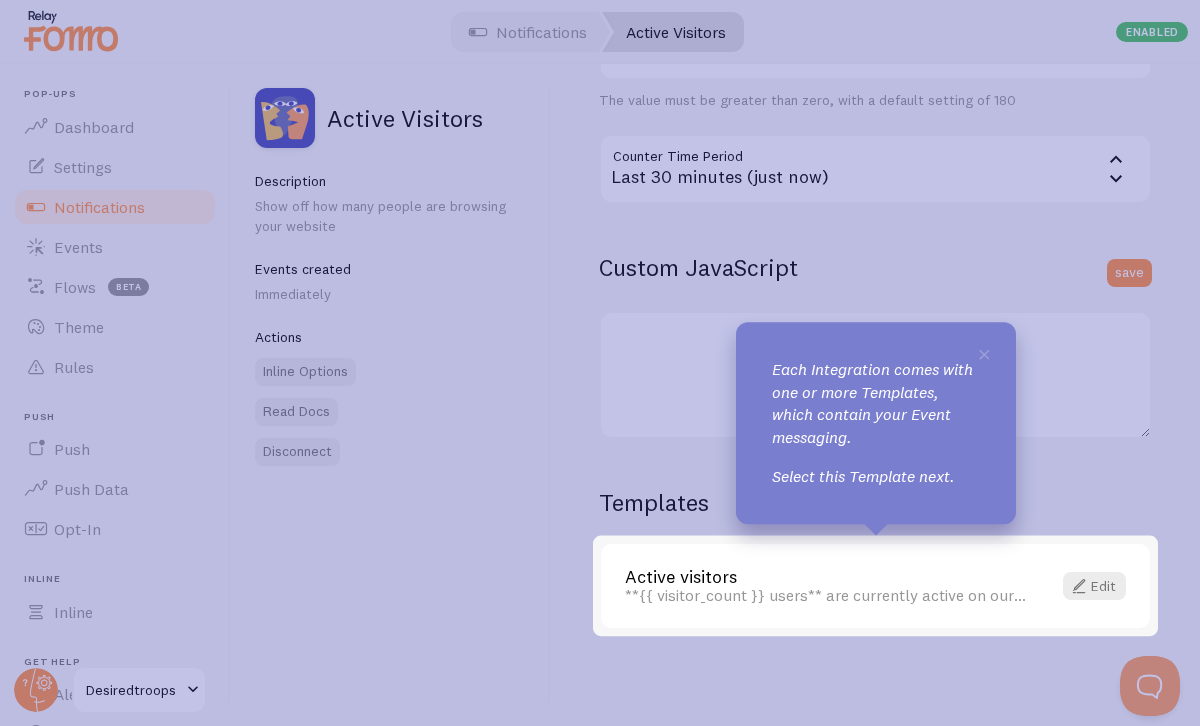 click on "**{{ visitor_count }} users** are currently active on our {{ page_or_website }}
{{ time_period }}" at bounding box center [826, 595] 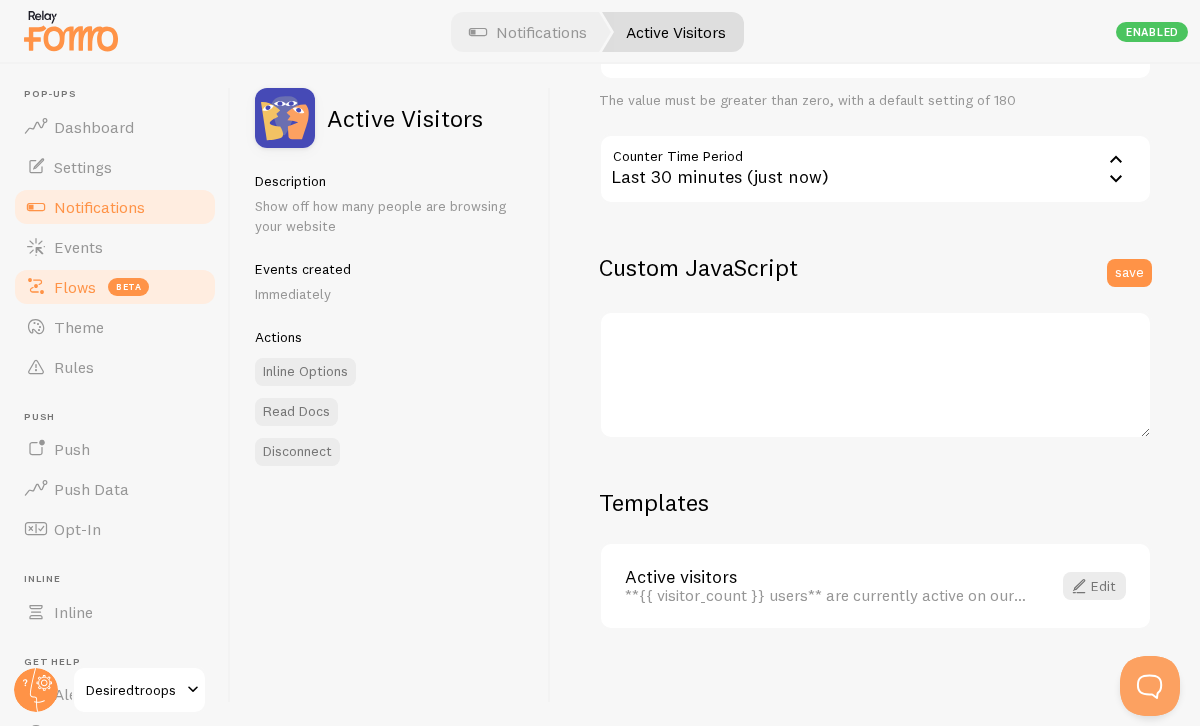 click on "Flows" at bounding box center [75, 287] 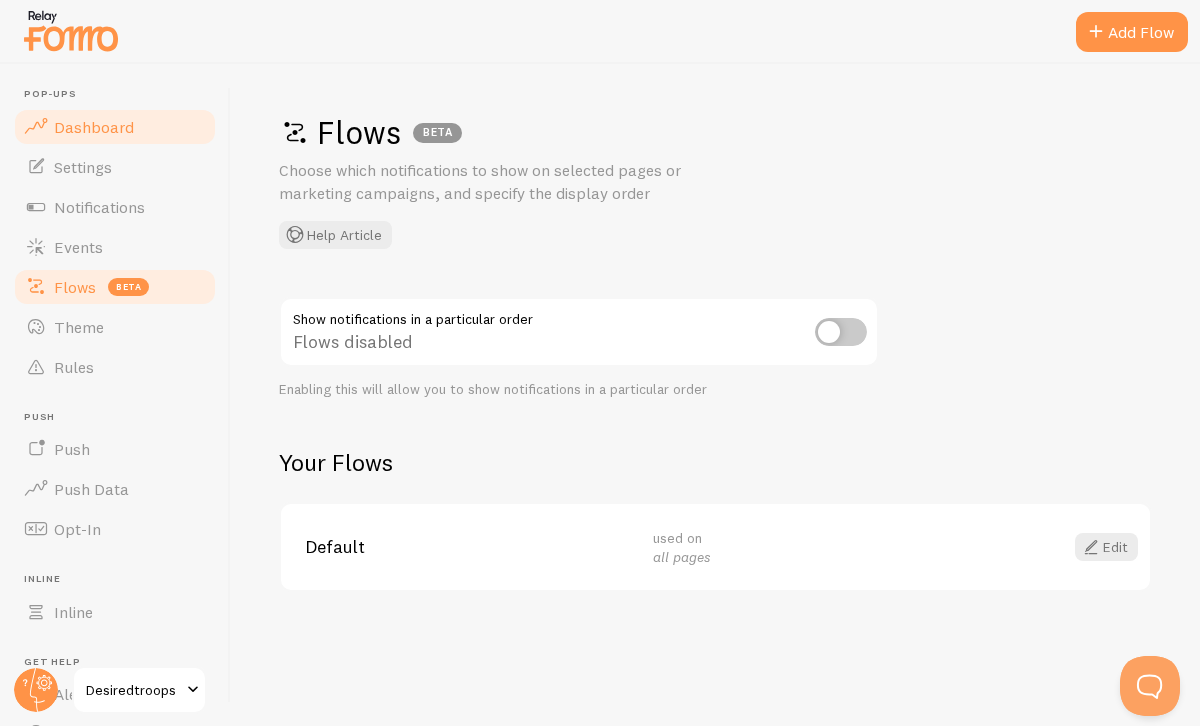 click on "Dashboard" at bounding box center (94, 127) 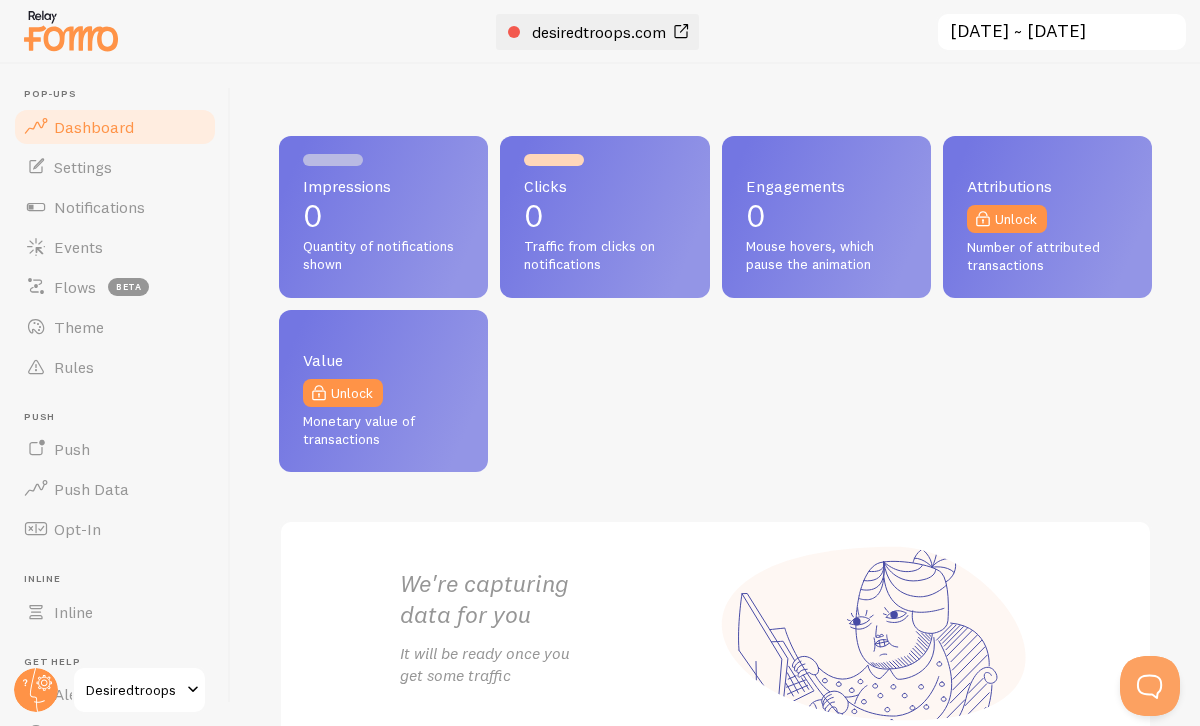click at bounding box center (514, 32) 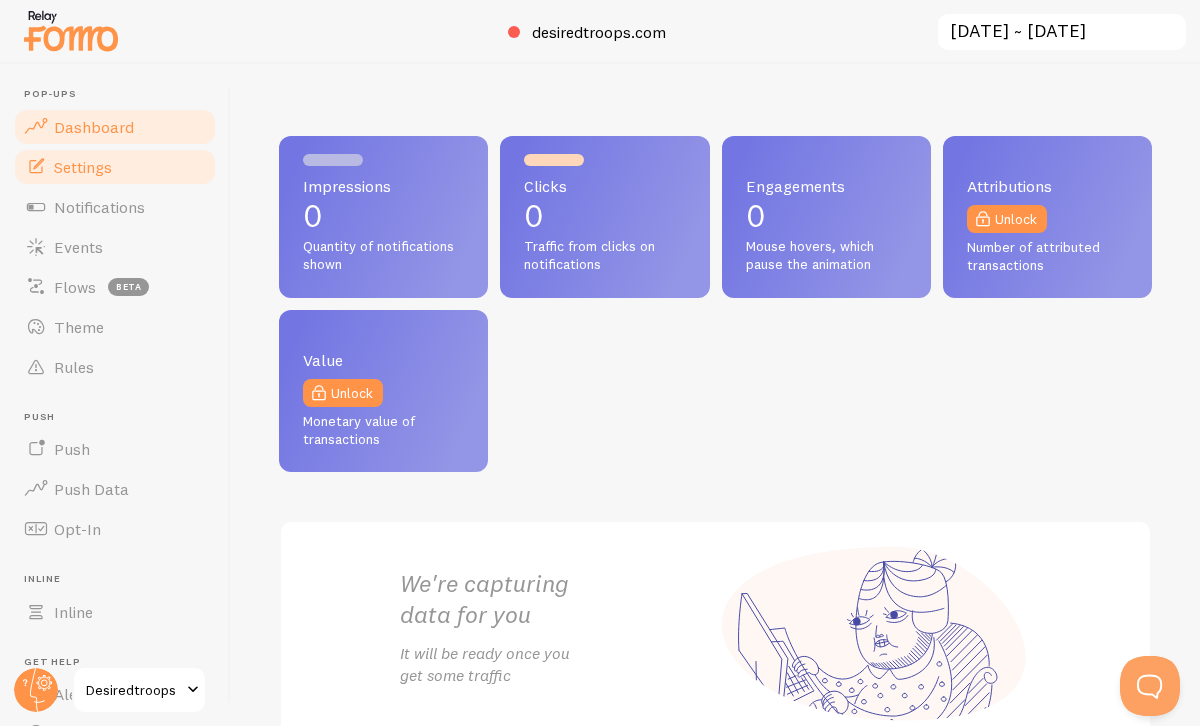 click on "Settings" at bounding box center (115, 167) 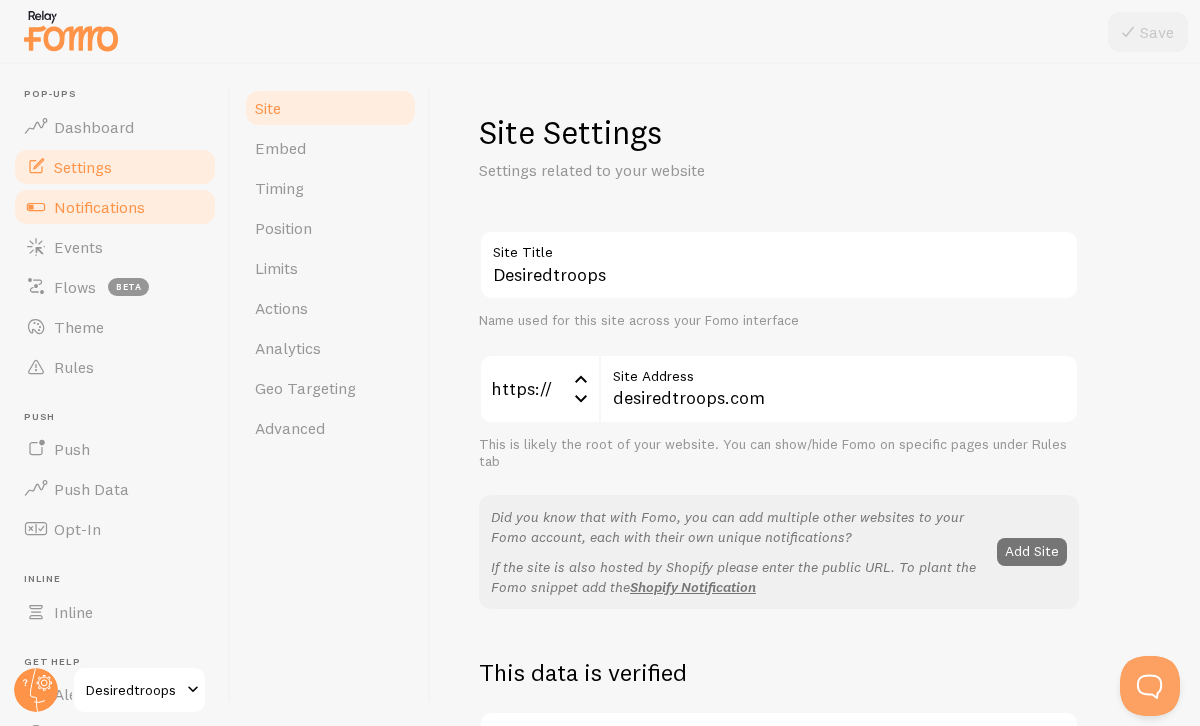 click on "Notifications" at bounding box center [99, 207] 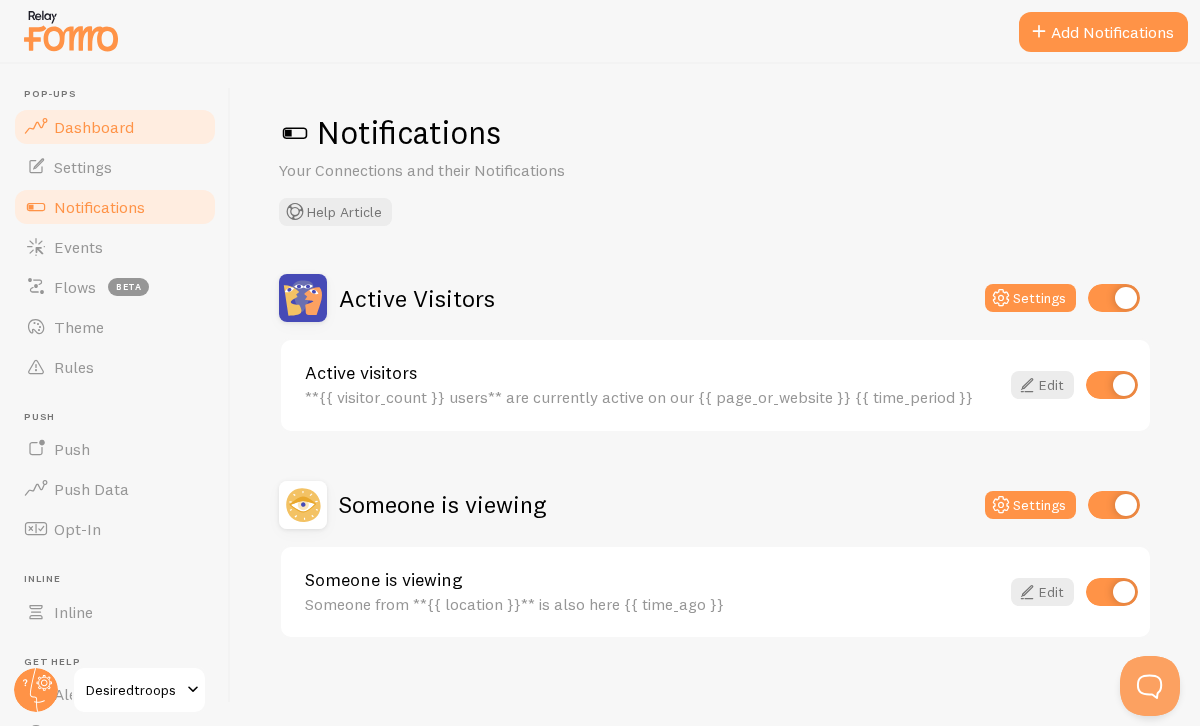 click on "Dashboard" at bounding box center (115, 127) 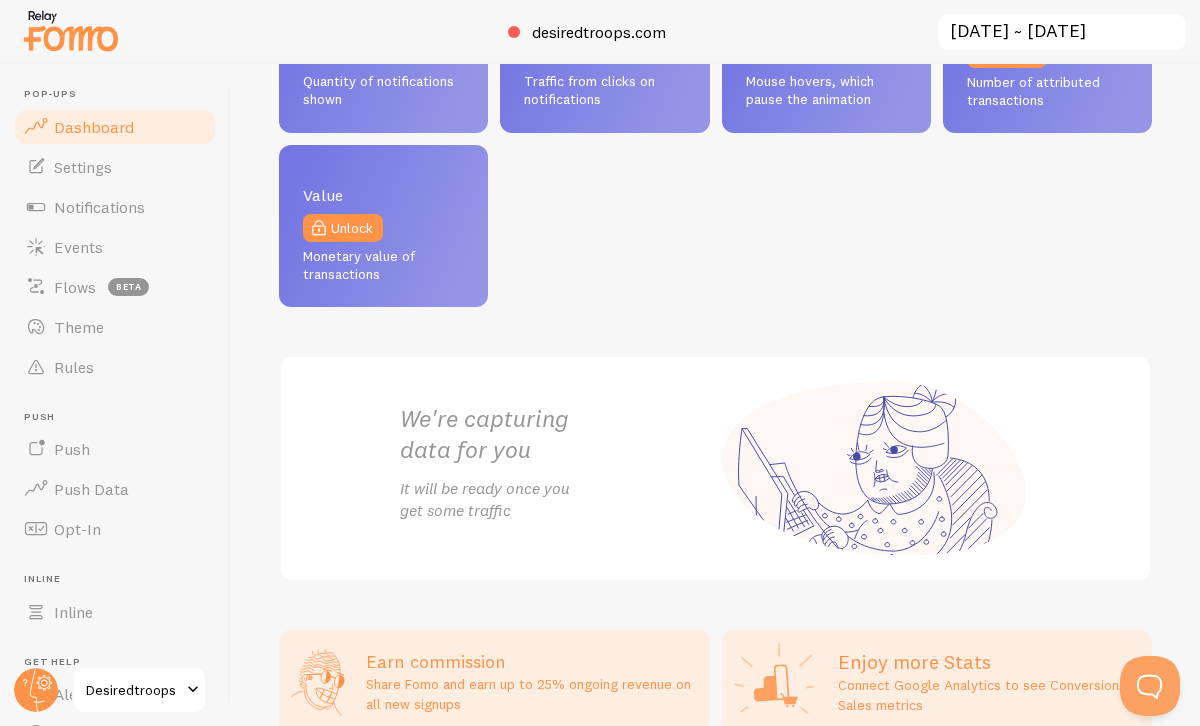 scroll, scrollTop: 0, scrollLeft: 0, axis: both 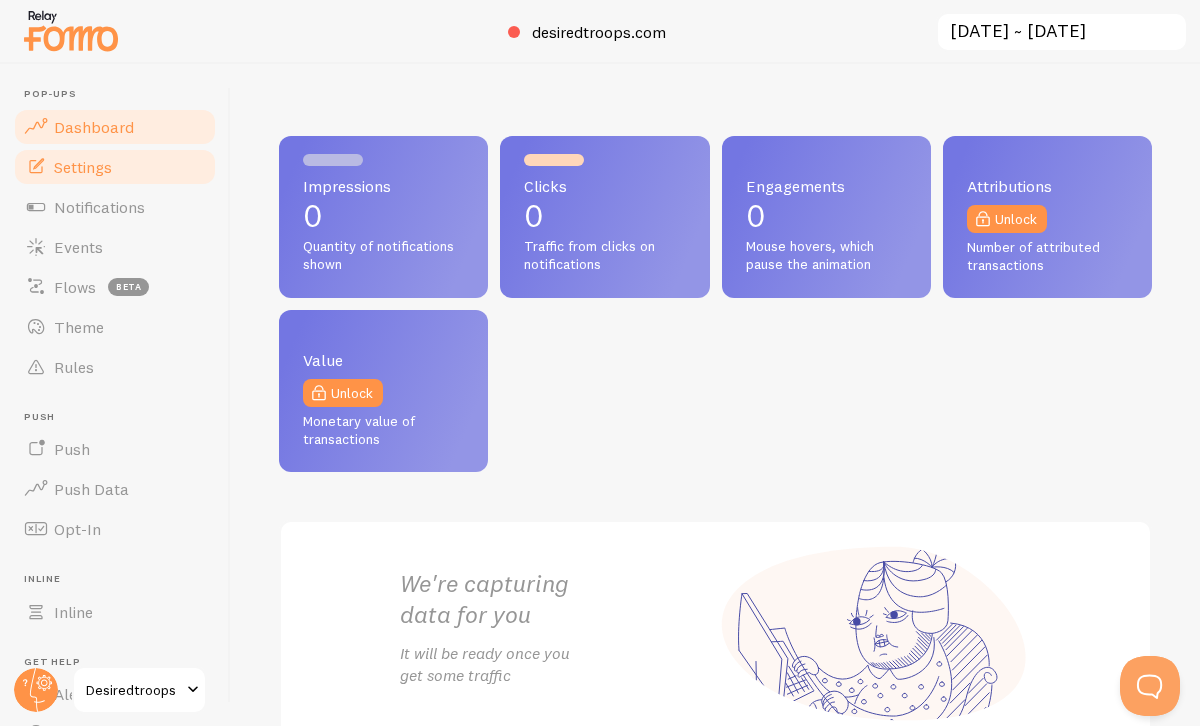 click on "Settings" at bounding box center [115, 167] 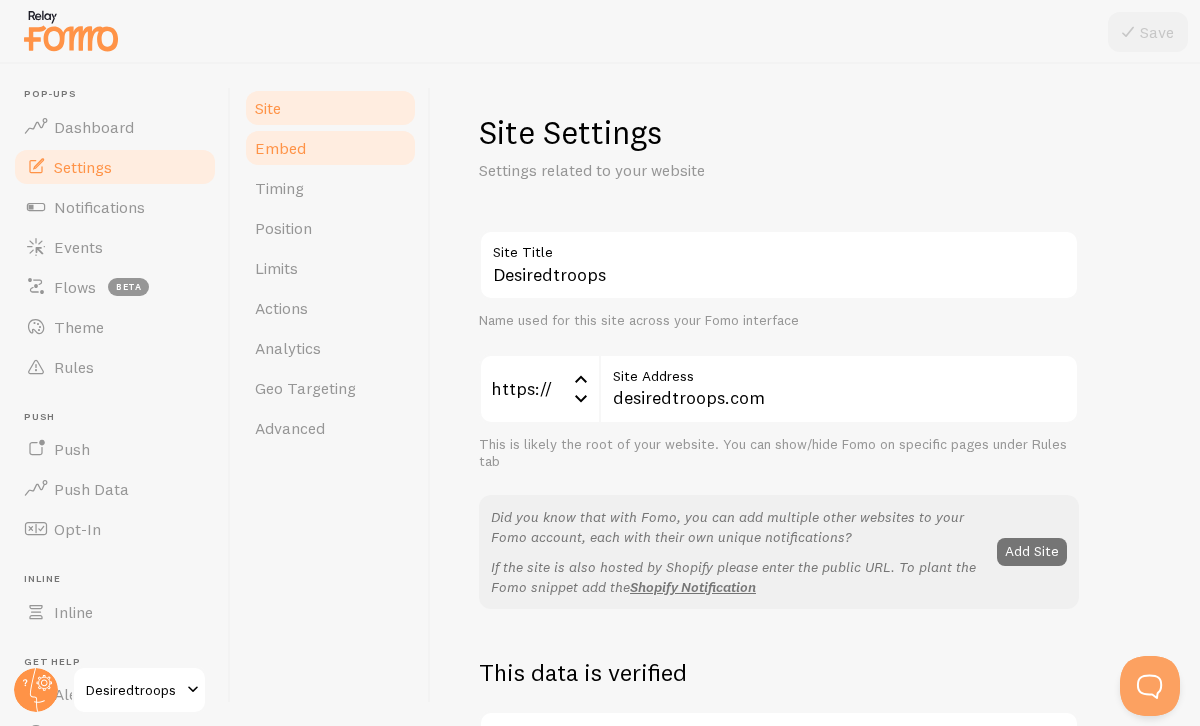 click on "Embed" at bounding box center (280, 148) 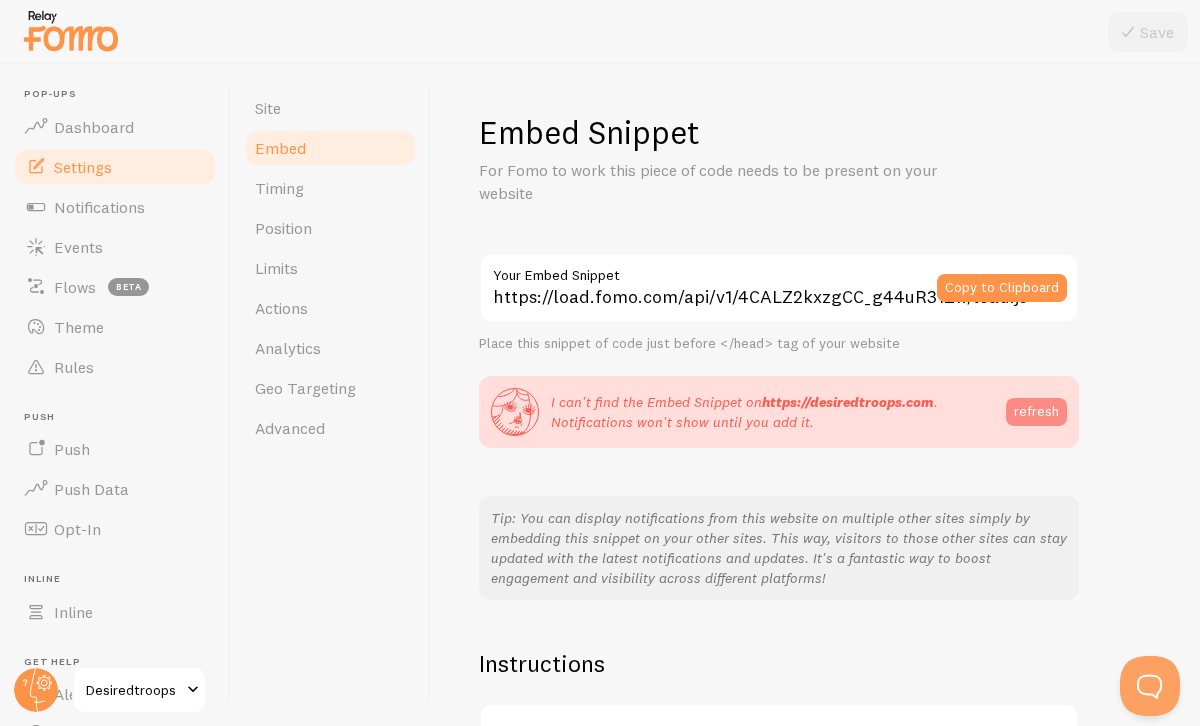 click on "refresh" at bounding box center (1036, 412) 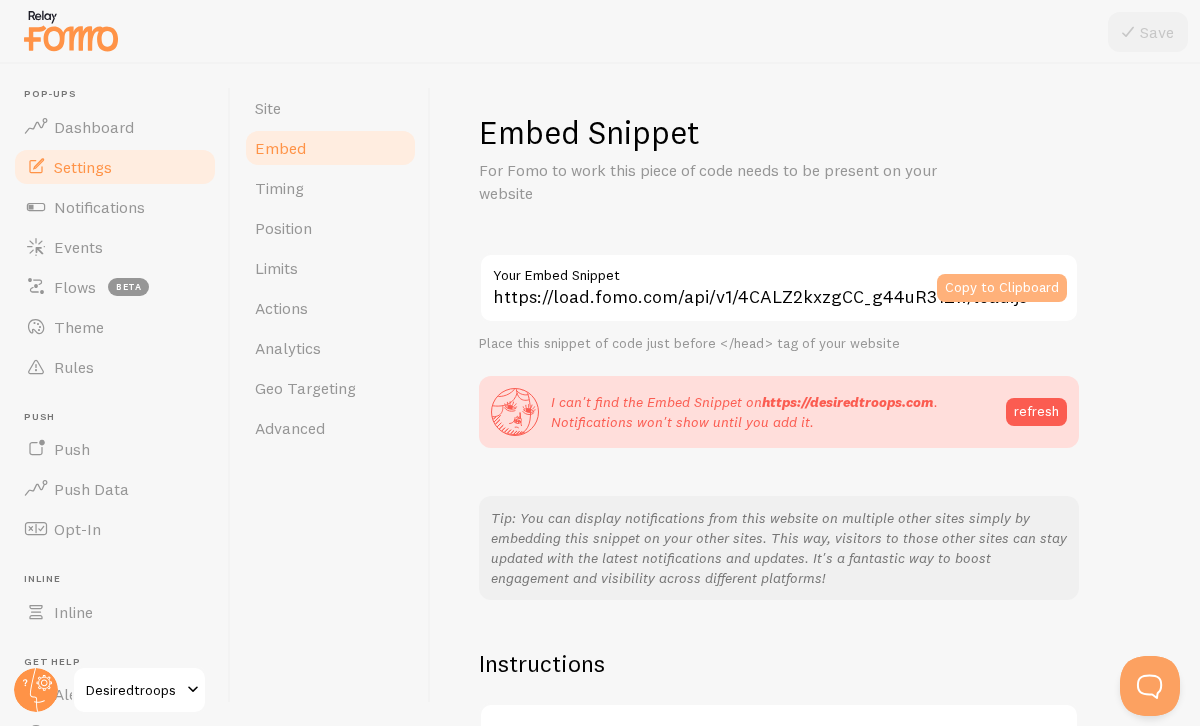 click on "Copy to Clipboard" at bounding box center [1002, 288] 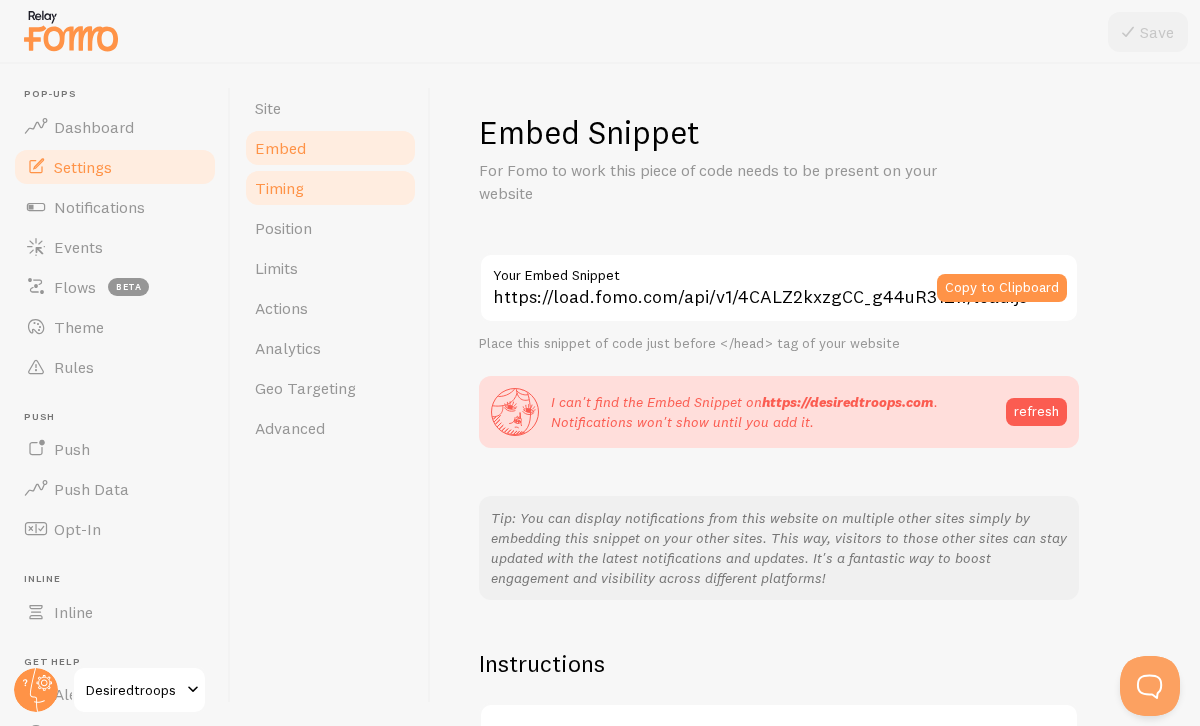 click on "Timing" at bounding box center (330, 188) 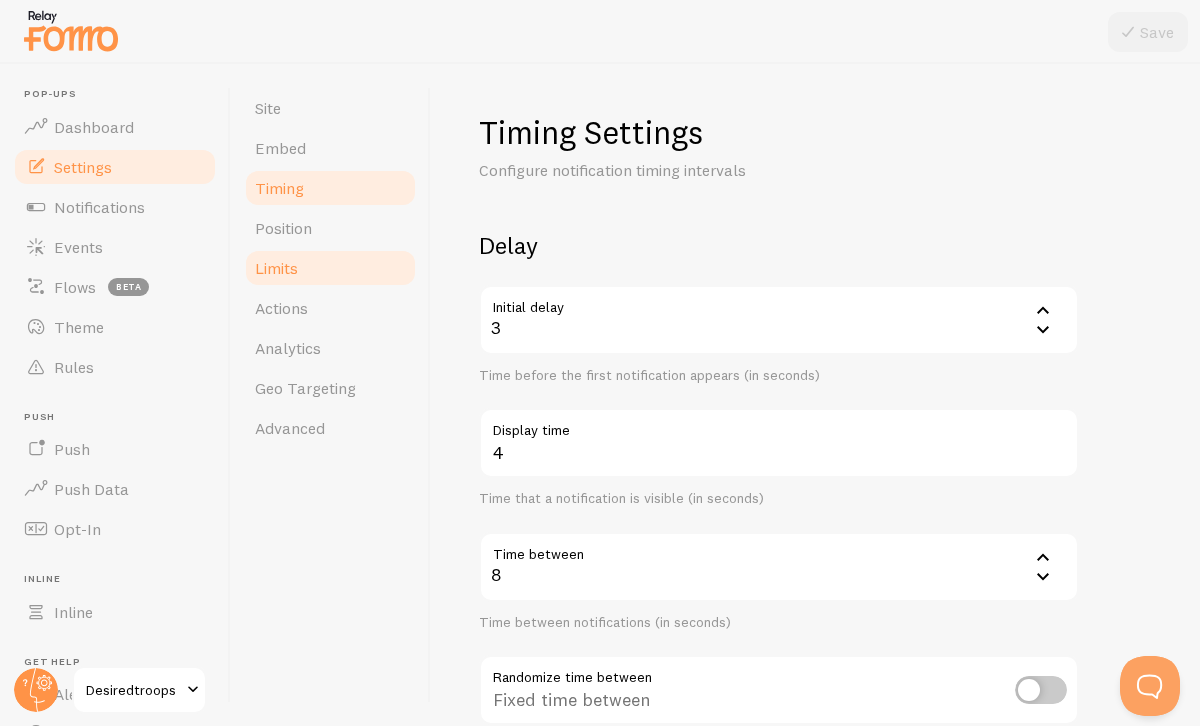 click on "Limits" at bounding box center (330, 268) 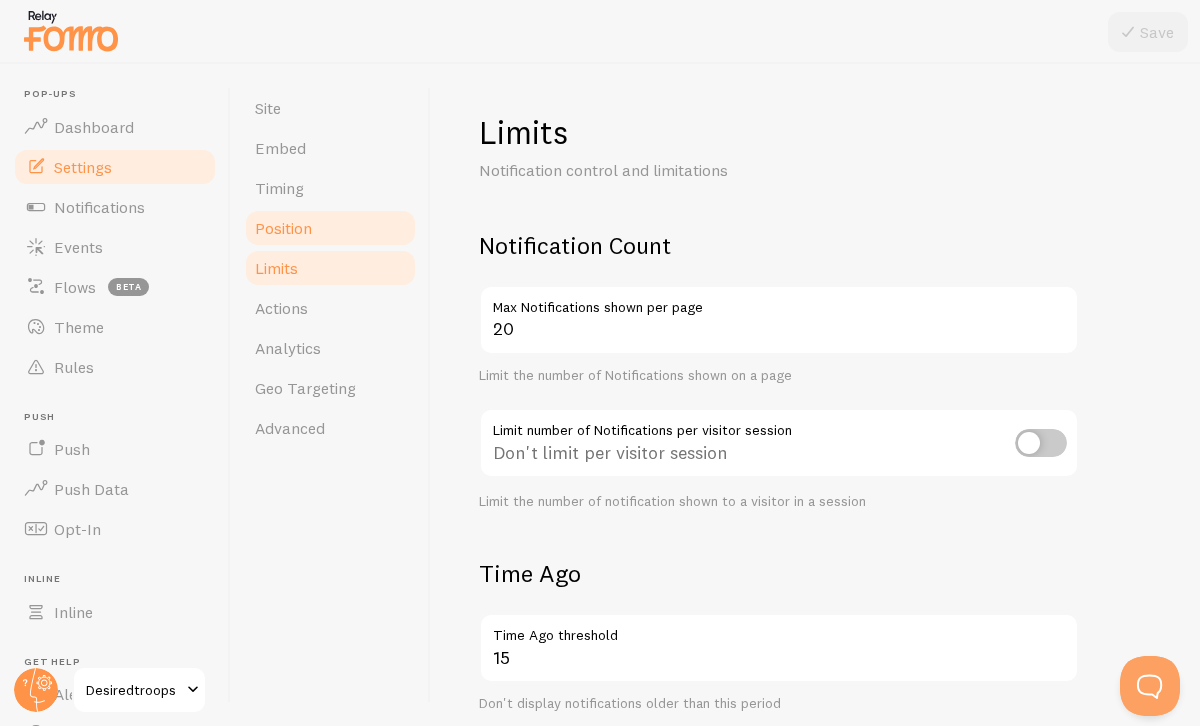 click on "Position" at bounding box center [330, 228] 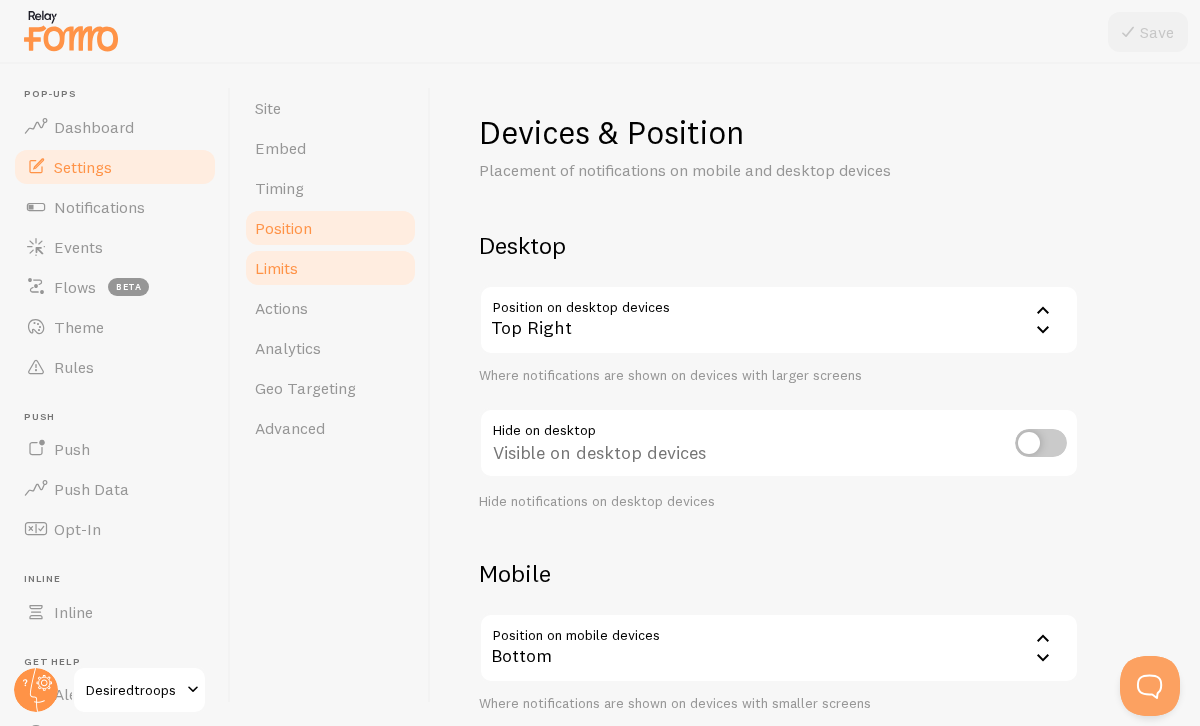 click on "Limits" at bounding box center (330, 268) 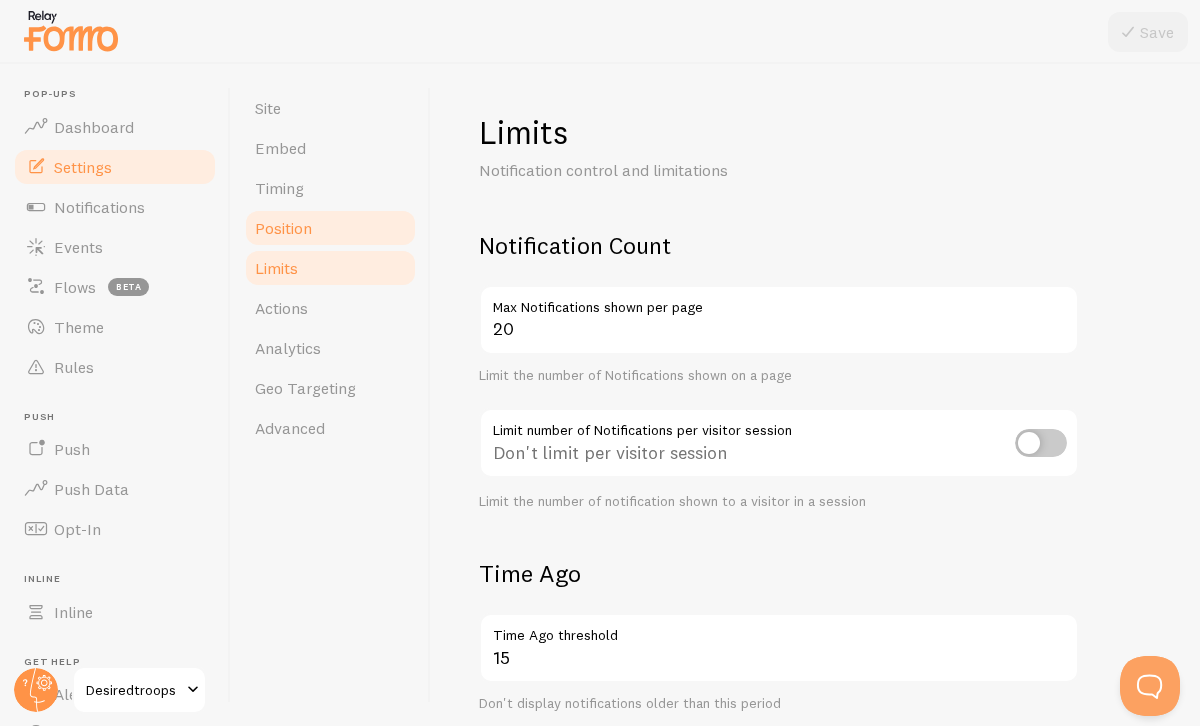 click on "Position" at bounding box center (330, 228) 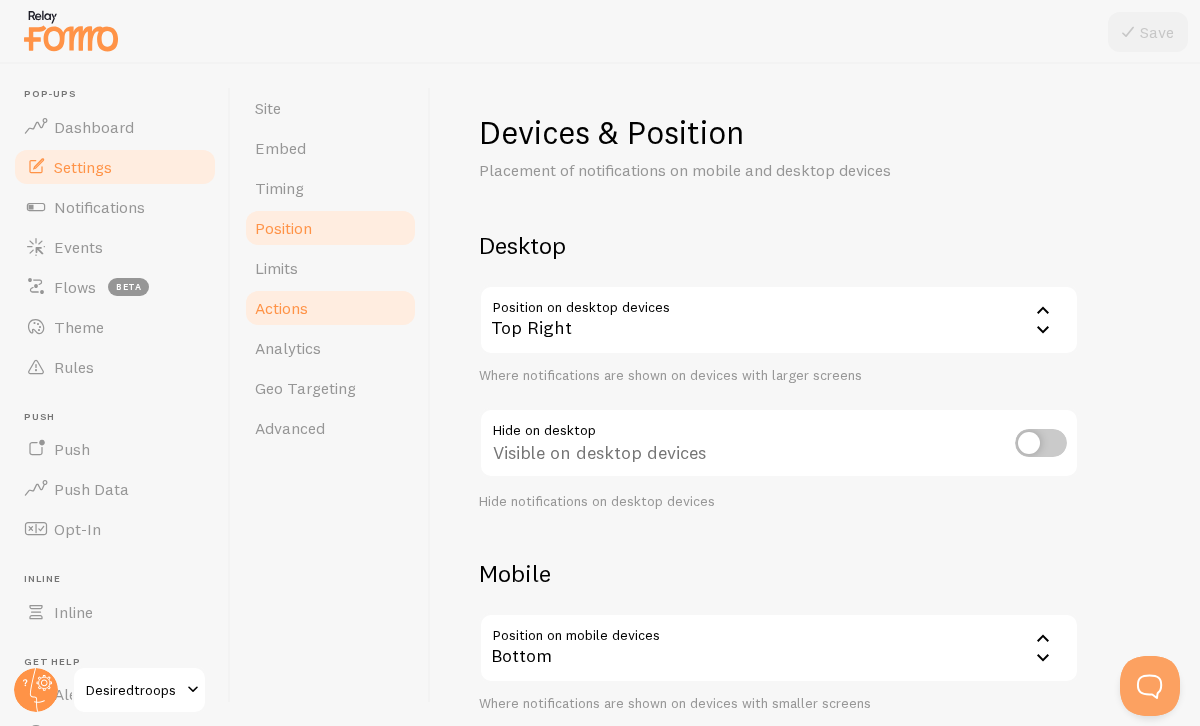 click on "Actions" at bounding box center (330, 308) 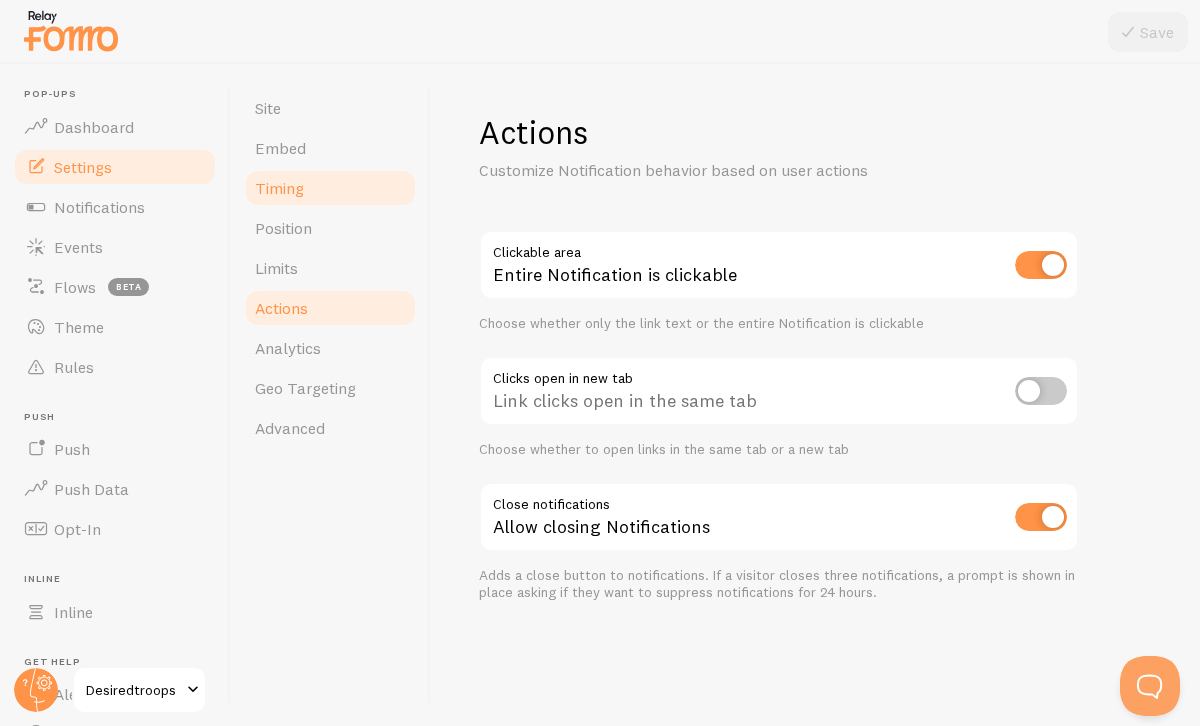 click on "Timing" at bounding box center (330, 188) 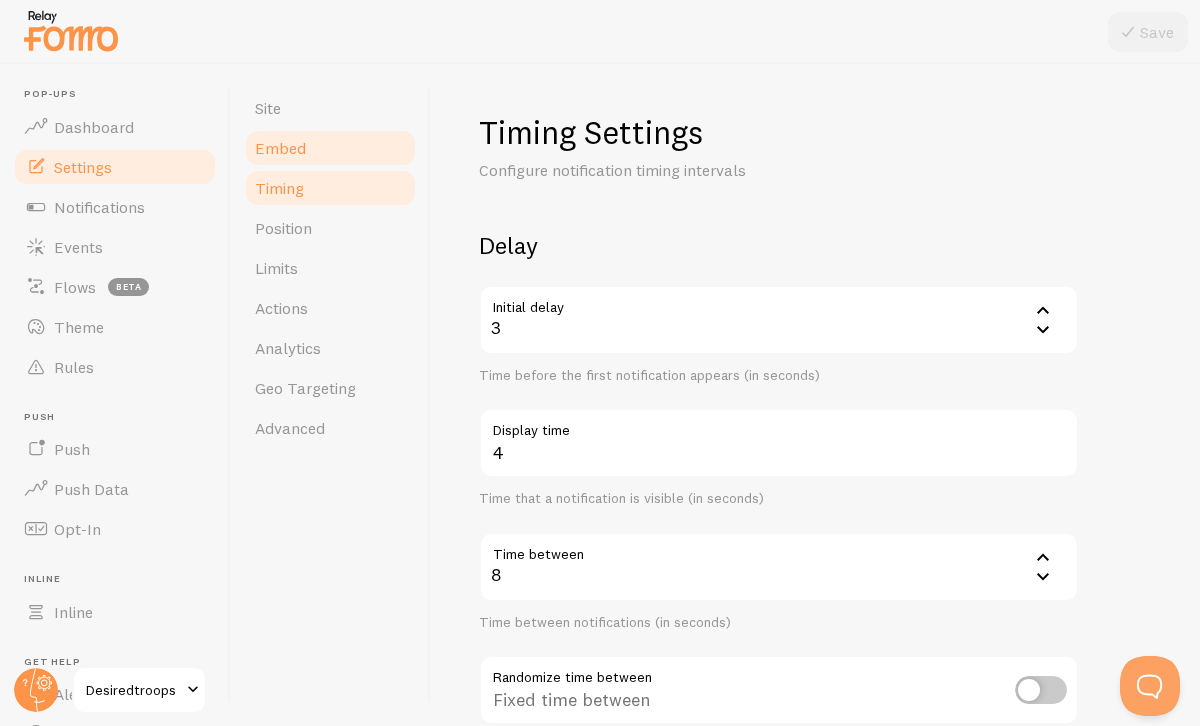 click on "Embed" at bounding box center (330, 148) 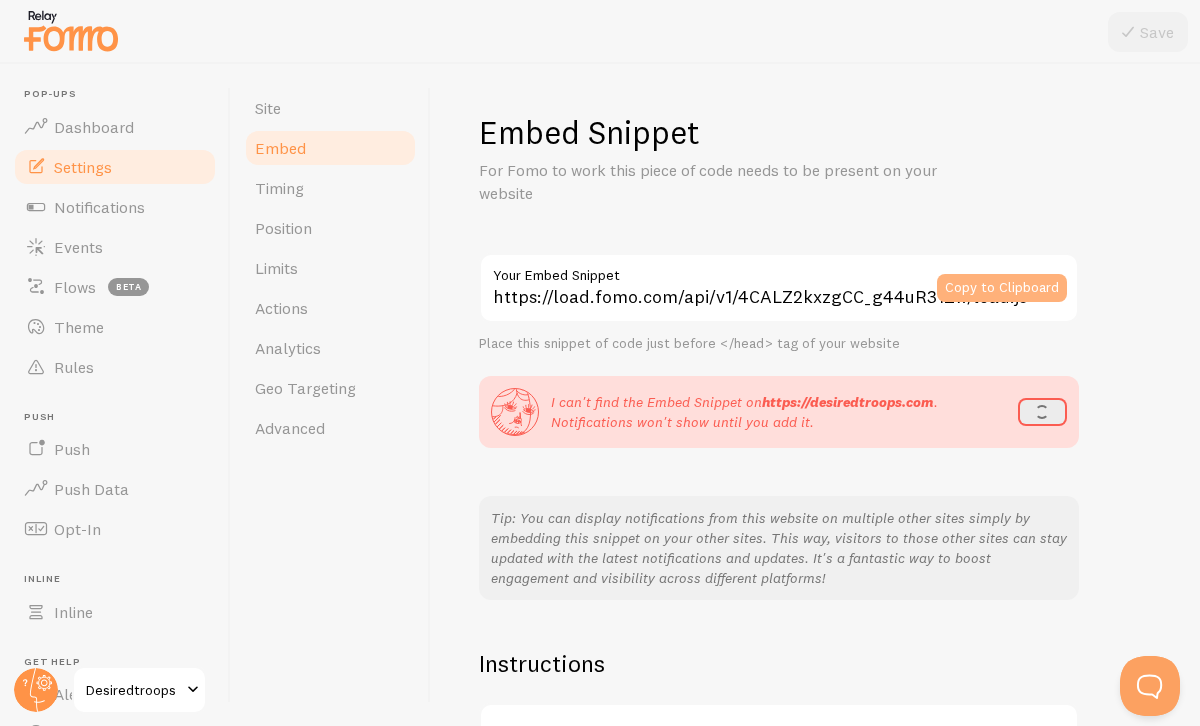click on "Copy to Clipboard" at bounding box center [1002, 288] 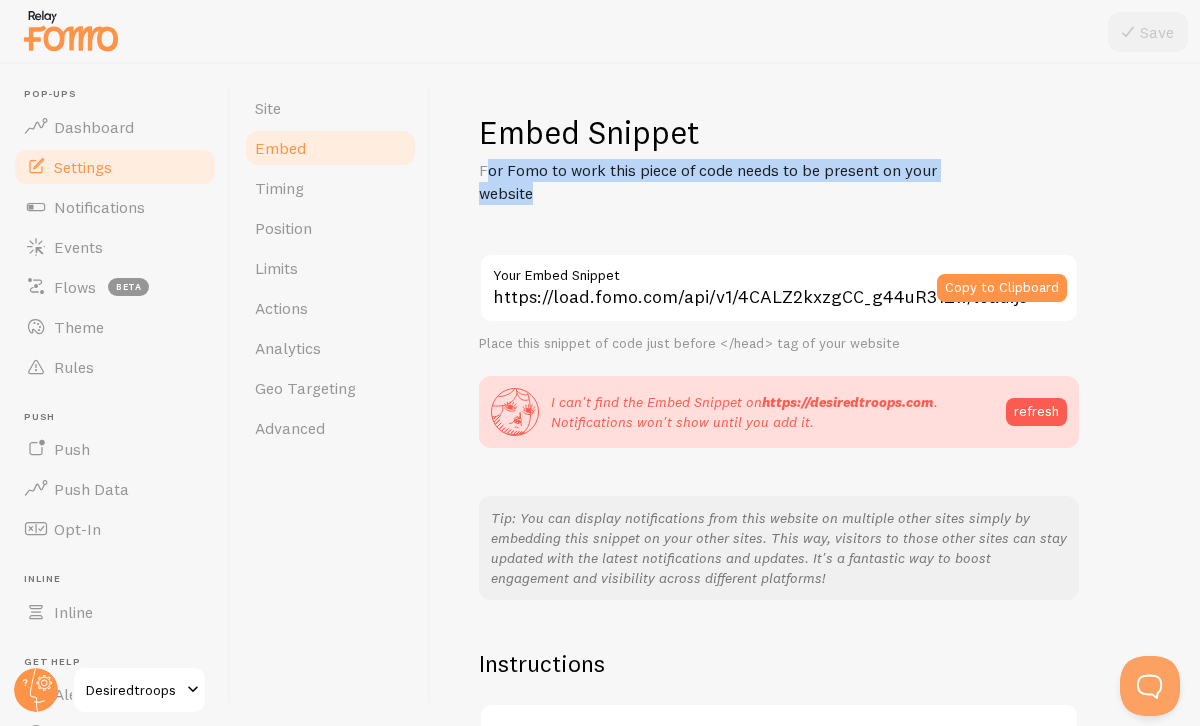 drag, startPoint x: 483, startPoint y: 166, endPoint x: 549, endPoint y: 205, distance: 76.66159 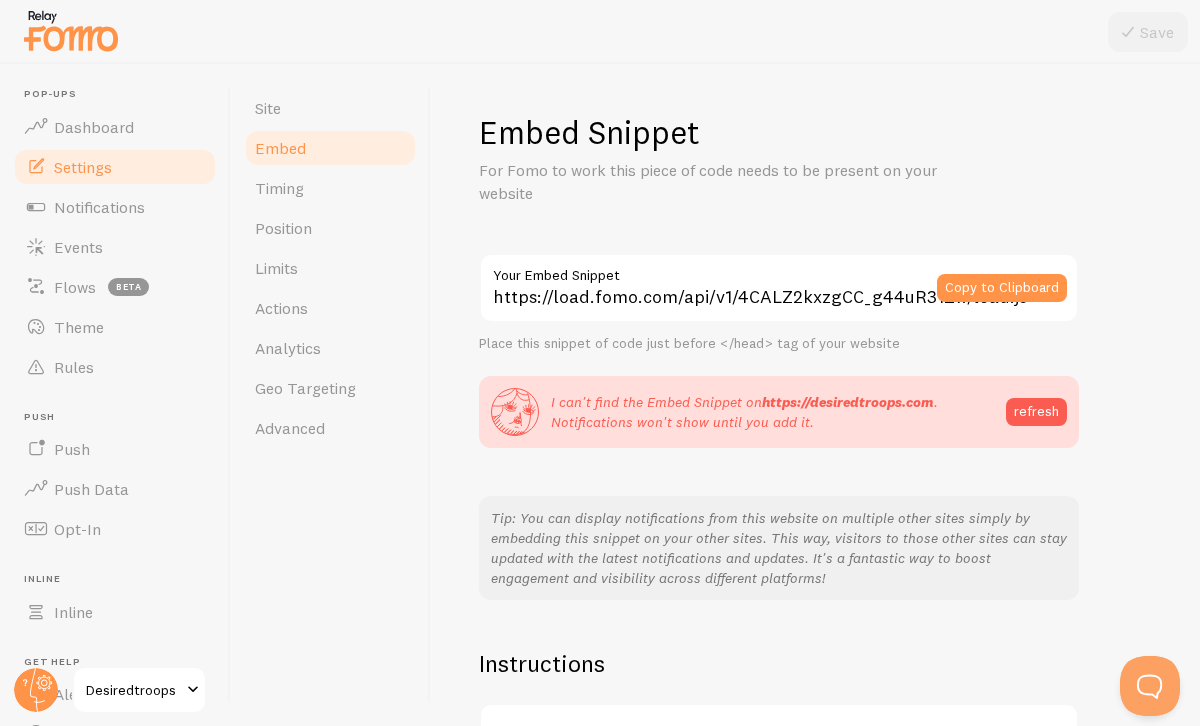 click on "Embed Snippet For Fomo to work this piece of code needs to be present on your website https://load.fomo.com/api/v1/4CALZ2kxzgCC_g44uR31Zw/load.js Your Embed Snippet Copy to Clipboard Place this snippet of code just before </head> tag of your website I can't find the Embed Snippet on https://desiredtroops.com . Notifications won't show until you add it. refresh Tip: You can display notifications from this website on multiple other sites simply by embedding this snippet on your other sites. This way, visitors to those other sites can stay updated with the latest notifications and updates. It's a fantastic way to boost engagement and visibility across different platforms! Instructions For eCommerce Sites If you are running an eCommerce store - we got you covered. Select the platform you're using for next steps. Shopify Ecommerce sales Cratejoy" at bounding box center (815, 395) 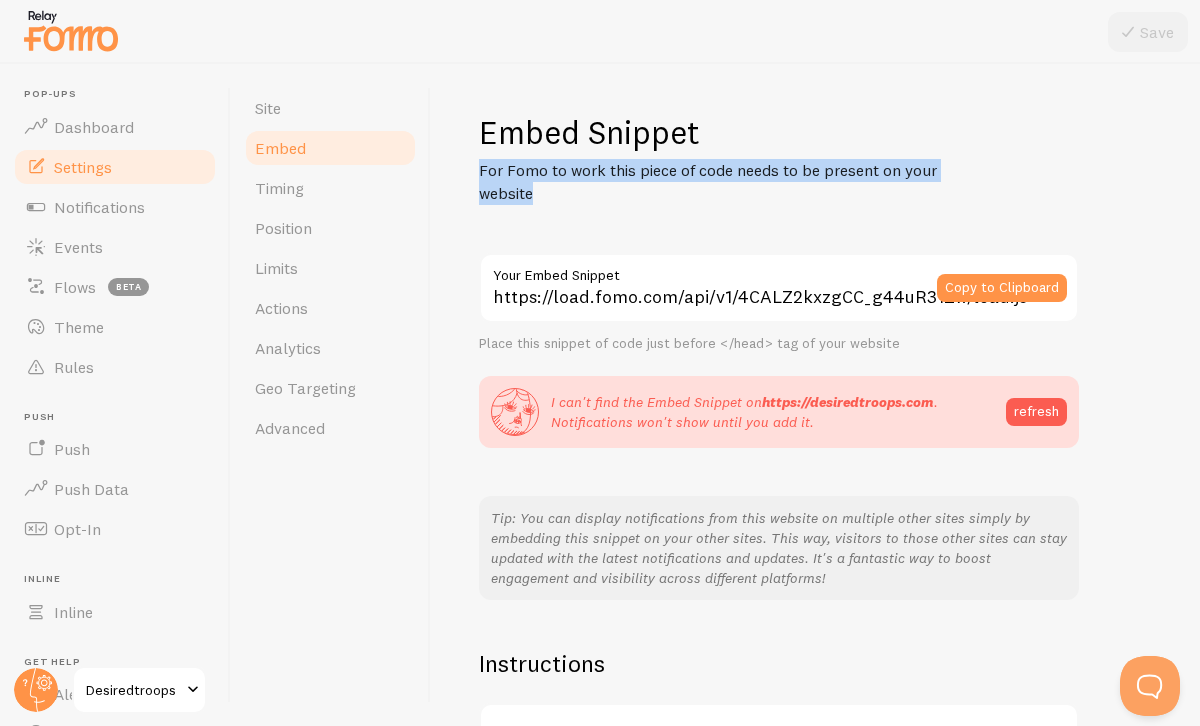 drag, startPoint x: 477, startPoint y: 169, endPoint x: 527, endPoint y: 194, distance: 55.9017 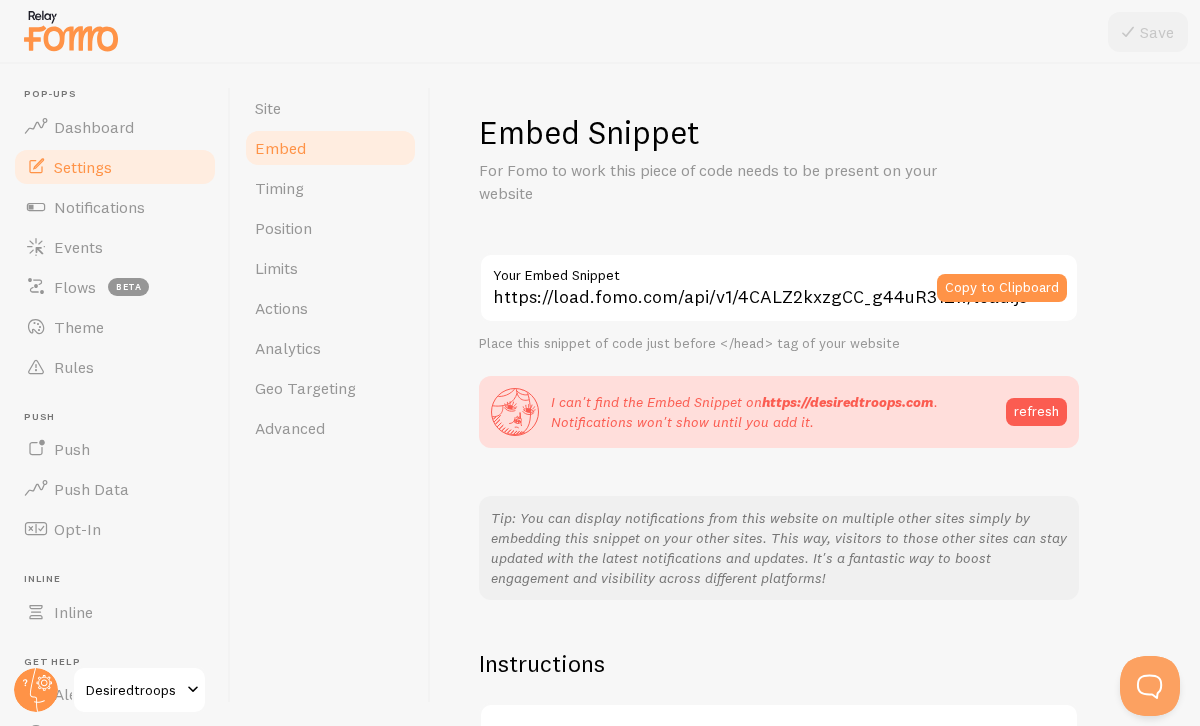 click on "Embed Snippet" at bounding box center (815, 132) 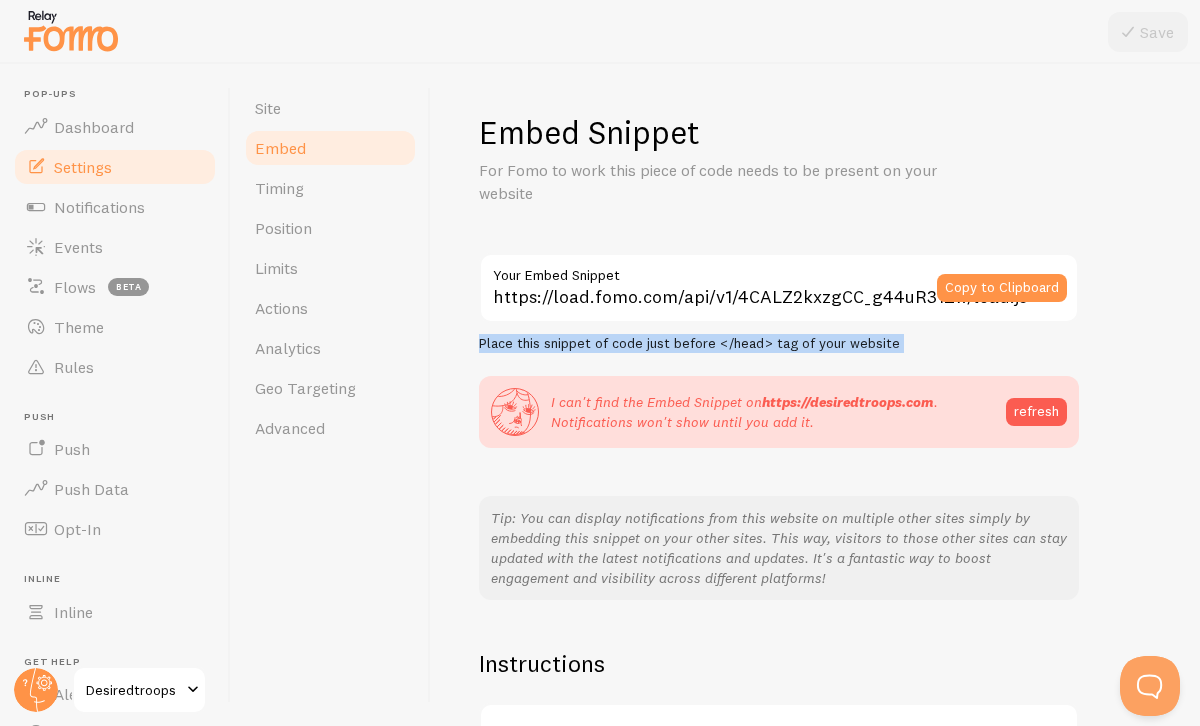 drag, startPoint x: 481, startPoint y: 345, endPoint x: 906, endPoint y: 354, distance: 425.09528 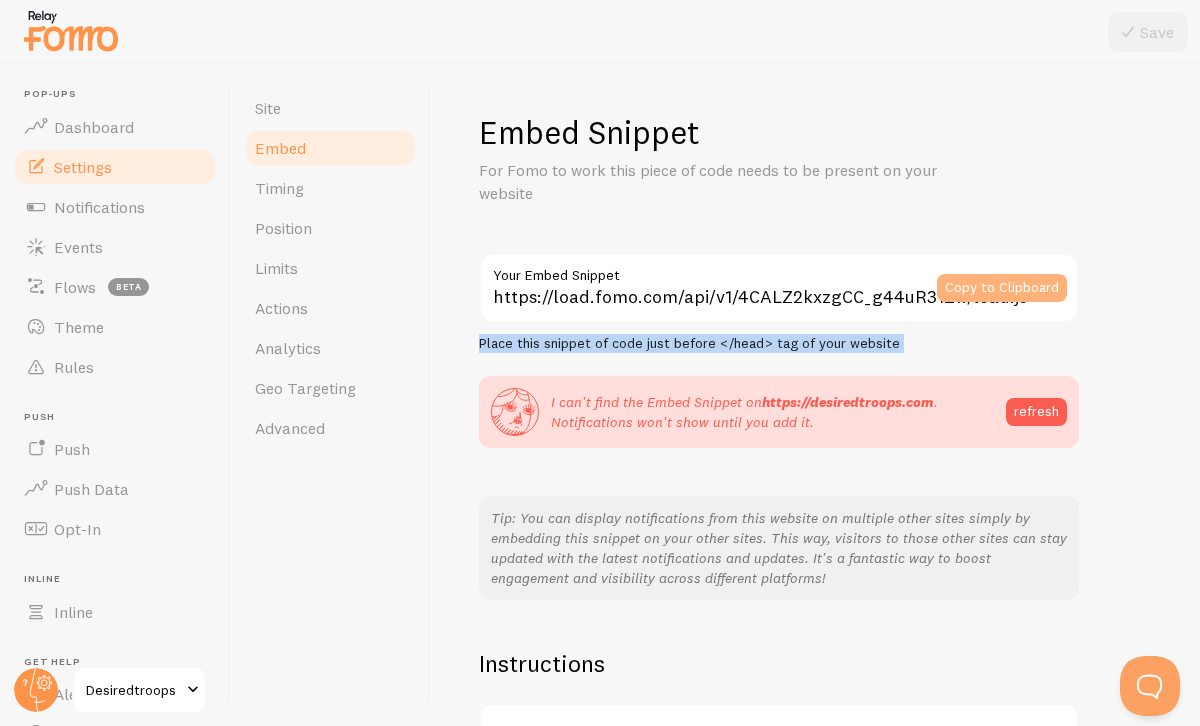 click on "Copy to Clipboard" at bounding box center (1002, 288) 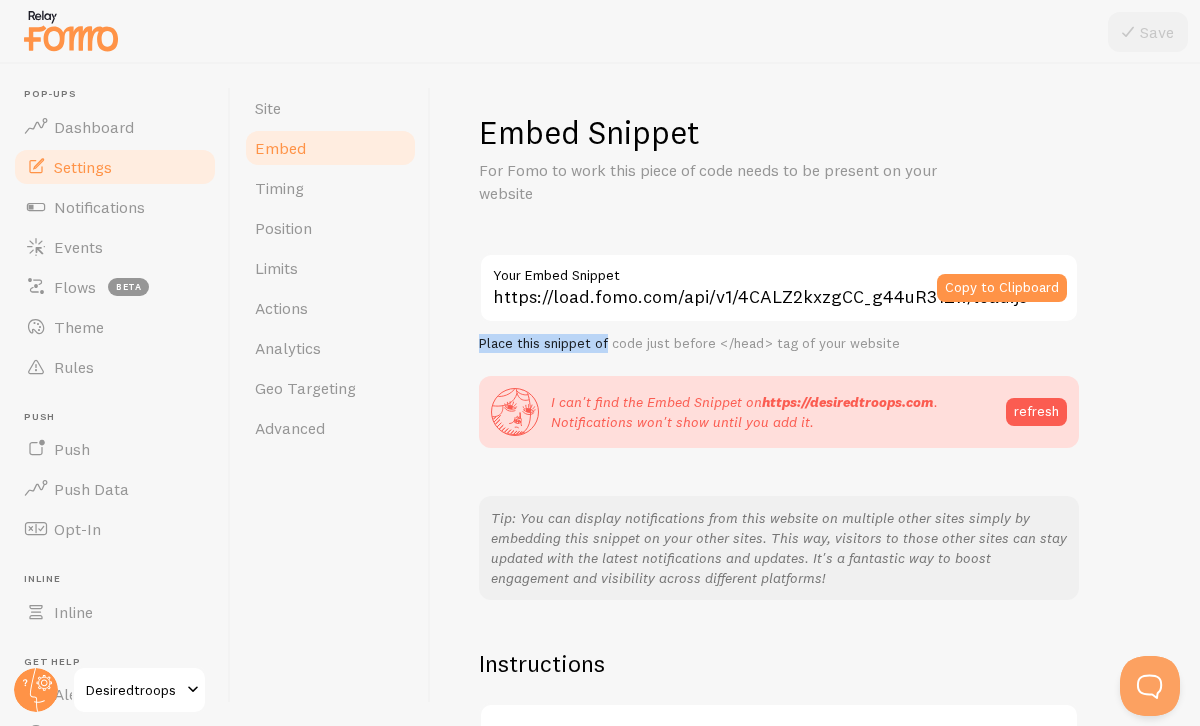 drag, startPoint x: 478, startPoint y: 340, endPoint x: 607, endPoint y: 341, distance: 129.00388 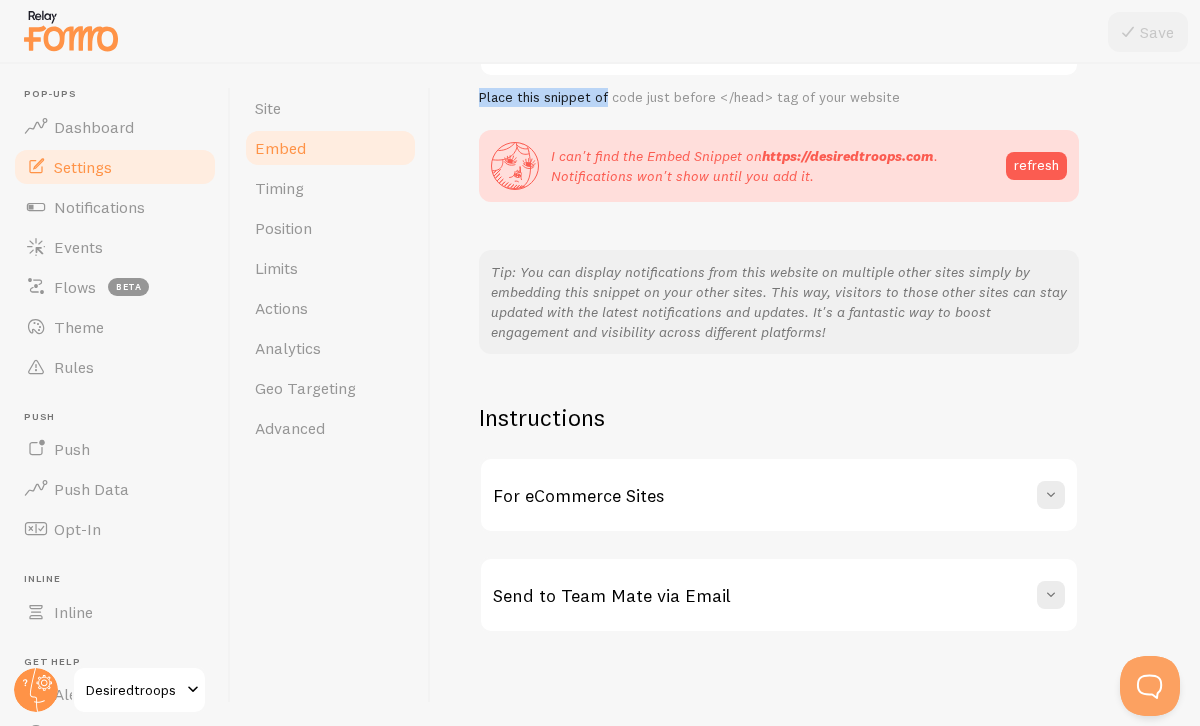 scroll, scrollTop: 249, scrollLeft: 0, axis: vertical 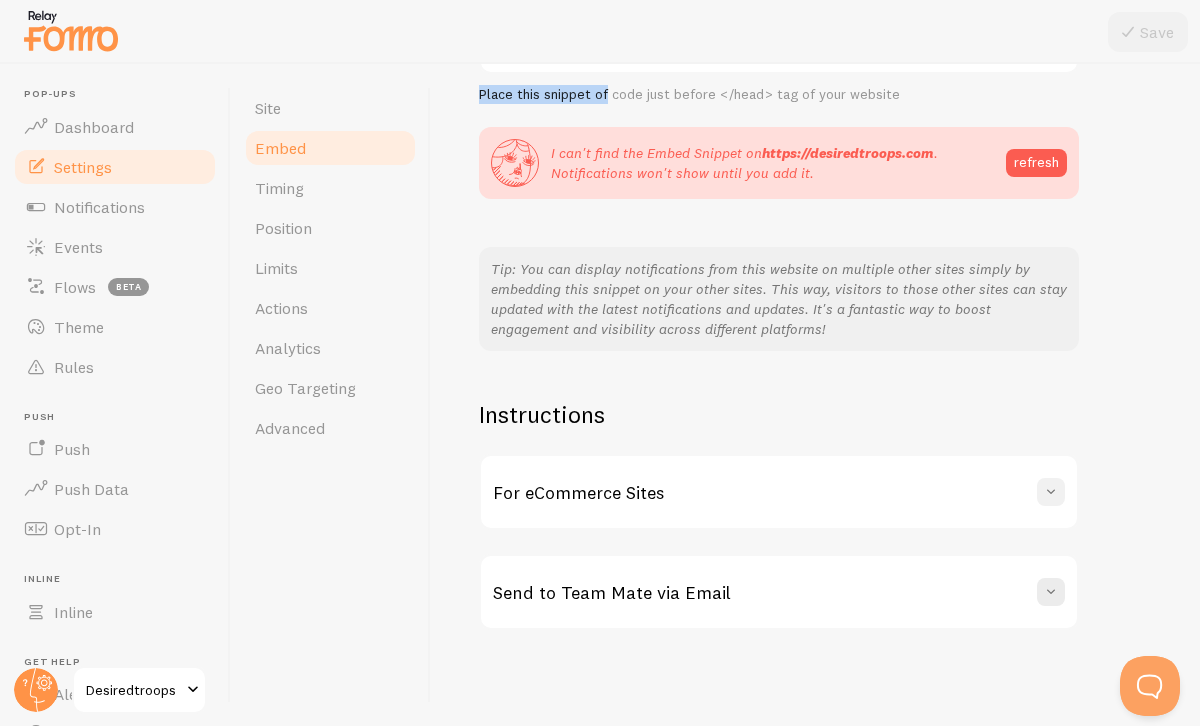 click at bounding box center [1051, 492] 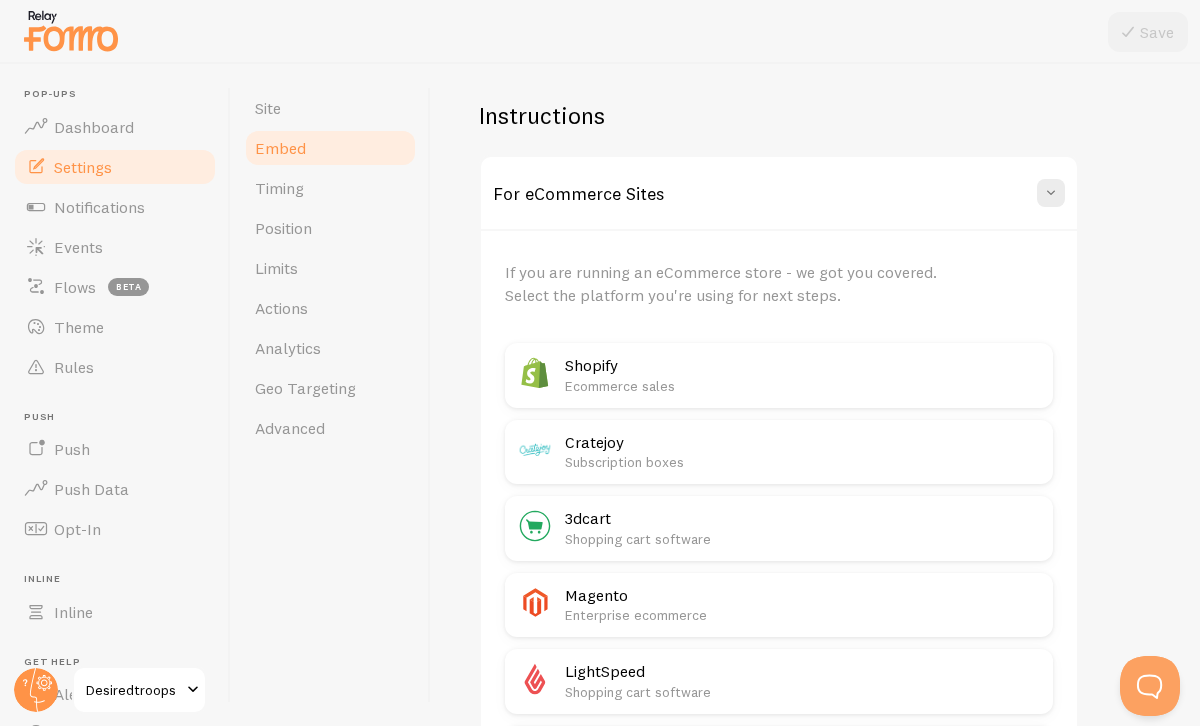 scroll, scrollTop: 562, scrollLeft: 0, axis: vertical 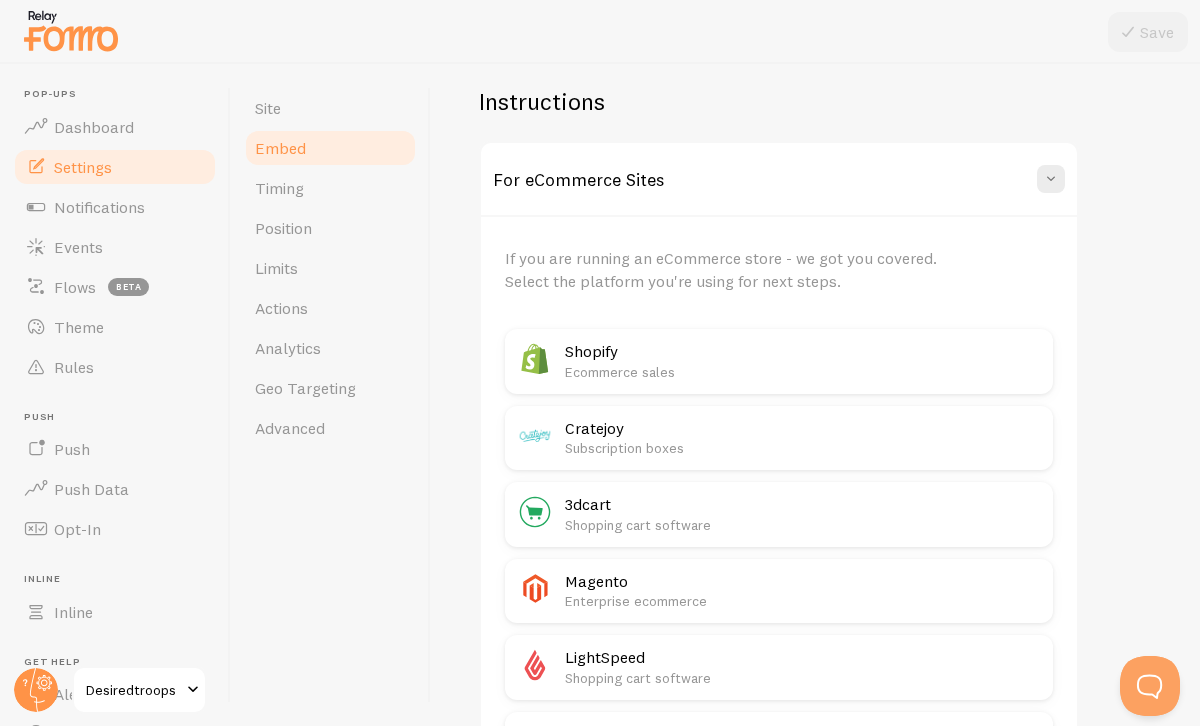 click on "Ecommerce sales" at bounding box center [803, 372] 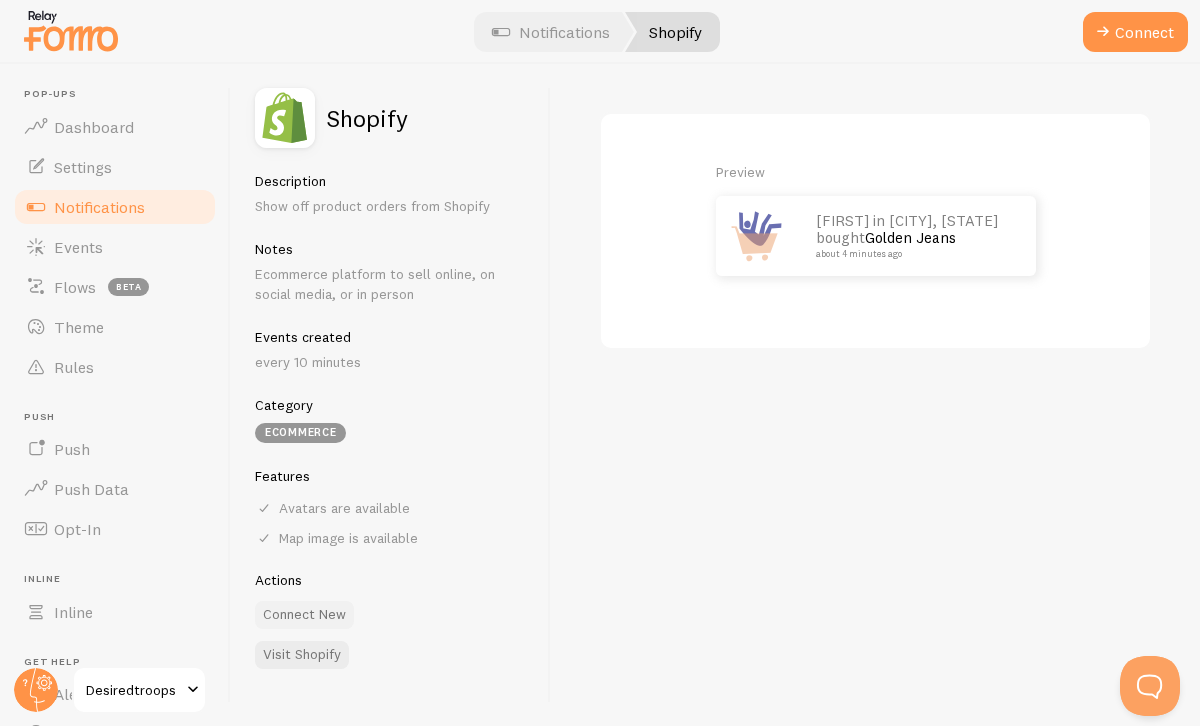 click on "Connect New" at bounding box center [304, 615] 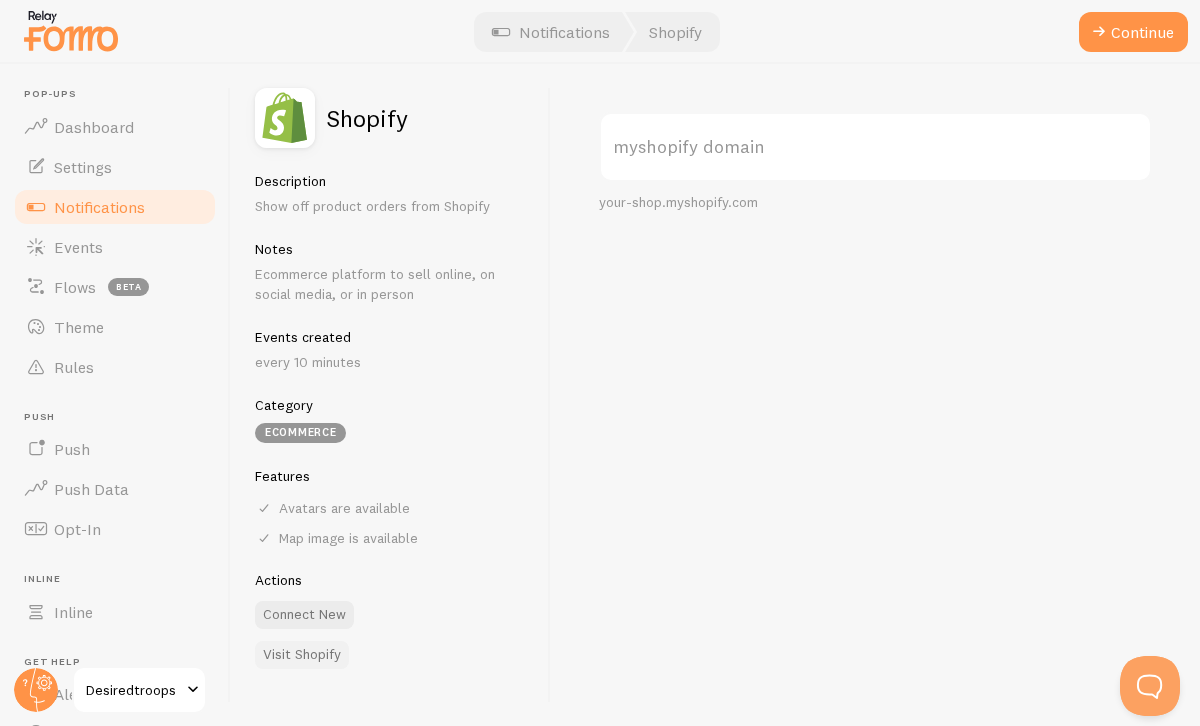click on "Visit Shopify" at bounding box center [302, 655] 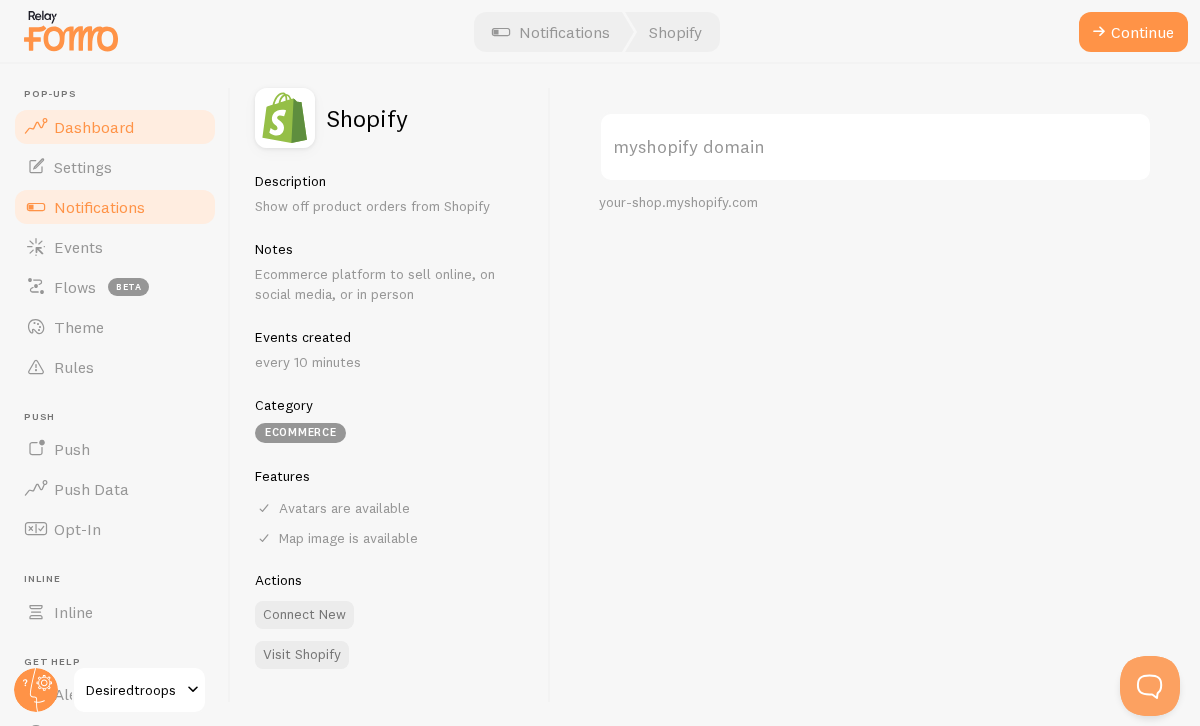 click on "Dashboard" at bounding box center [115, 127] 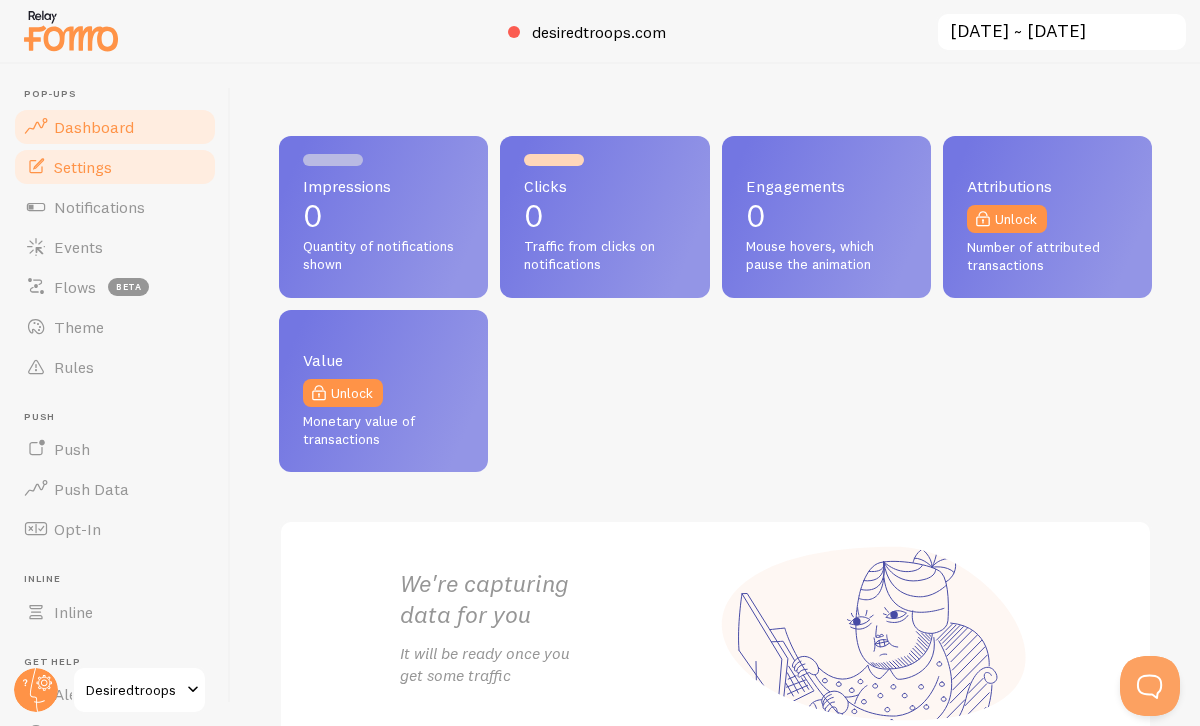 click on "Settings" at bounding box center (115, 167) 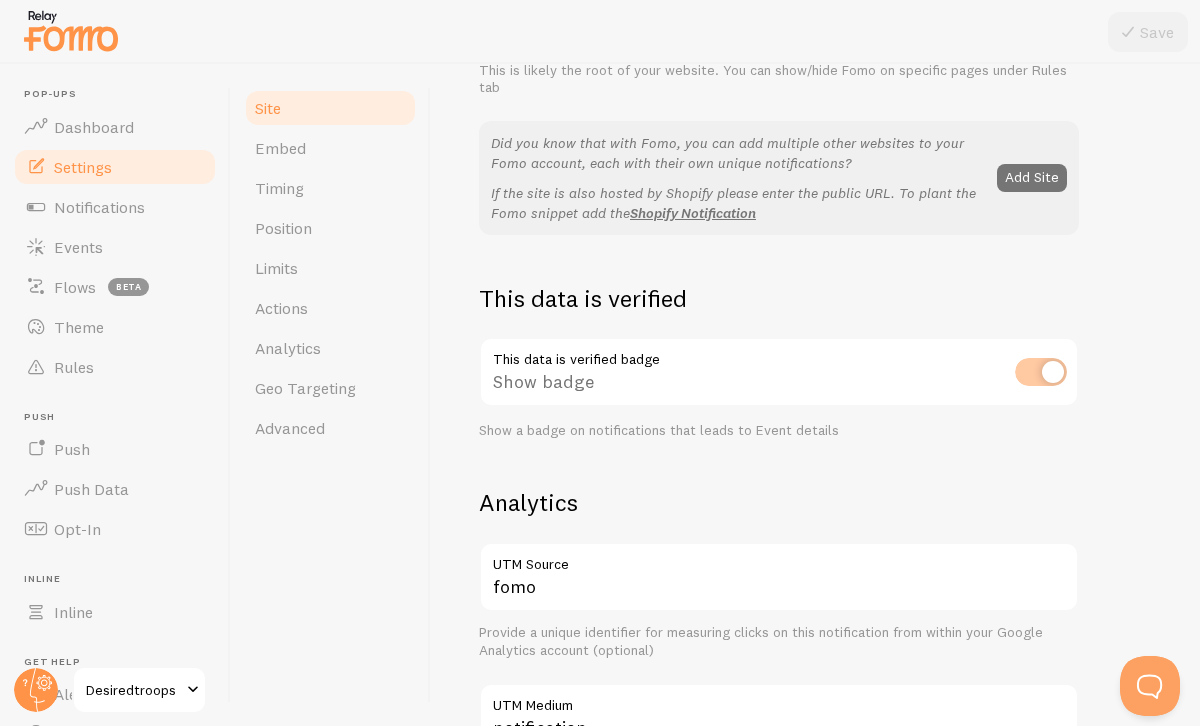 scroll, scrollTop: 489, scrollLeft: 0, axis: vertical 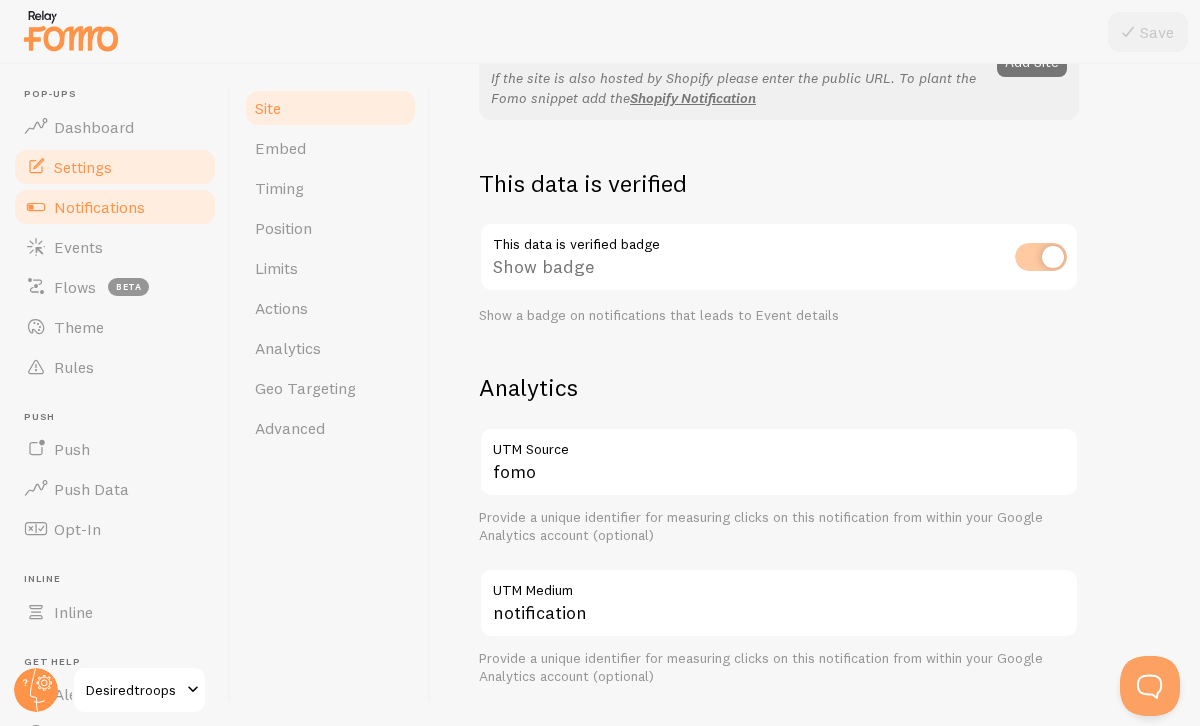 click on "Notifications" at bounding box center [99, 207] 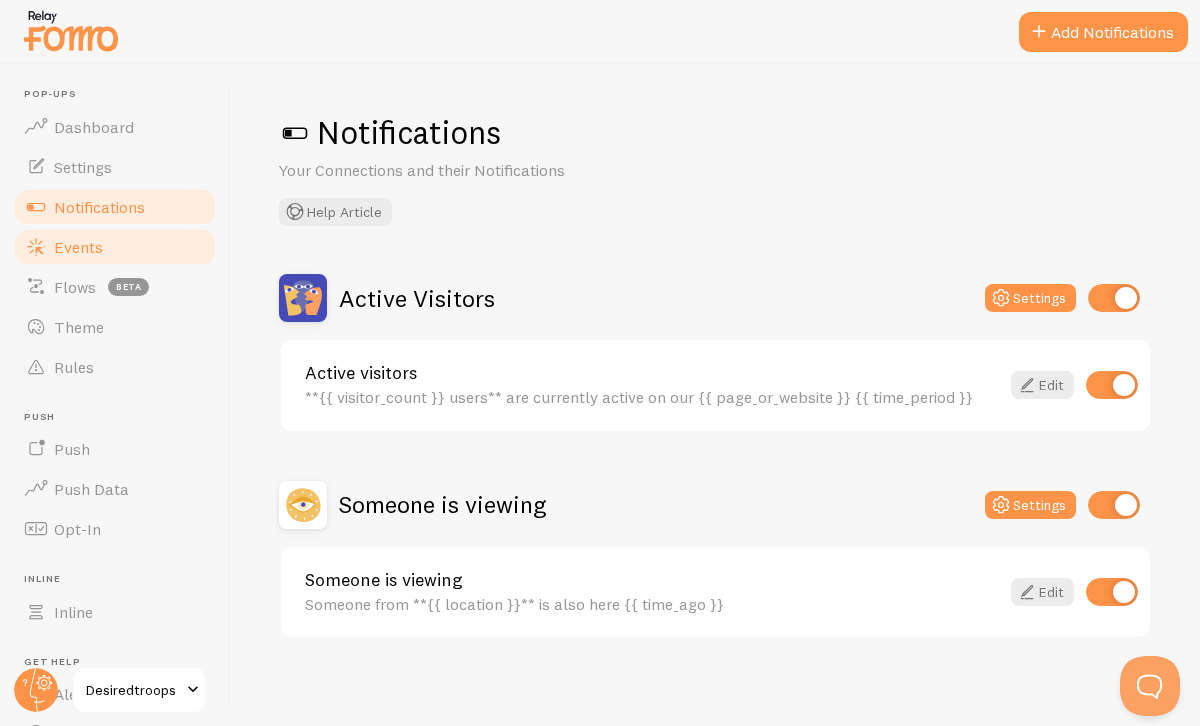 click on "Events" at bounding box center [115, 247] 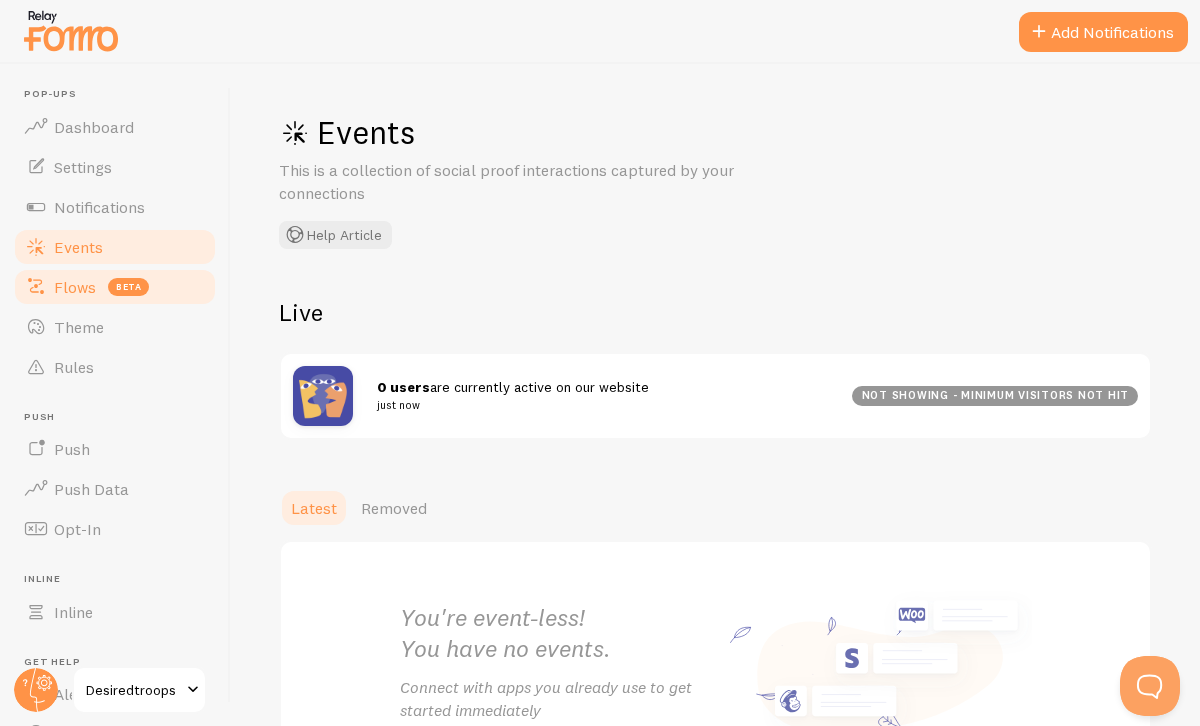 click on "Flows" at bounding box center [75, 287] 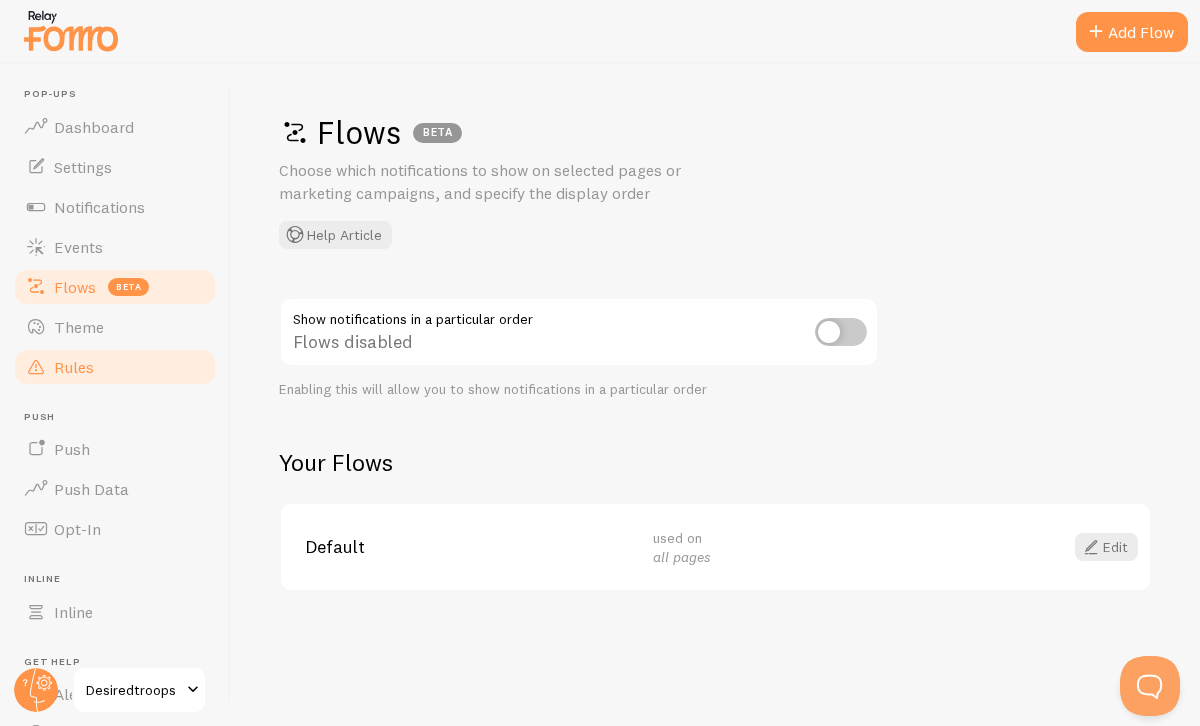 click on "Rules" at bounding box center [74, 367] 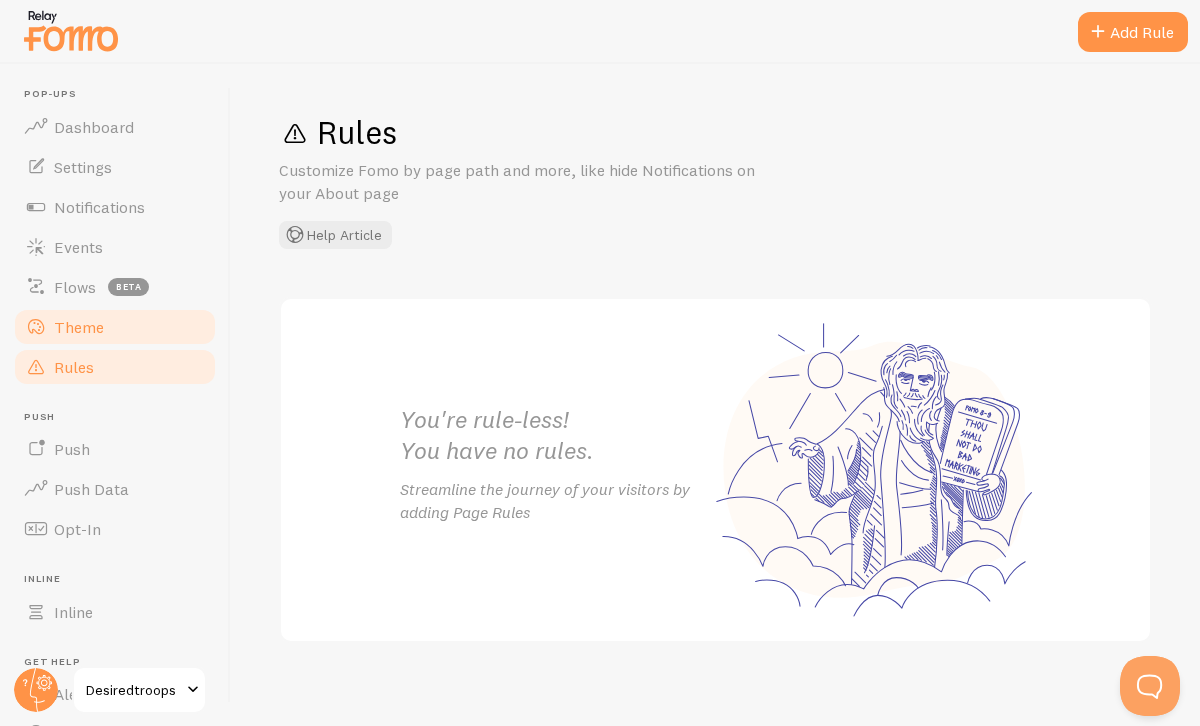 click on "Theme" at bounding box center [79, 327] 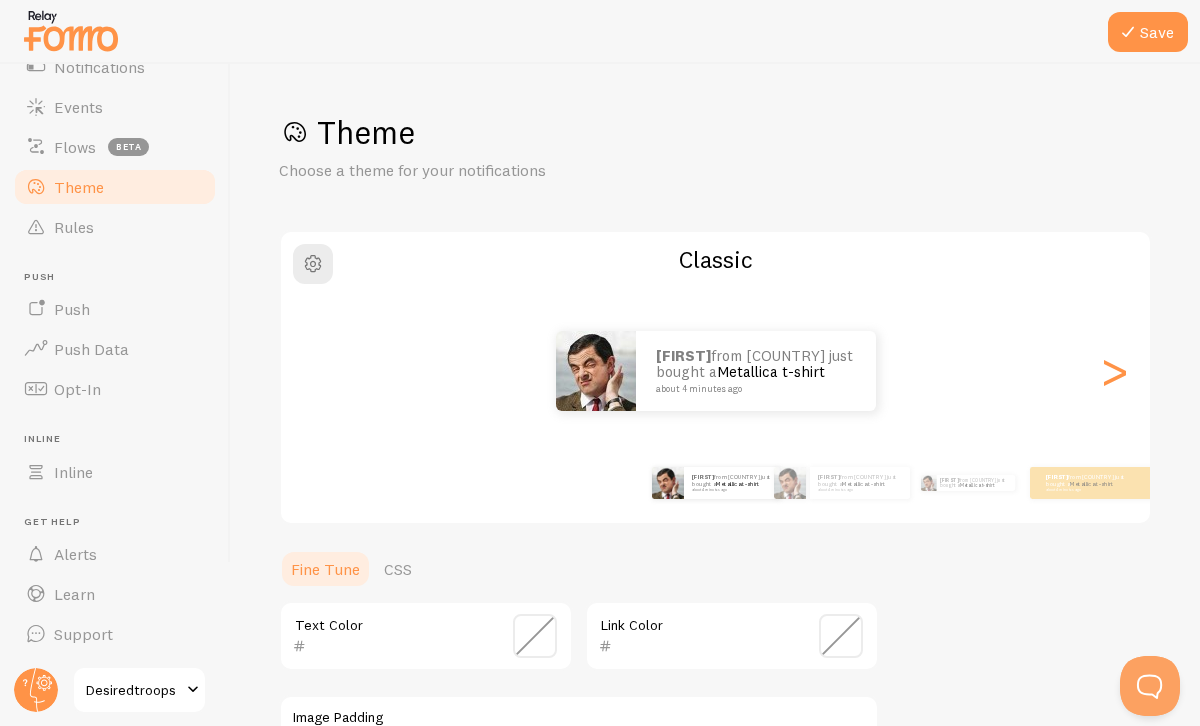 scroll, scrollTop: 0, scrollLeft: 0, axis: both 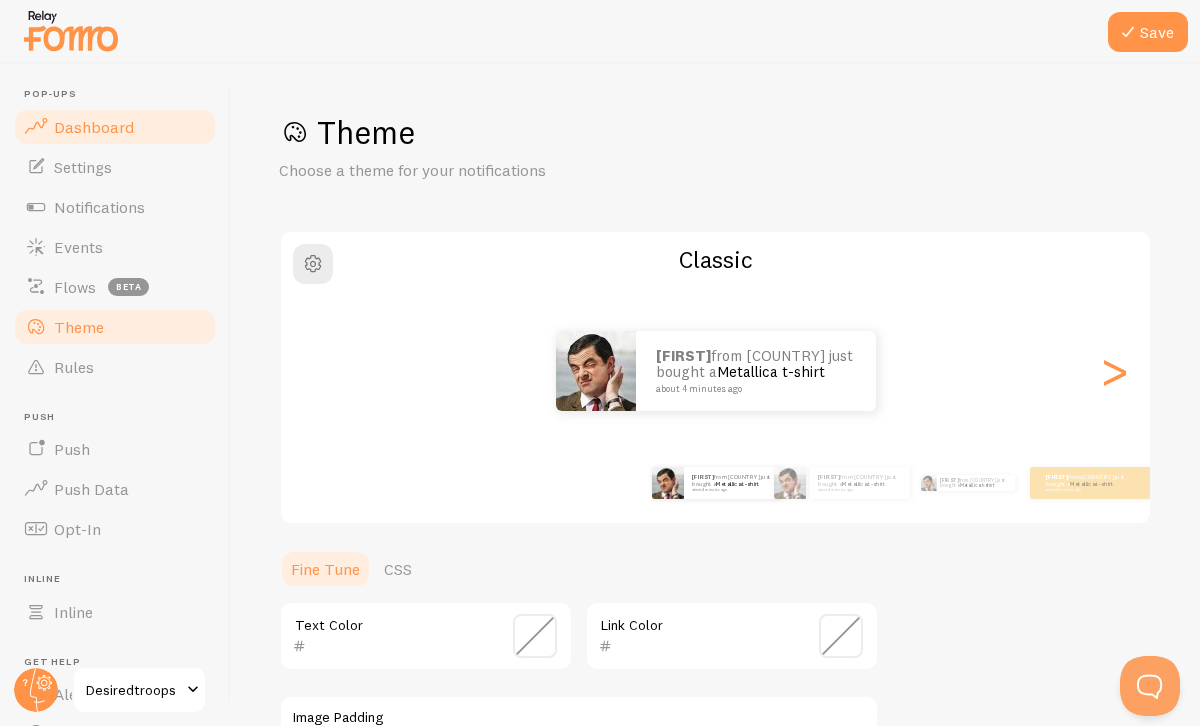 click on "Dashboard" at bounding box center [115, 127] 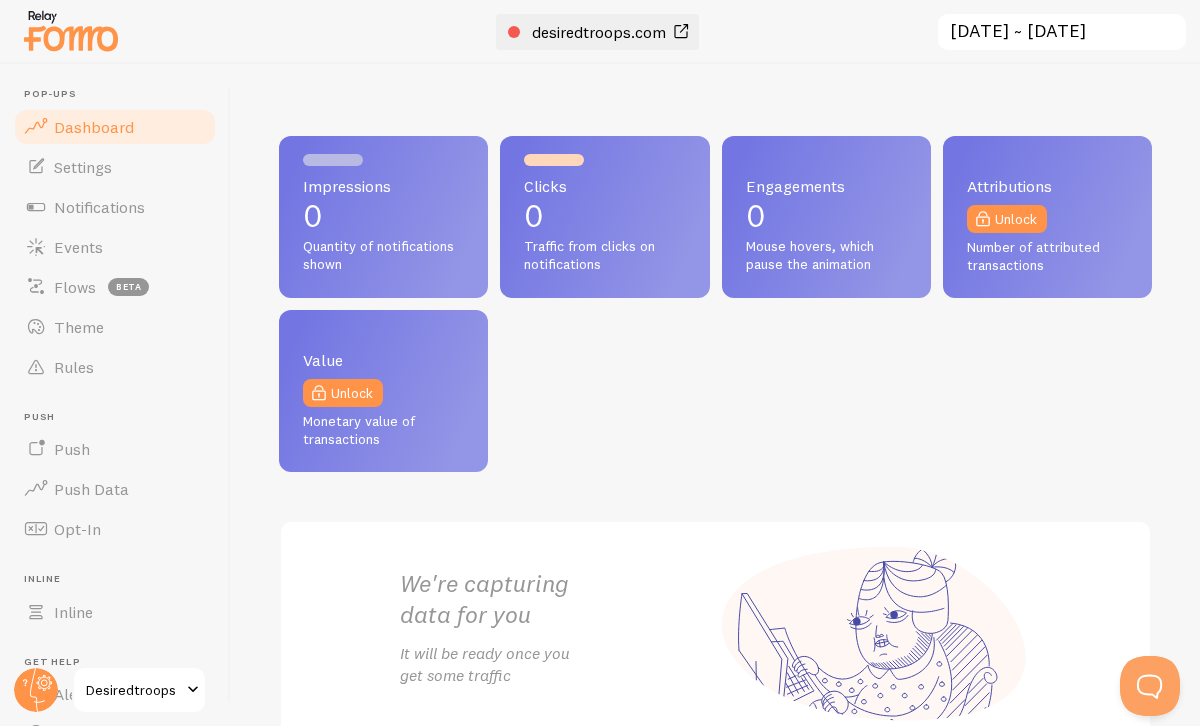 click on "desiredtroops.com" at bounding box center (599, 32) 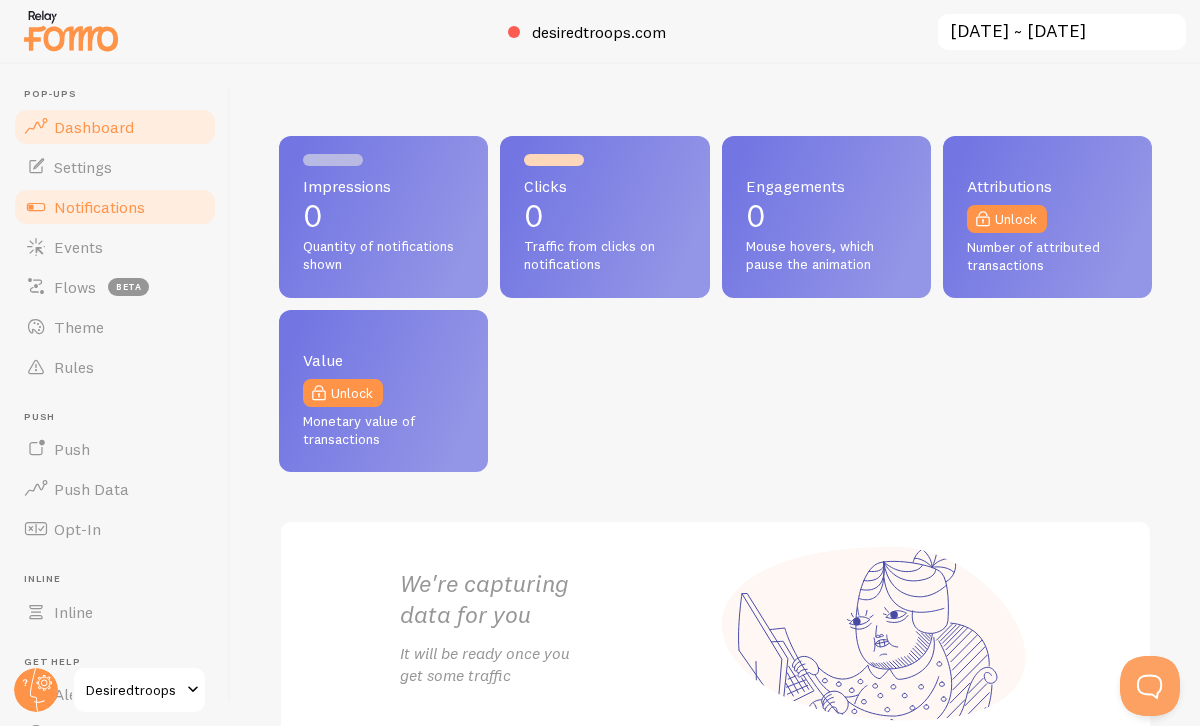 click on "Notifications" at bounding box center (115, 207) 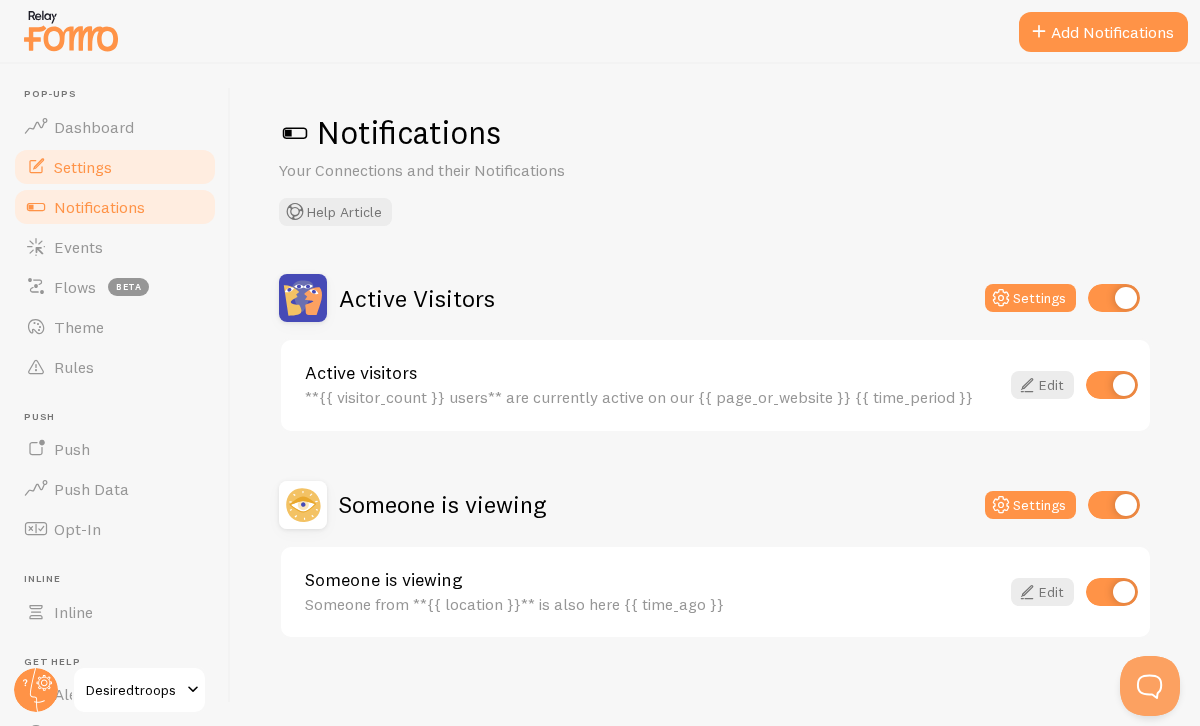 click on "Settings" at bounding box center (83, 167) 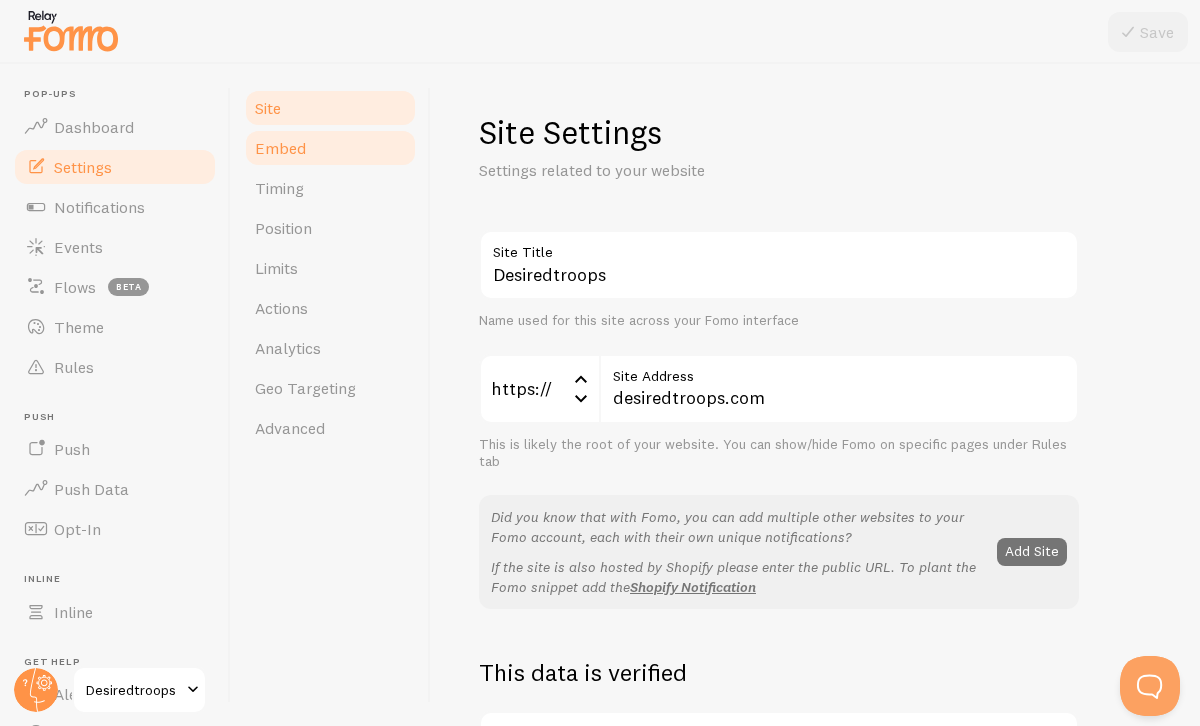 click on "Embed" at bounding box center (330, 148) 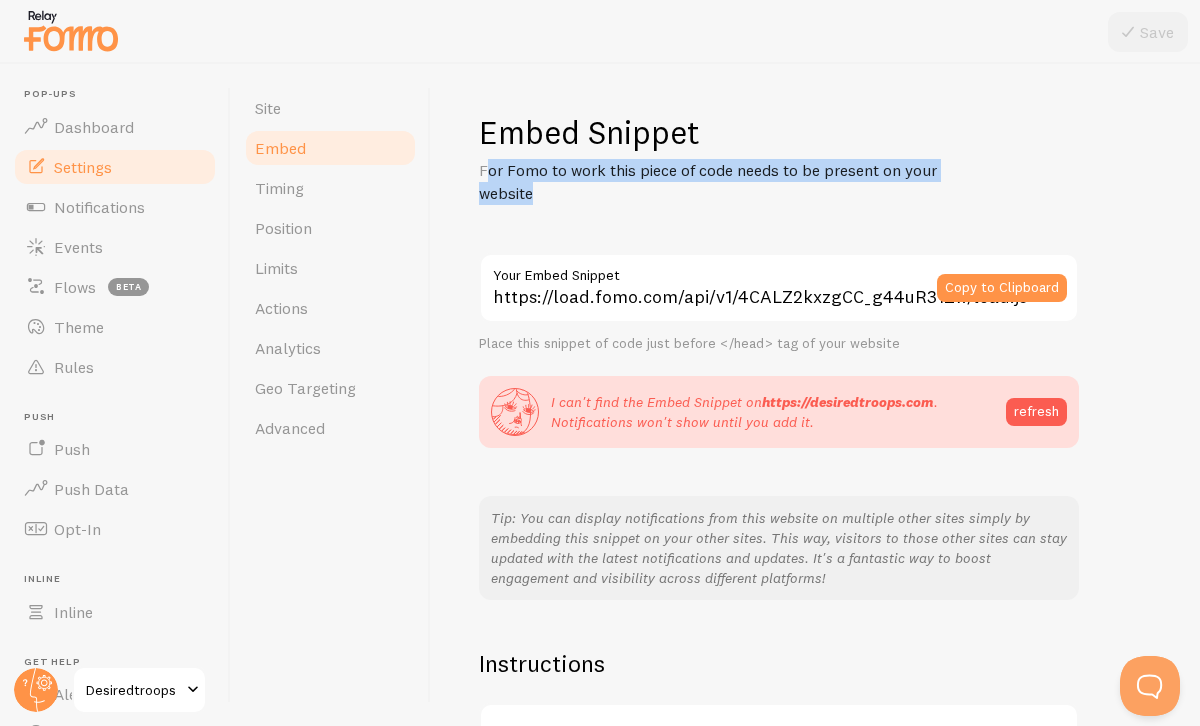 drag, startPoint x: 483, startPoint y: 169, endPoint x: 551, endPoint y: 191, distance: 71.470276 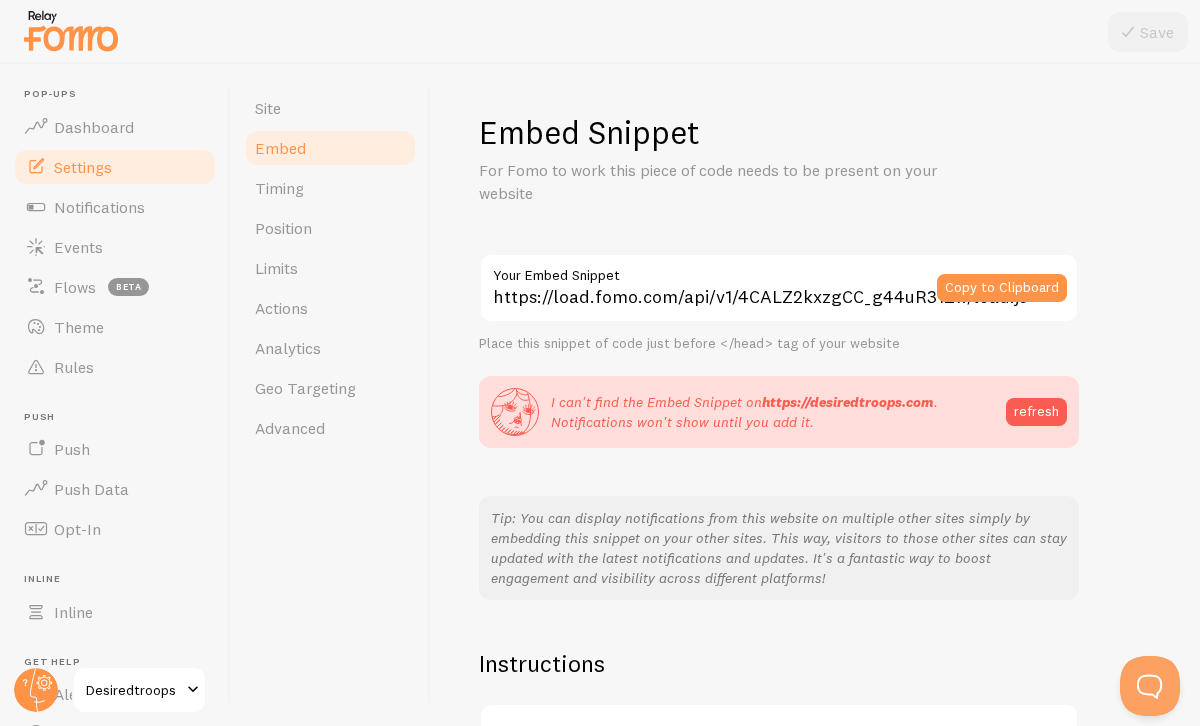 click on "For Fomo to work this piece of code needs to be present on your website" at bounding box center [719, 182] 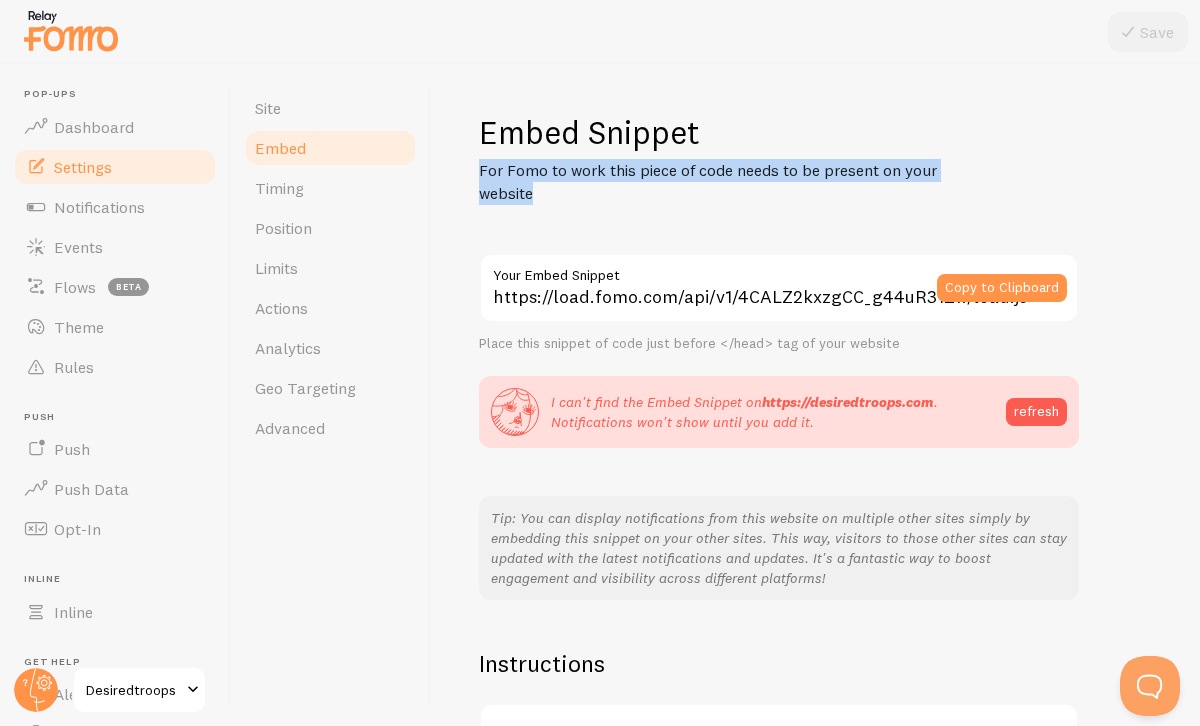 drag, startPoint x: 481, startPoint y: 170, endPoint x: 530, endPoint y: 199, distance: 56.938564 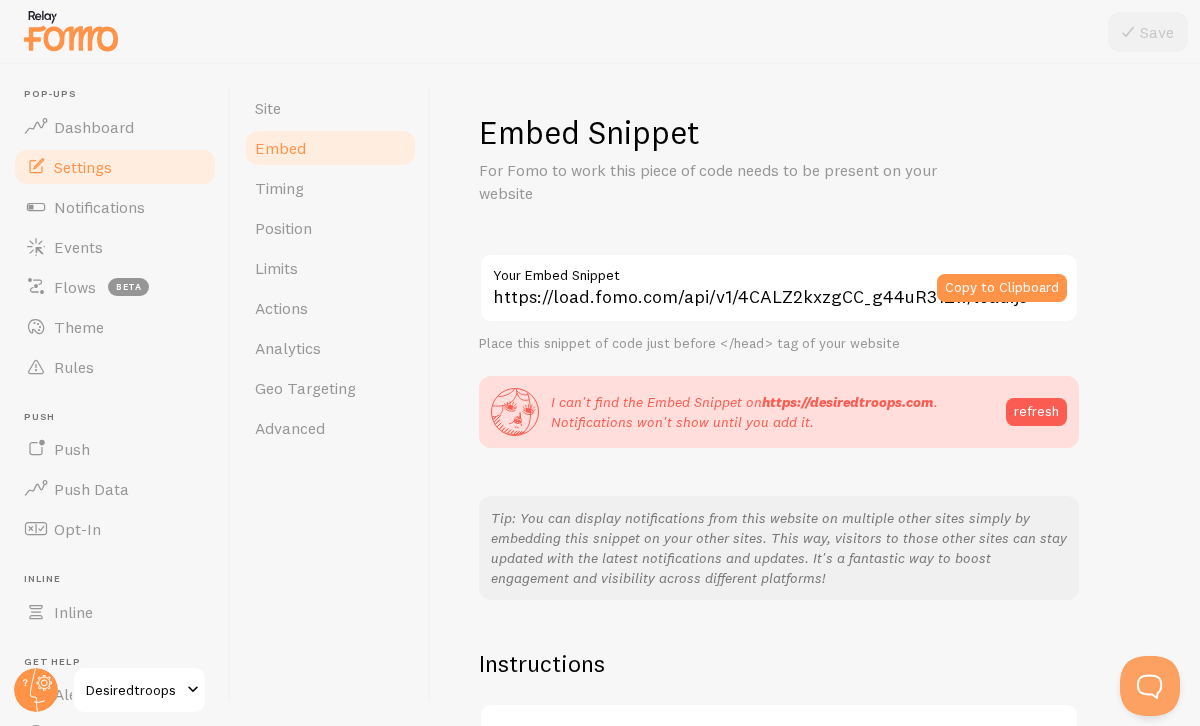 click on "Place this snippet of code just before </head> tag of your website" at bounding box center [779, 344] 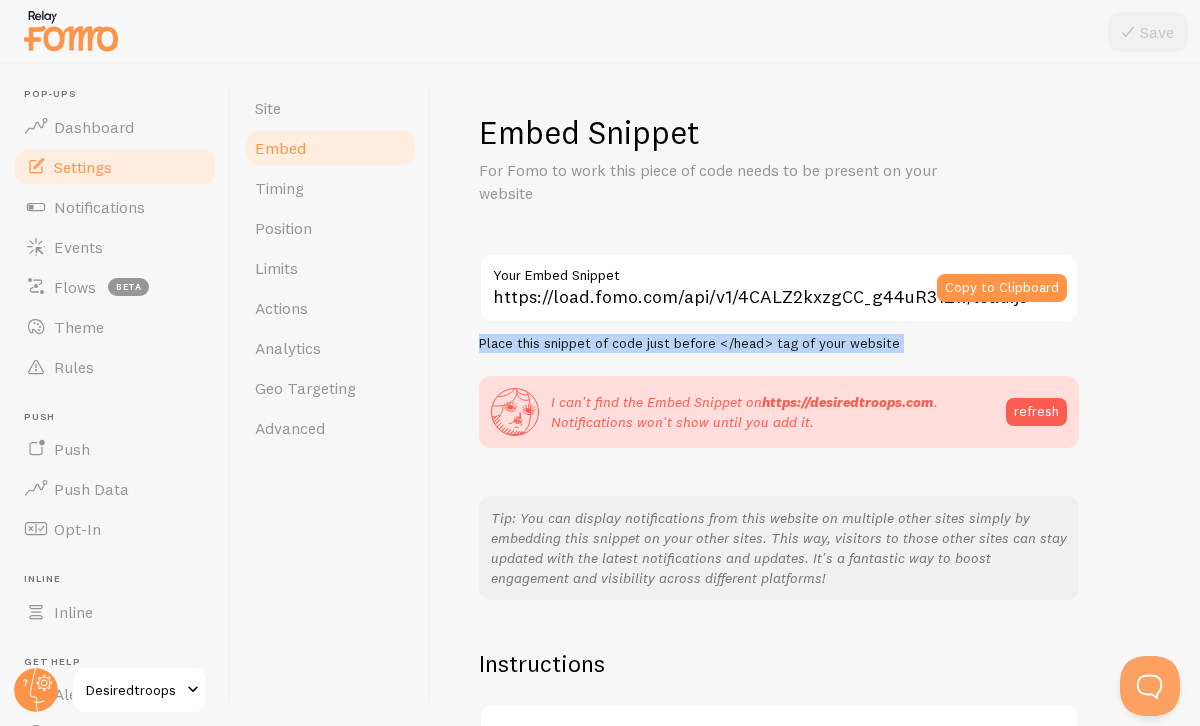 drag, startPoint x: 482, startPoint y: 346, endPoint x: 893, endPoint y: 344, distance: 411.00485 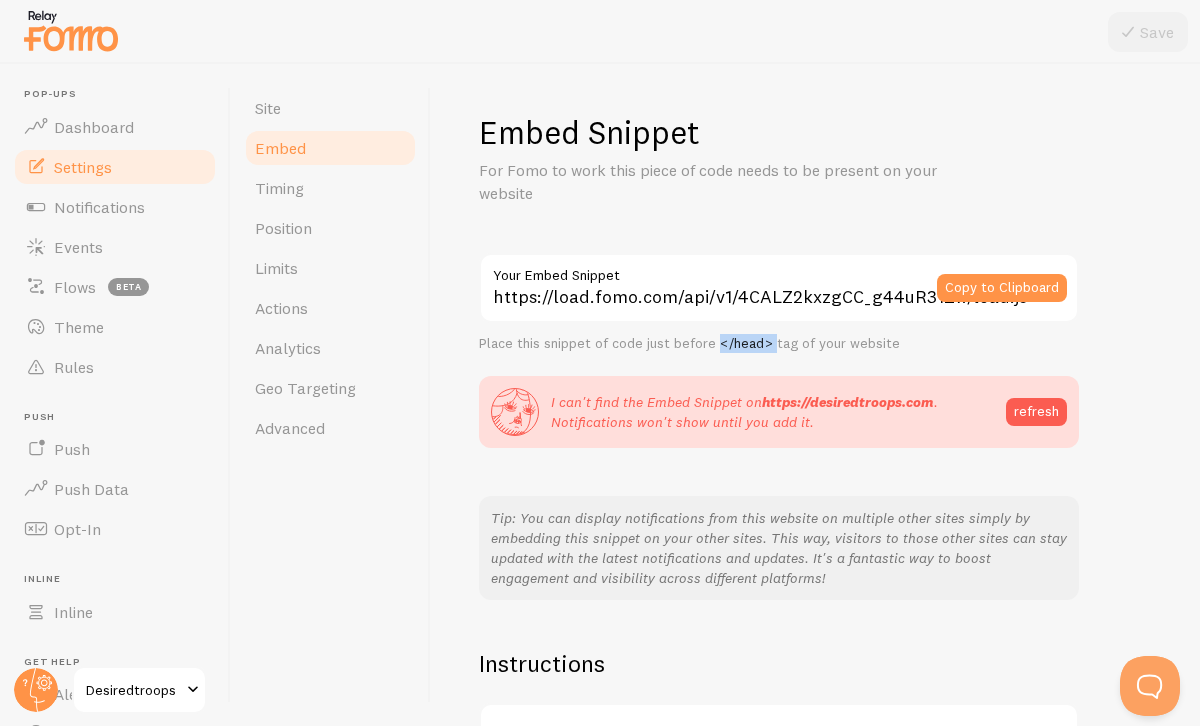 drag, startPoint x: 716, startPoint y: 346, endPoint x: 765, endPoint y: 343, distance: 49.09175 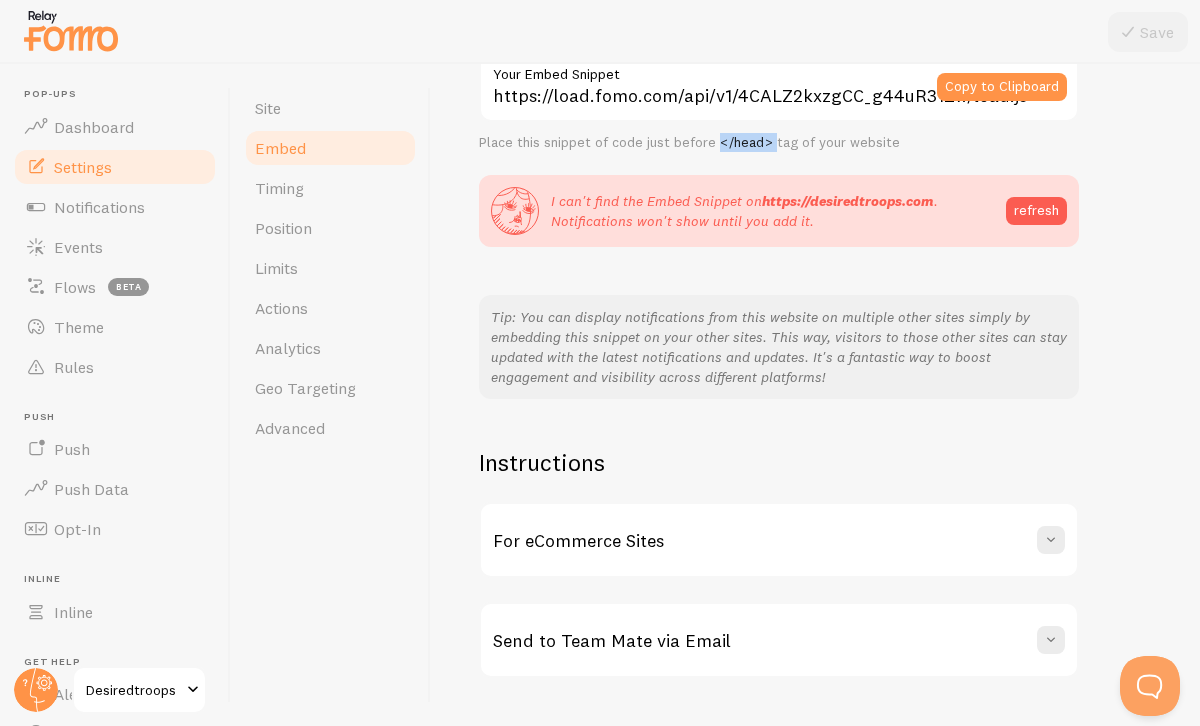 scroll, scrollTop: 249, scrollLeft: 0, axis: vertical 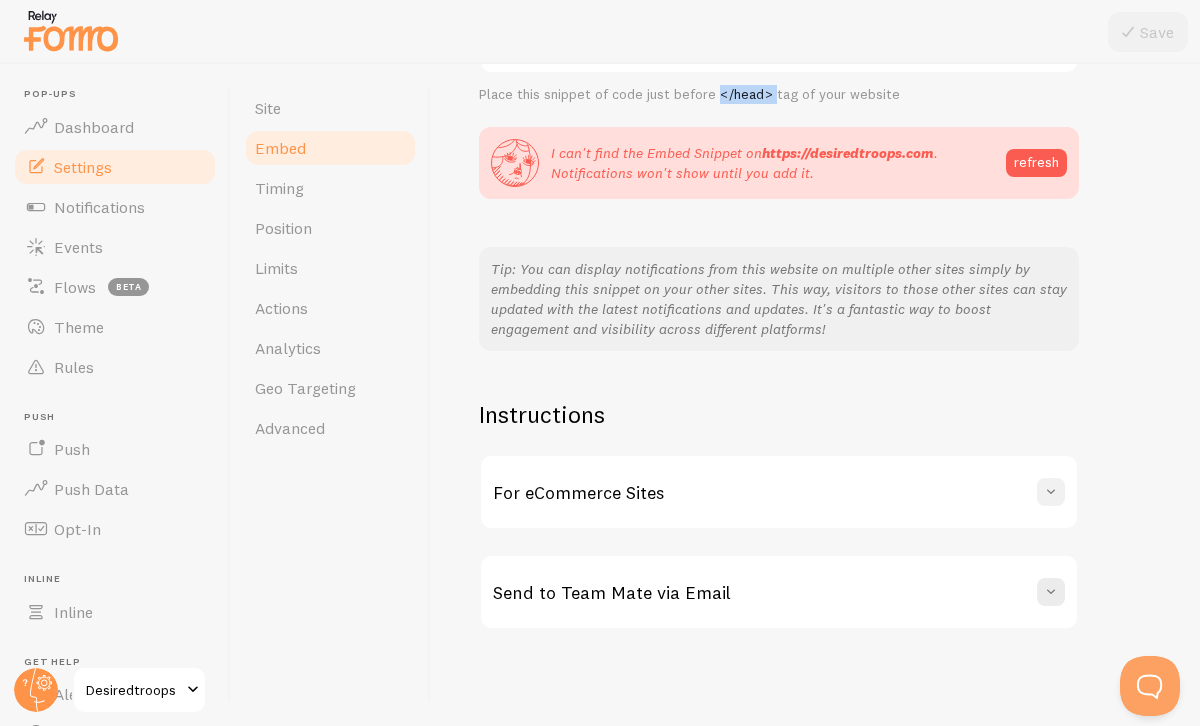 click at bounding box center (1051, 492) 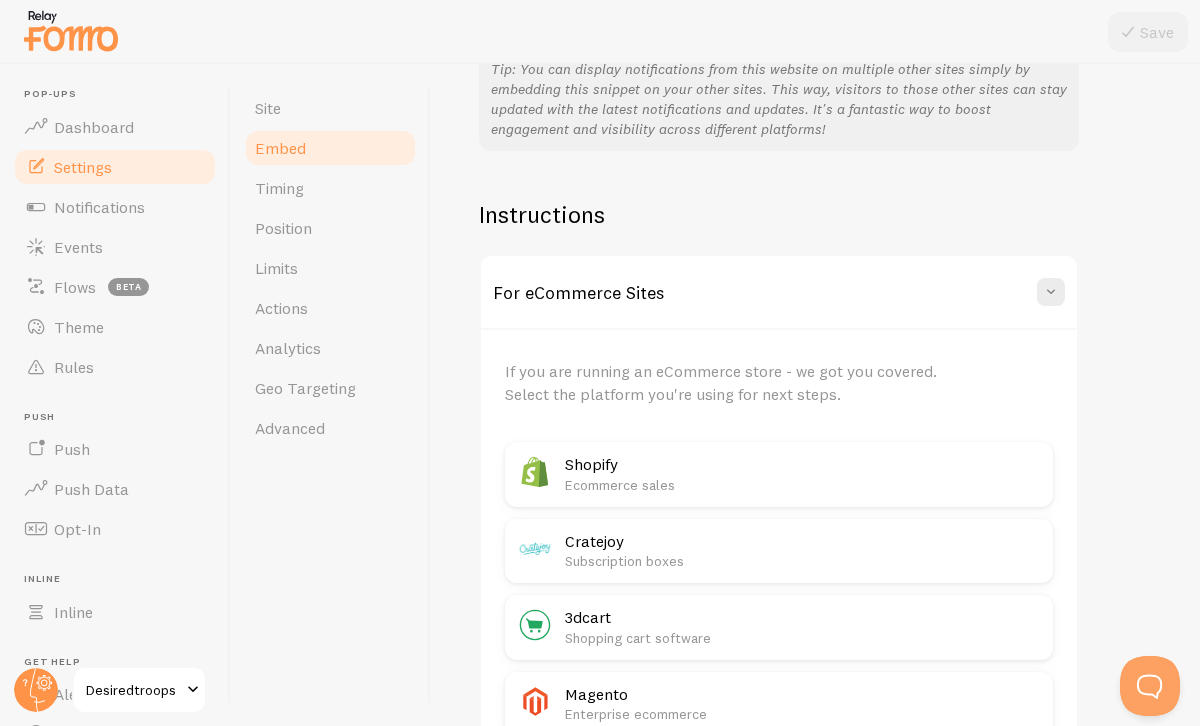 scroll, scrollTop: 451, scrollLeft: 0, axis: vertical 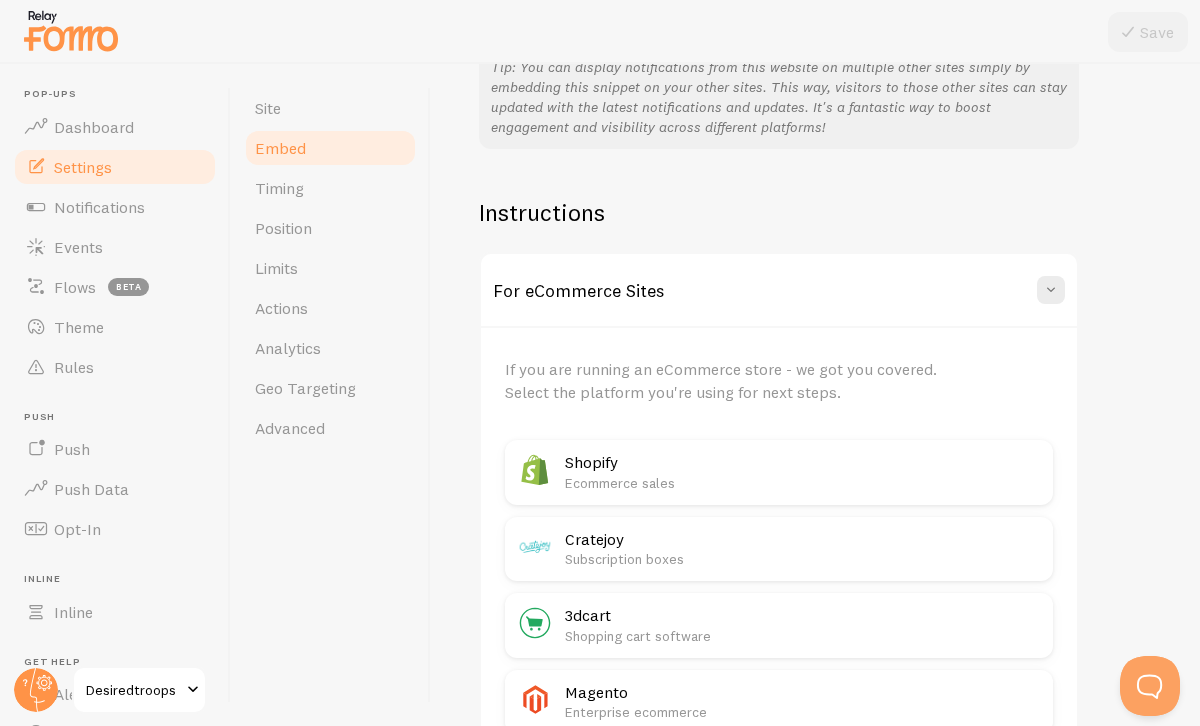 click on "Shopify" at bounding box center (803, 462) 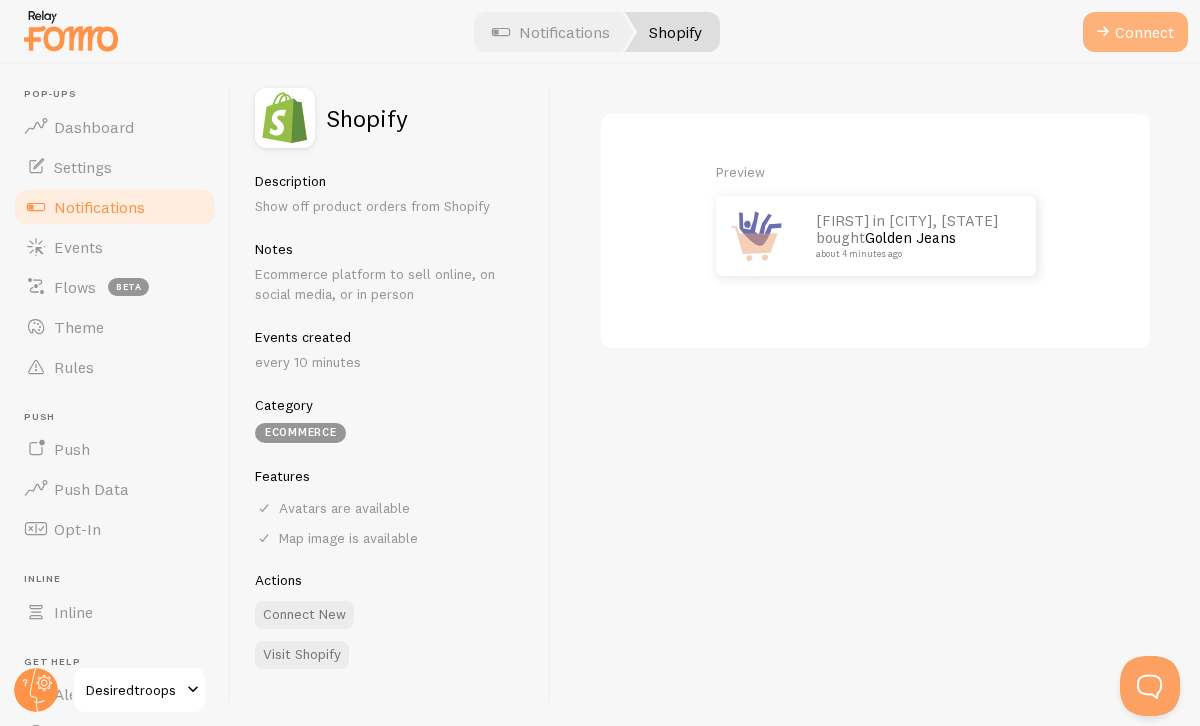 click on "Connect" at bounding box center (1135, 32) 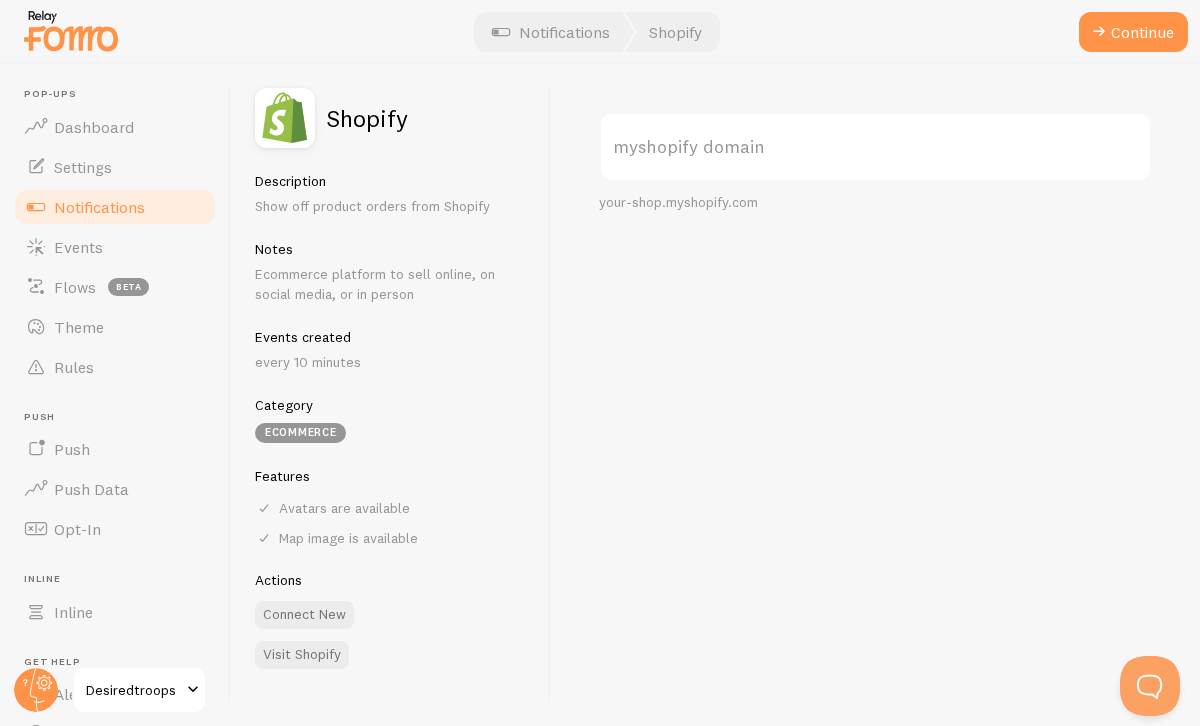 click on "myshopify domain" at bounding box center (875, 147) 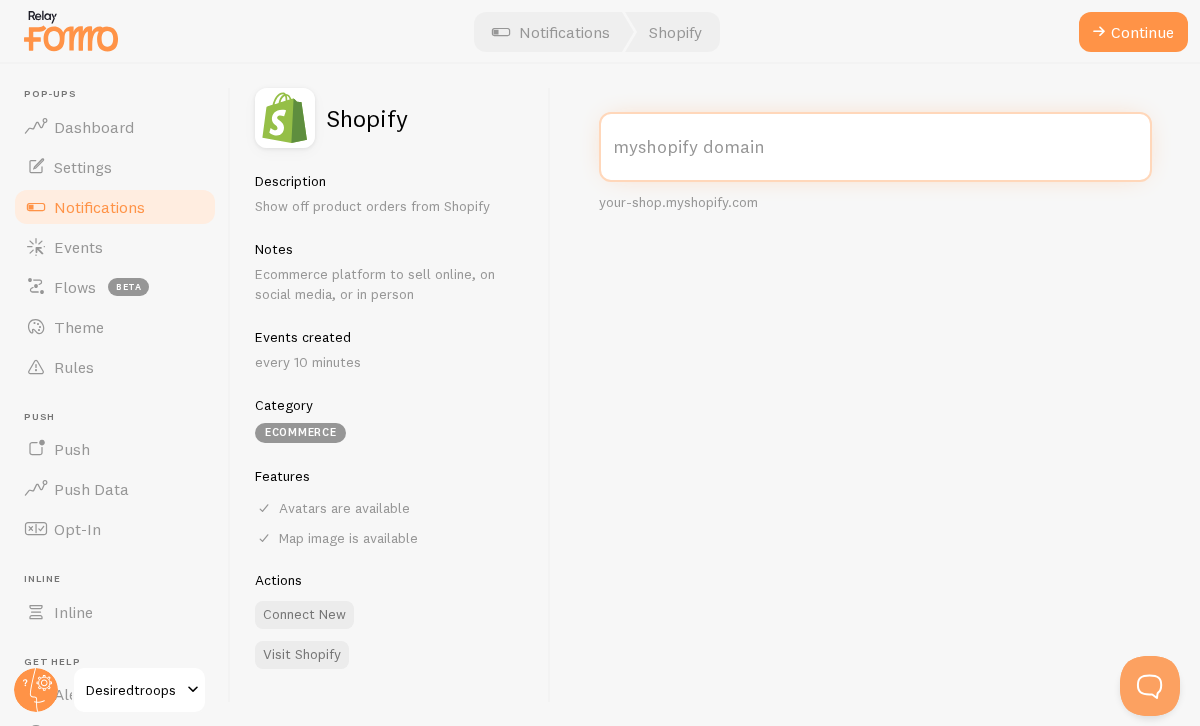 click on "myshopify domain" at bounding box center (875, 147) 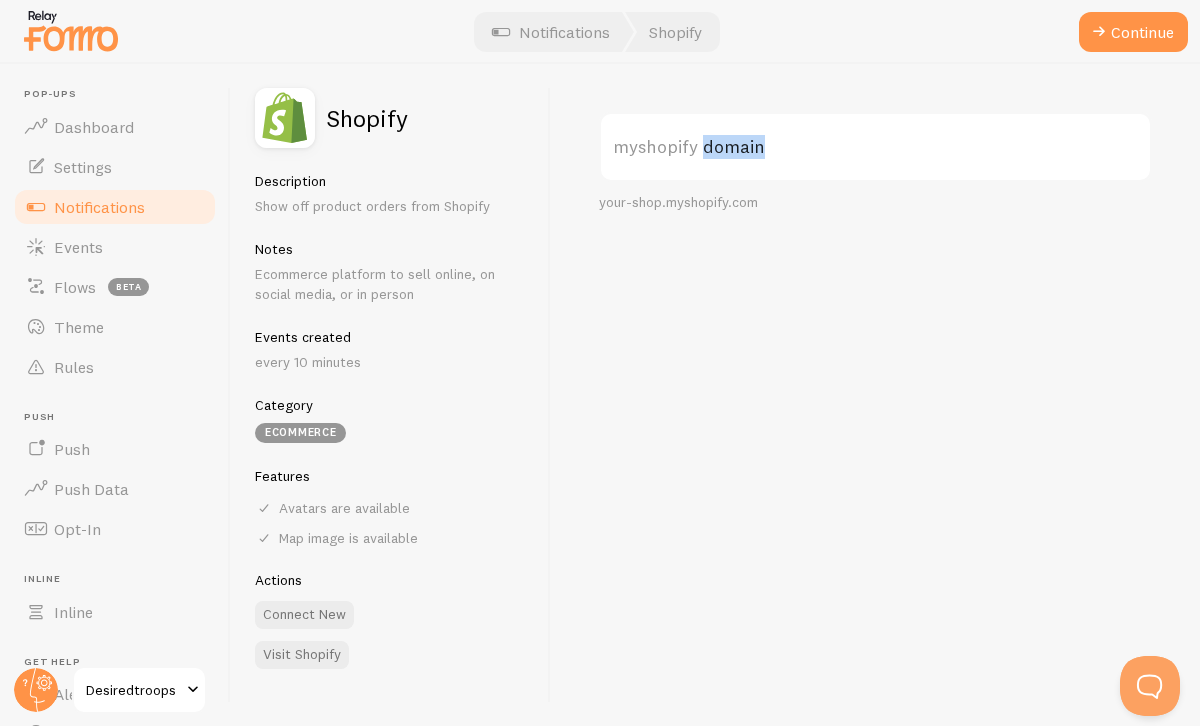 click on "myshopify domain" at bounding box center [875, 147] 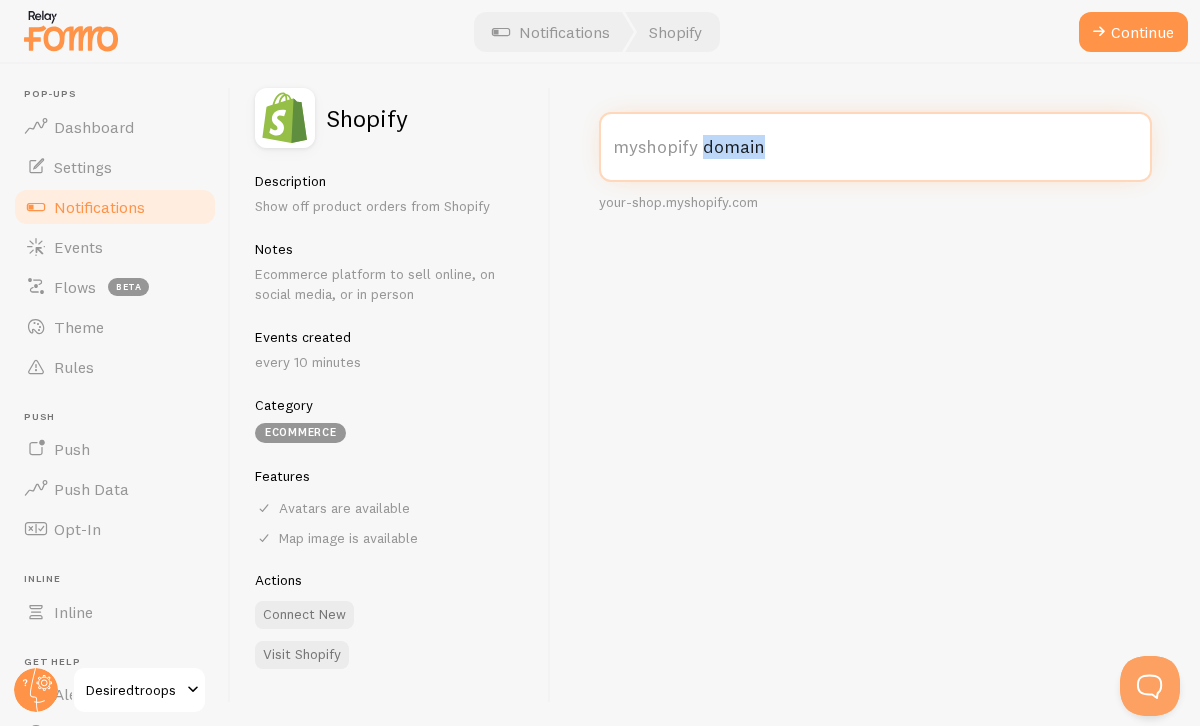 click on "myshopify domain" at bounding box center [875, 147] 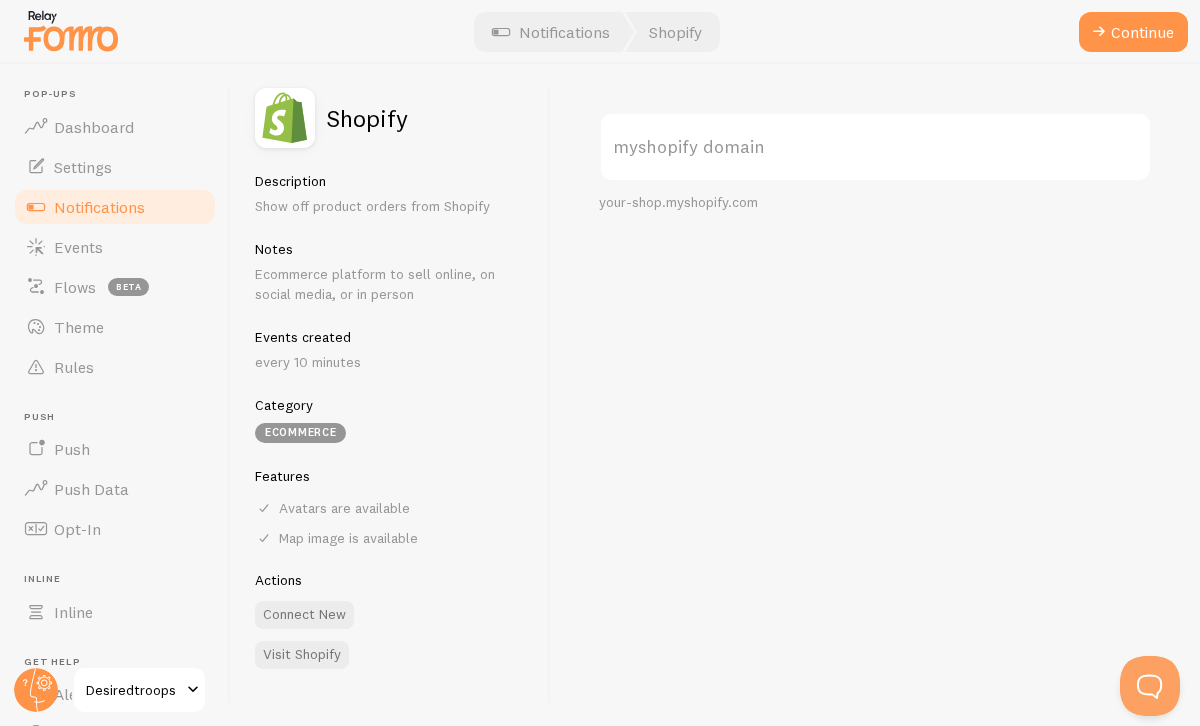 click on "myshopify domain" at bounding box center [875, 147] 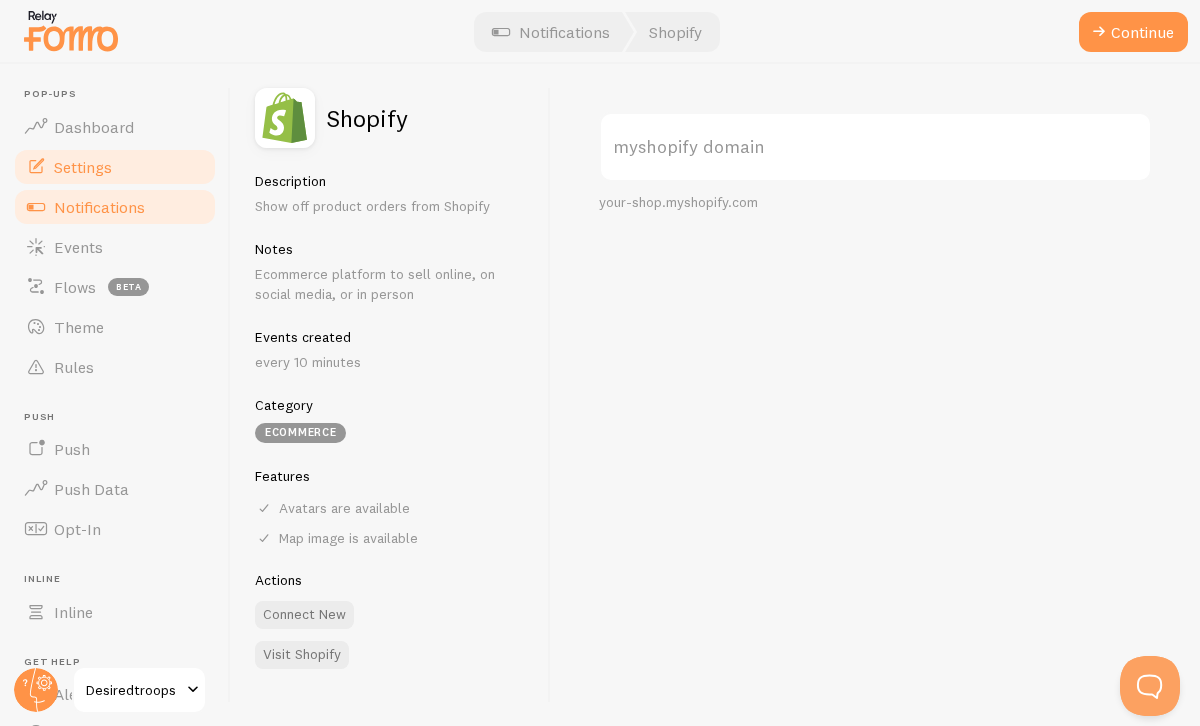 click on "Settings" at bounding box center [115, 167] 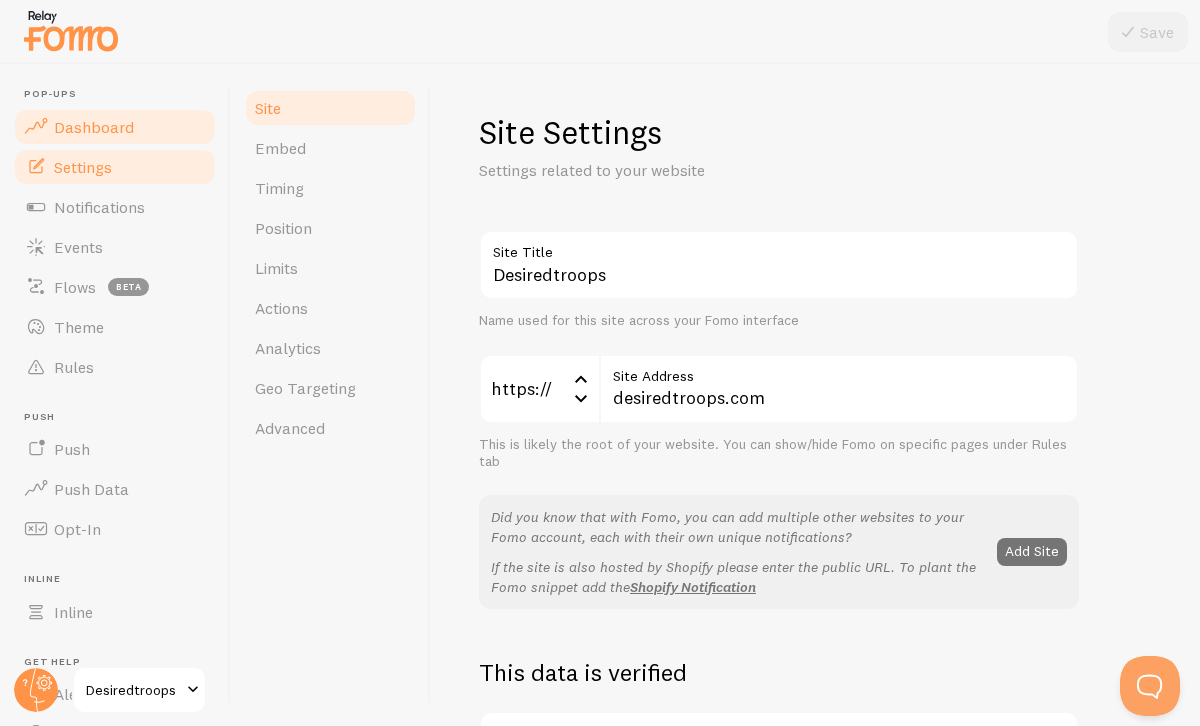 click on "Dashboard" at bounding box center (115, 127) 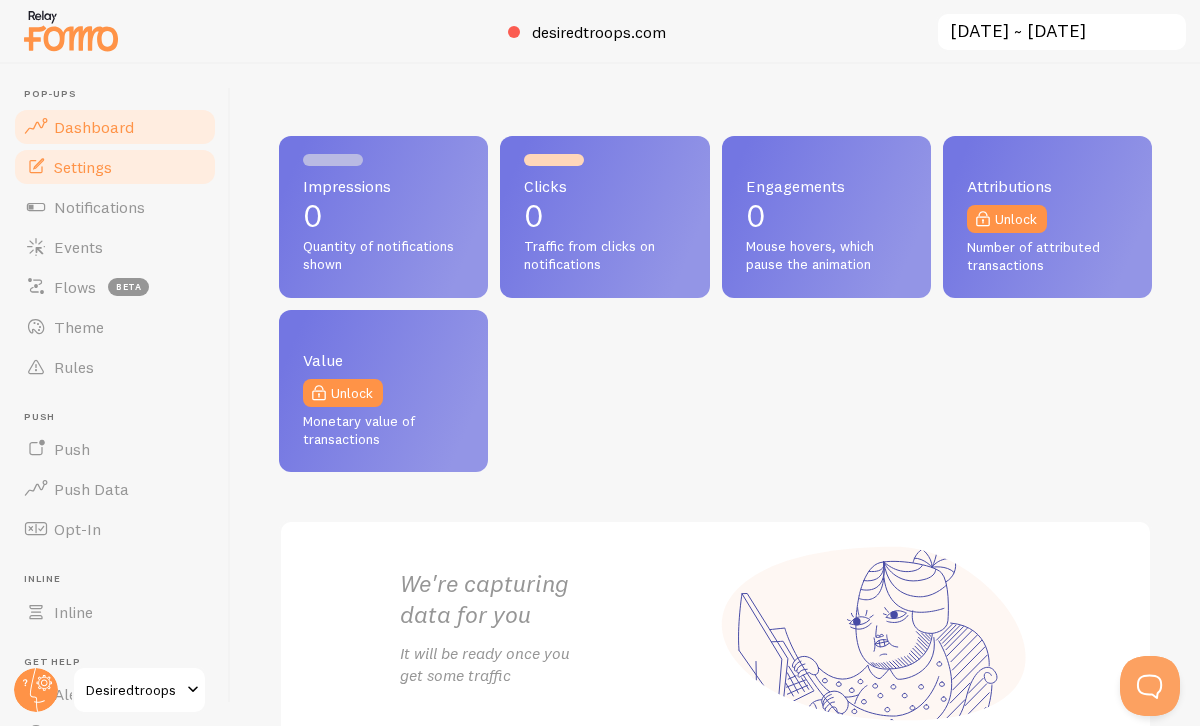click on "Settings" at bounding box center (115, 167) 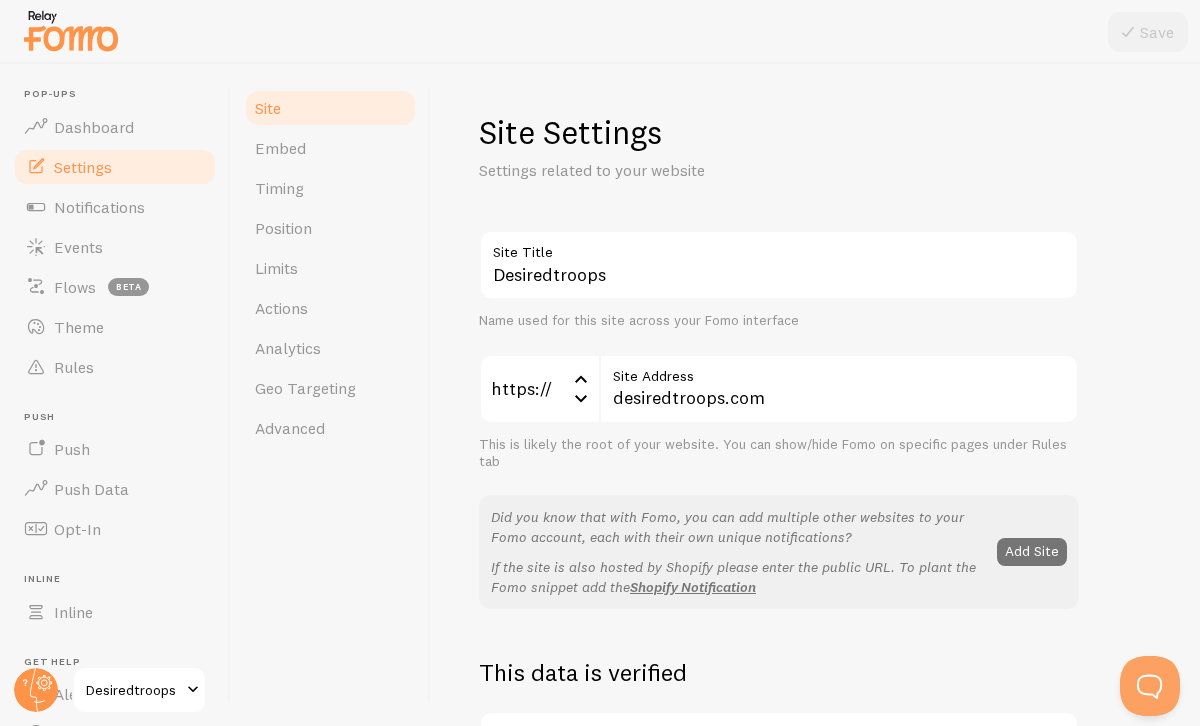 click 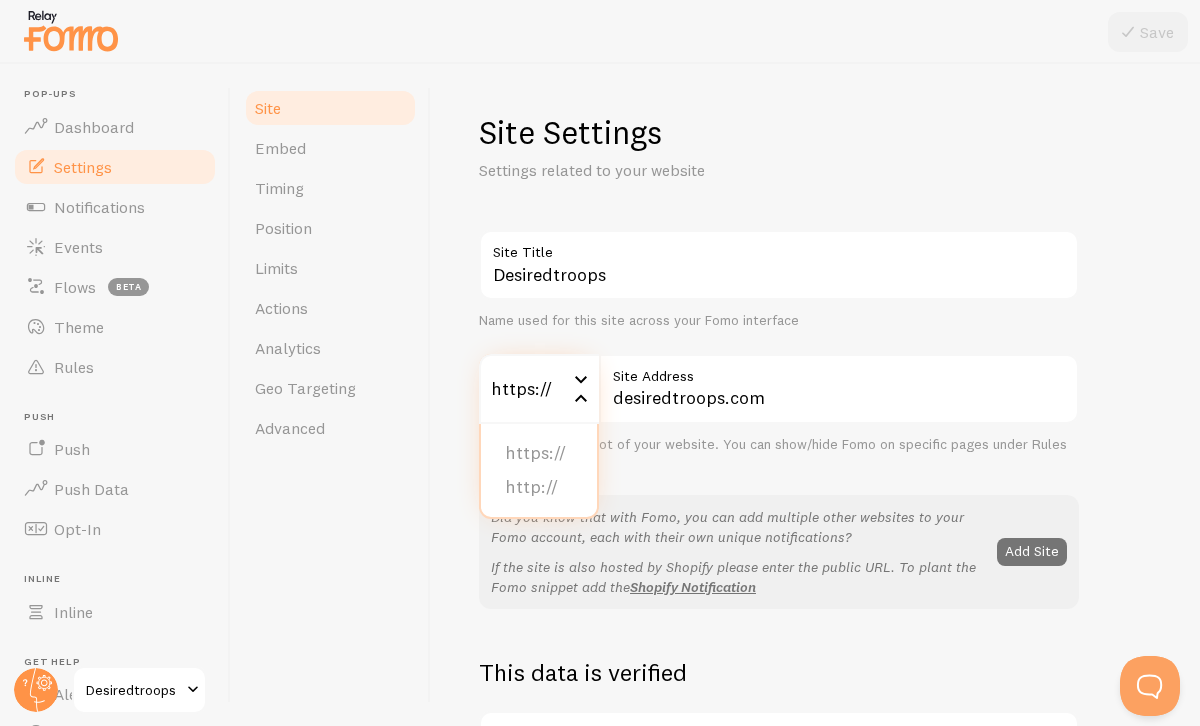 click on "Site Address" at bounding box center [839, 371] 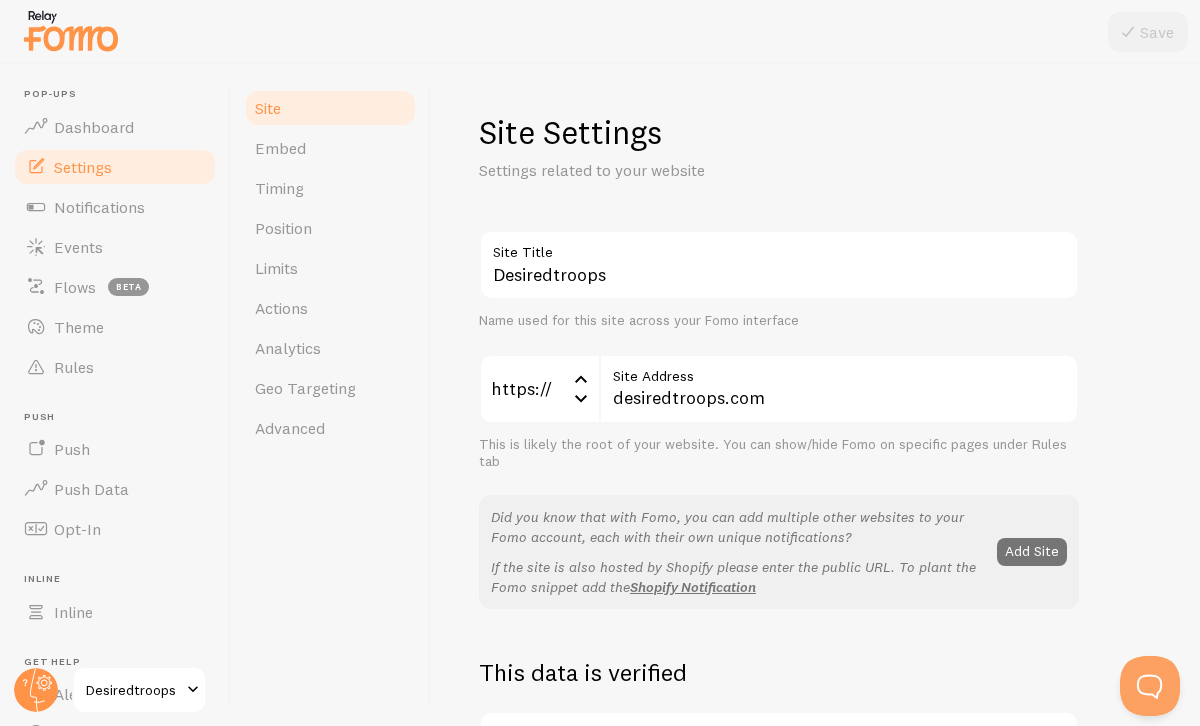 click on "This is likely the root of your website. You can show/hide Fomo on specific pages under Rules tab" at bounding box center [779, 453] 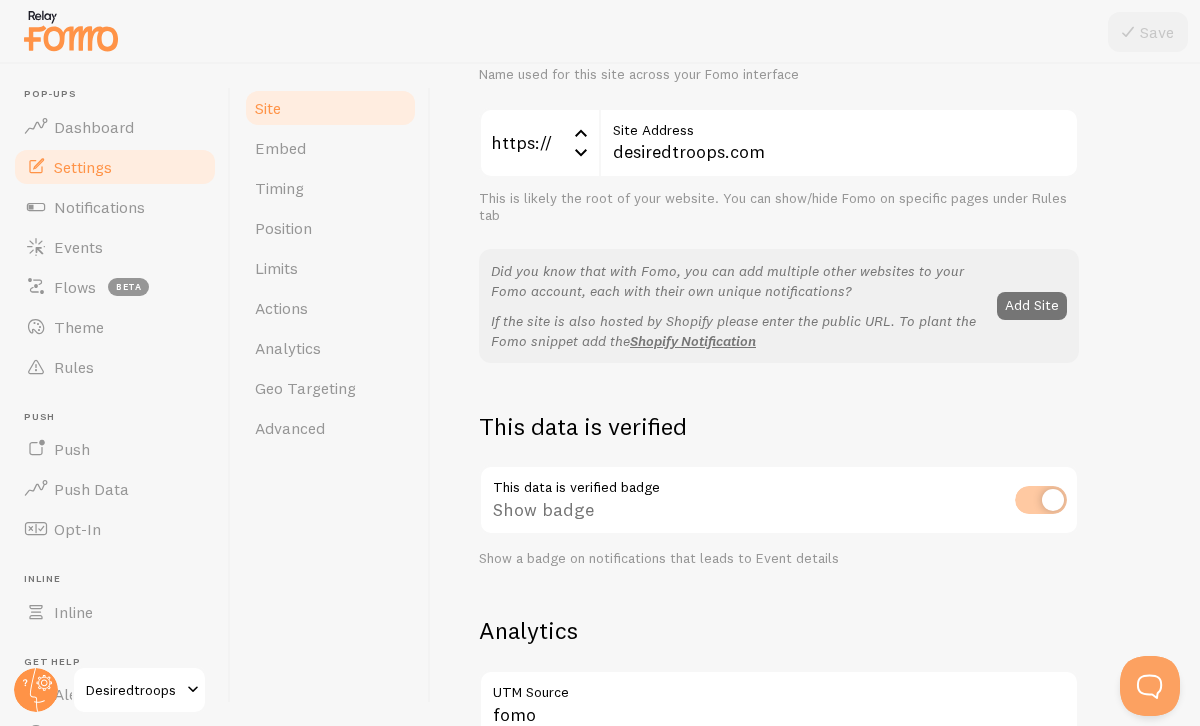 scroll, scrollTop: 249, scrollLeft: 0, axis: vertical 